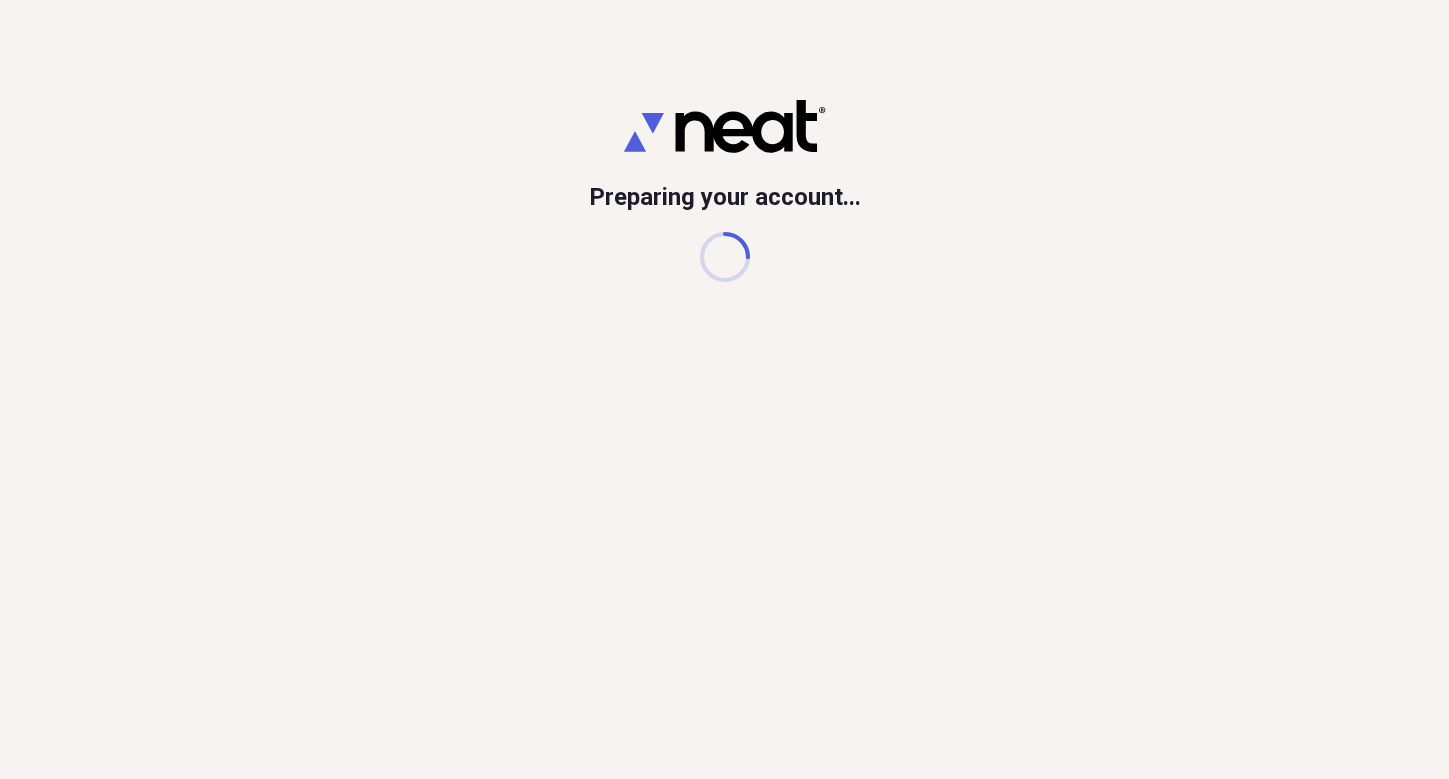 scroll, scrollTop: 0, scrollLeft: 0, axis: both 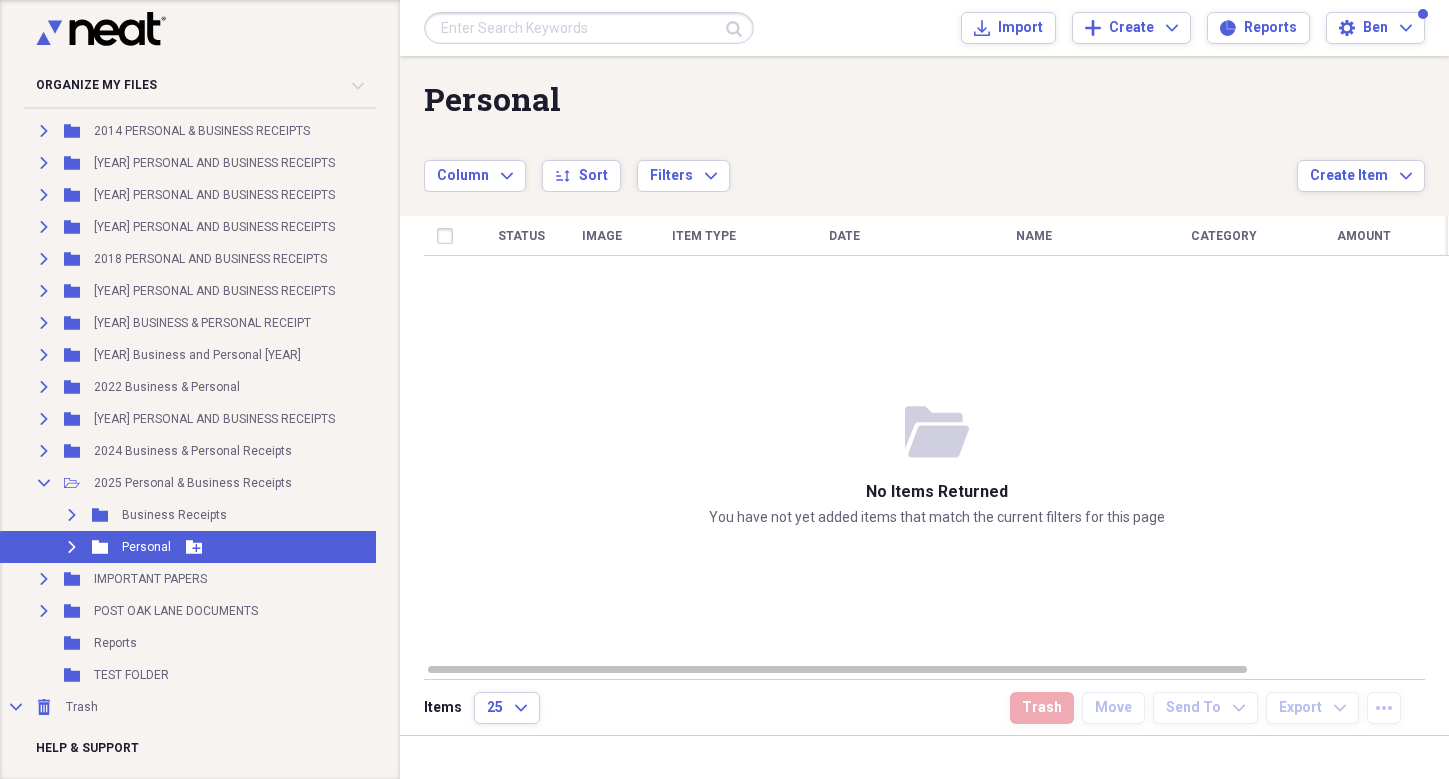 click on "Expand" at bounding box center [72, 547] 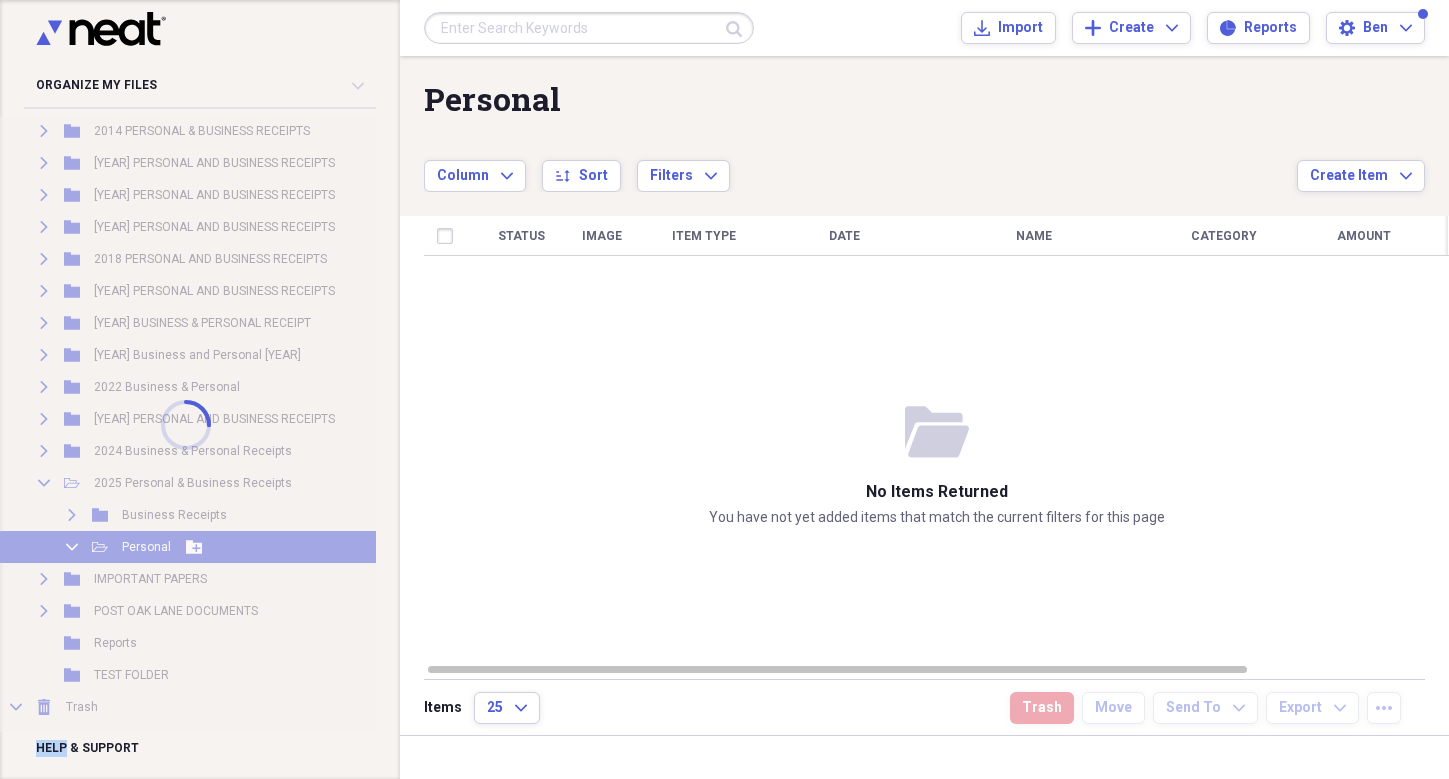 click at bounding box center [186, 424] 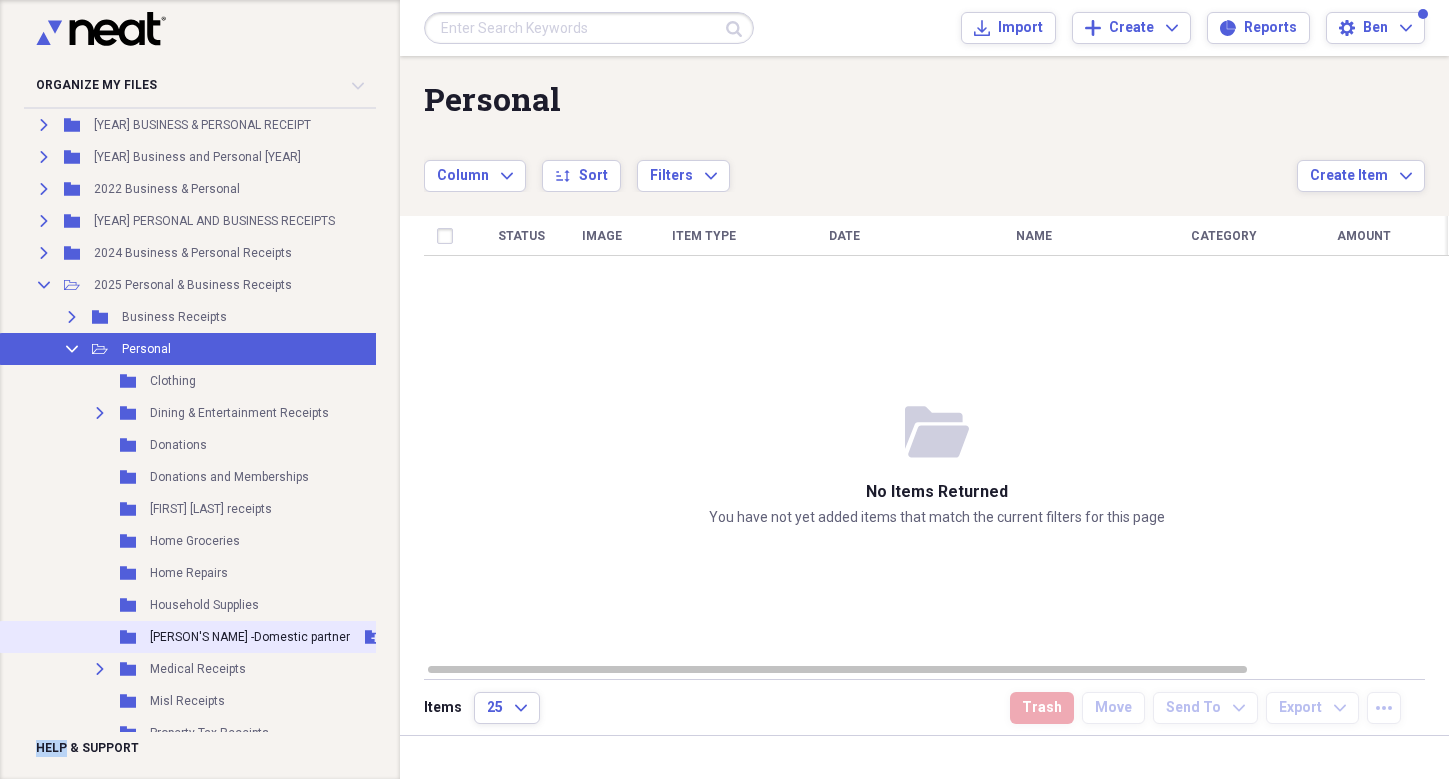 scroll, scrollTop: 394, scrollLeft: 0, axis: vertical 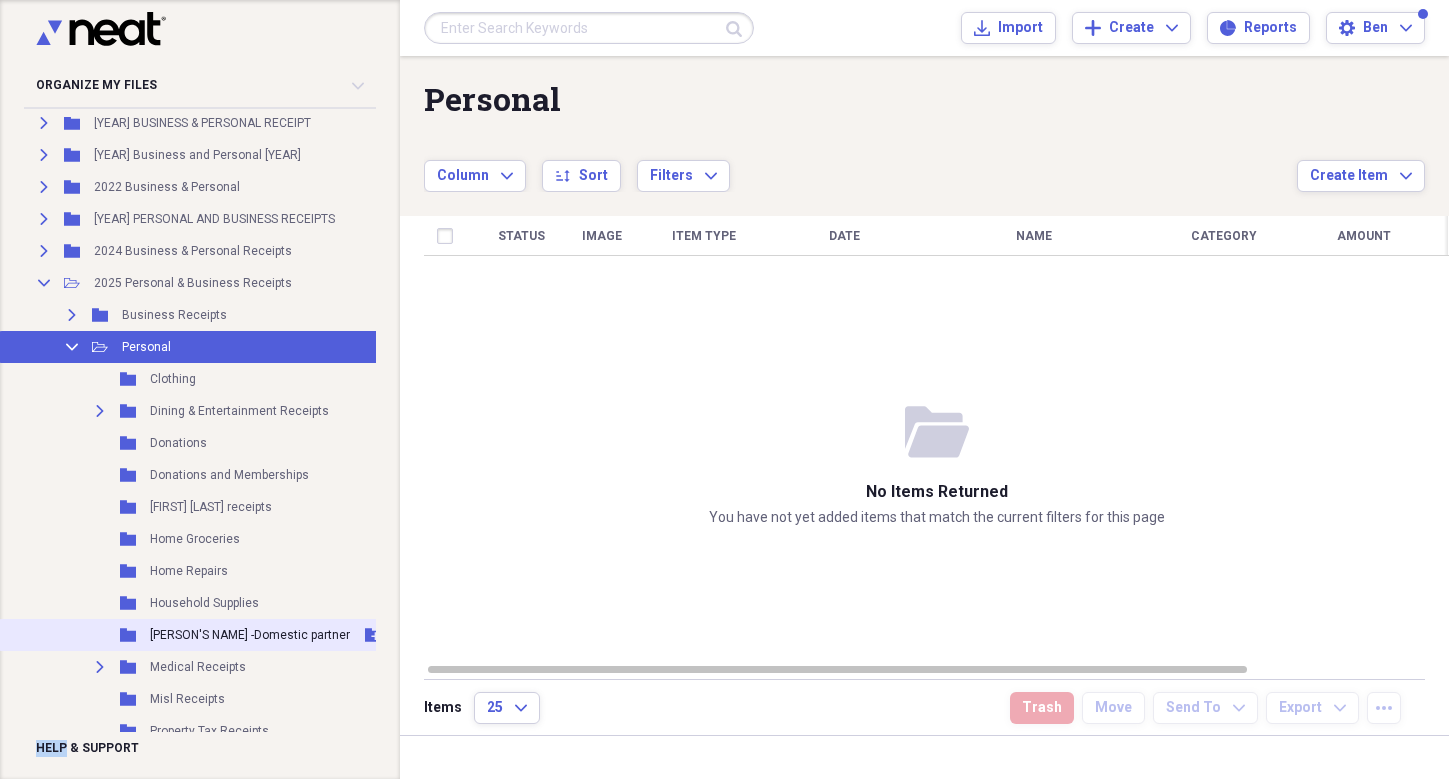 click on "[PERSON'S NAME] -Domestic partner" at bounding box center (250, 635) 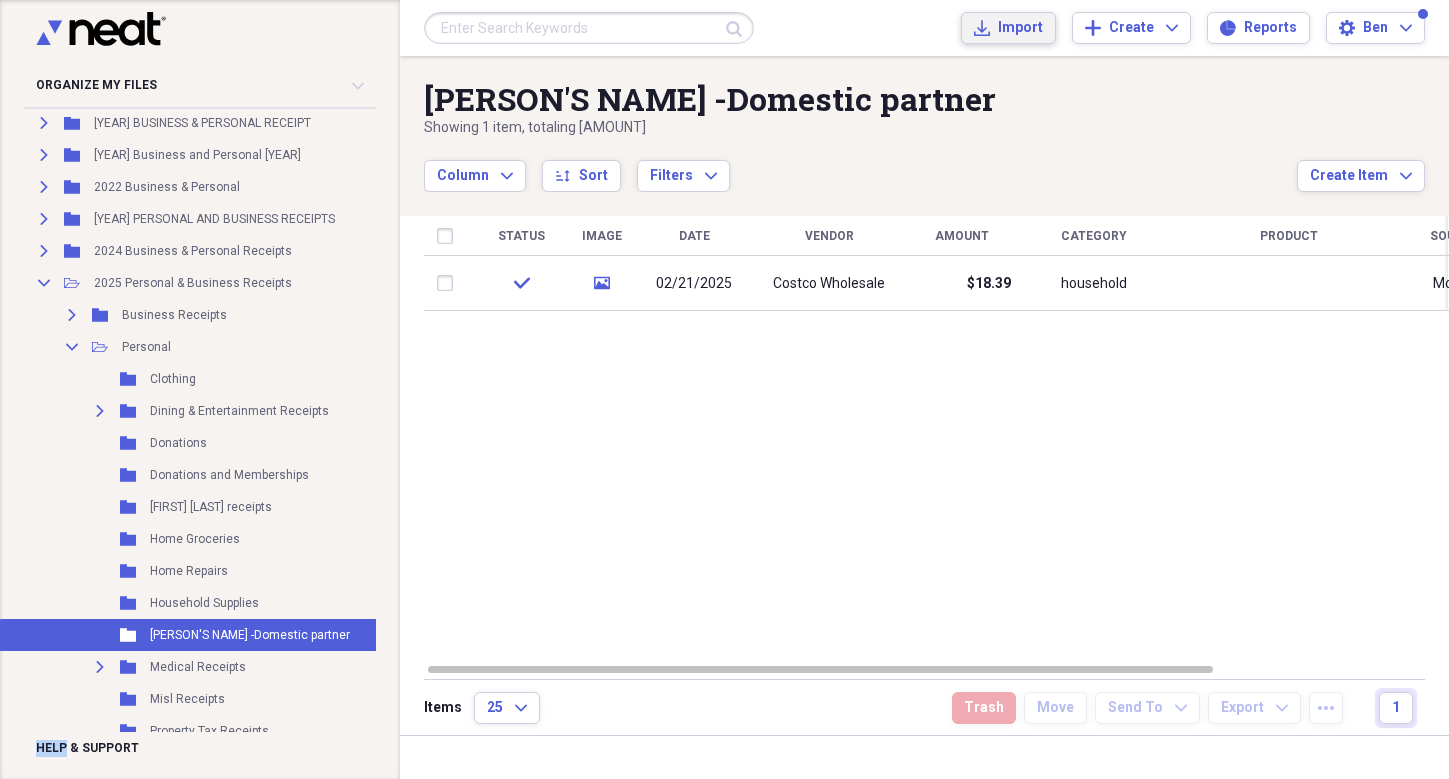 click on "Import" at bounding box center [1020, 28] 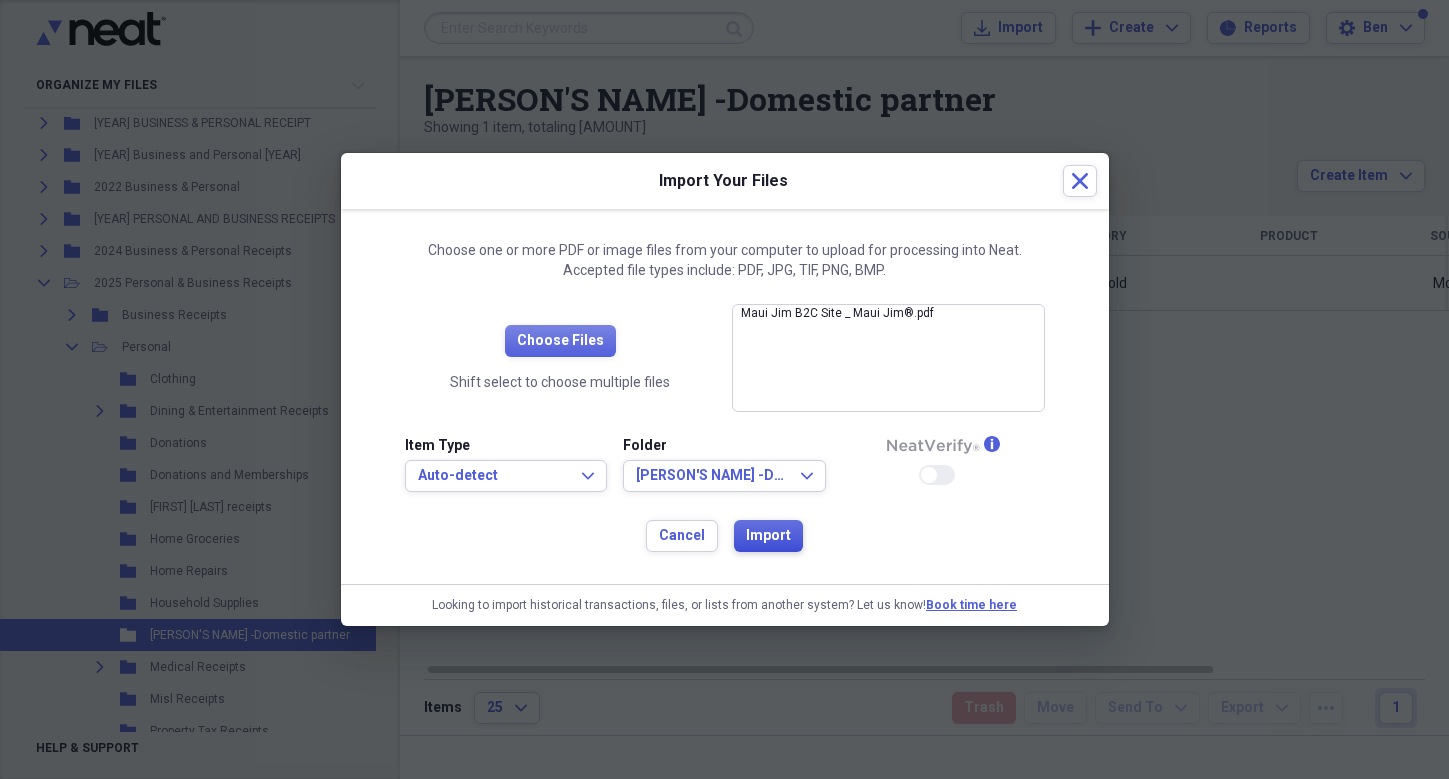 click on "Import" at bounding box center [768, 536] 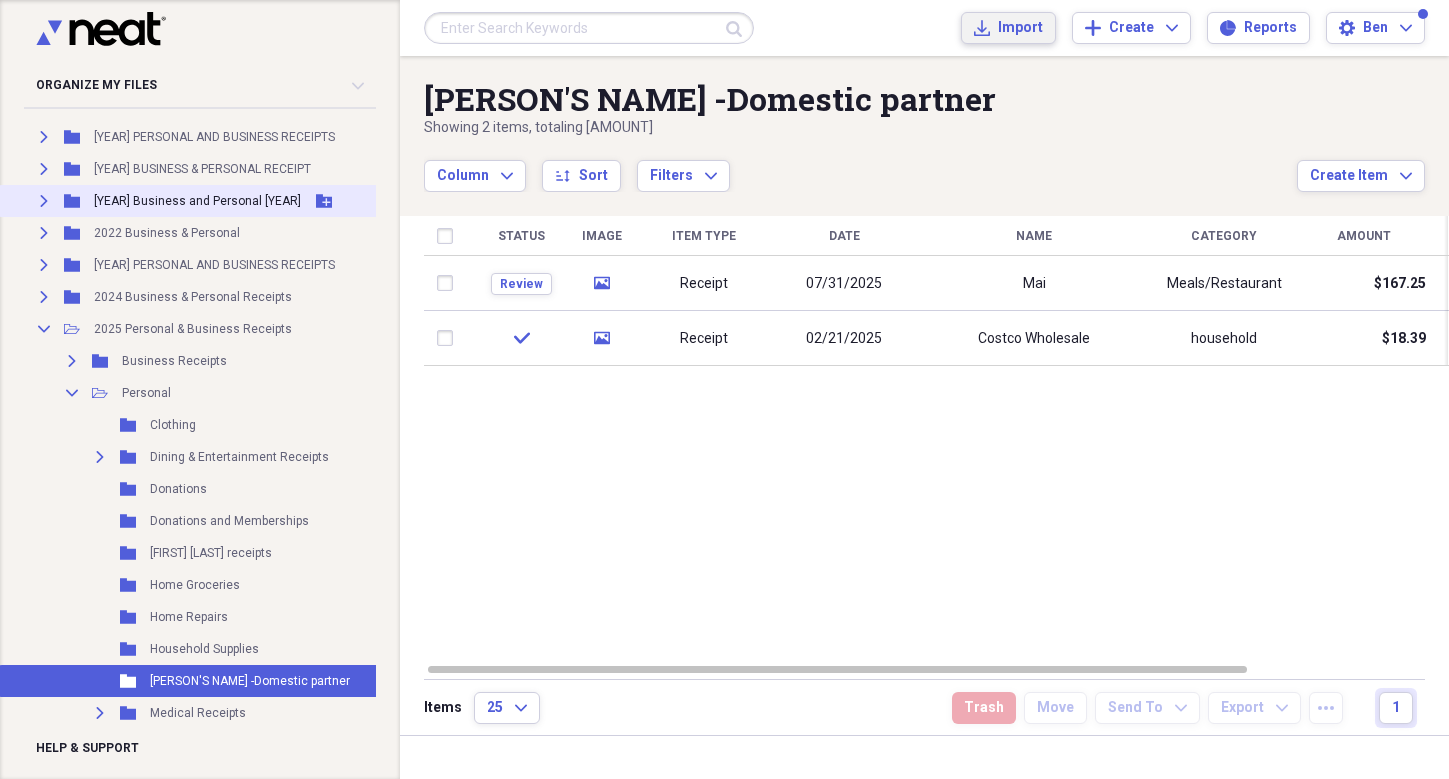 scroll, scrollTop: 0, scrollLeft: 0, axis: both 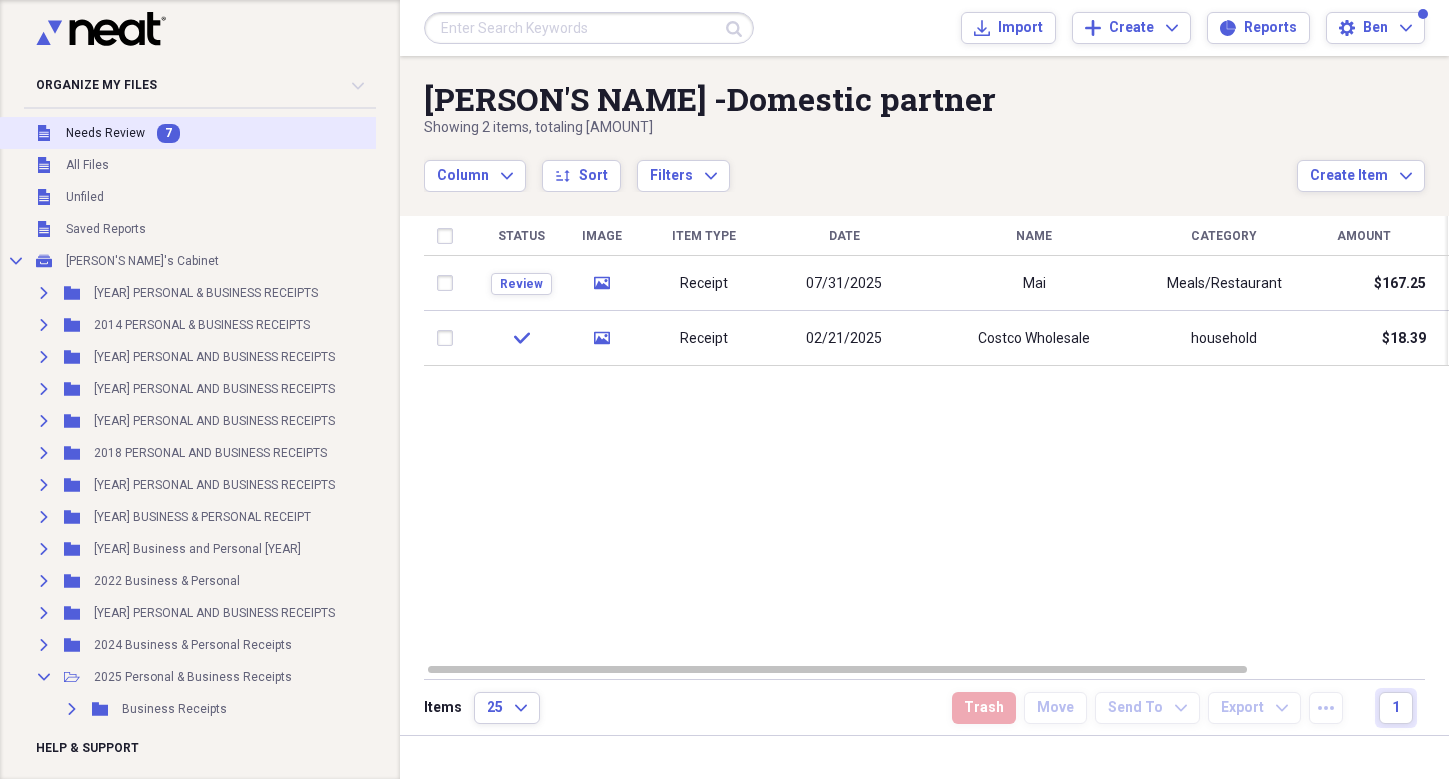 click on "7" at bounding box center (168, 133) 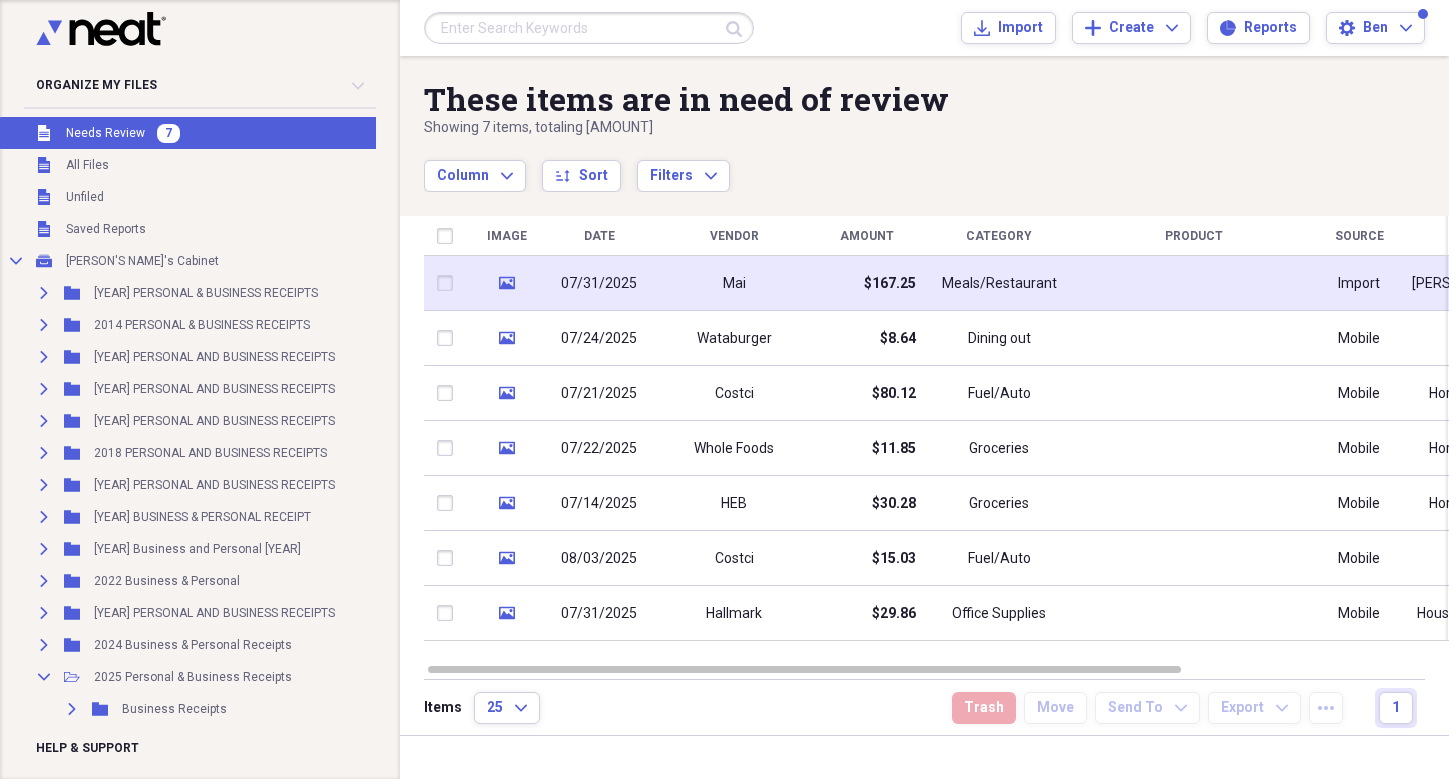 click on "07/31/2025" at bounding box center [599, 284] 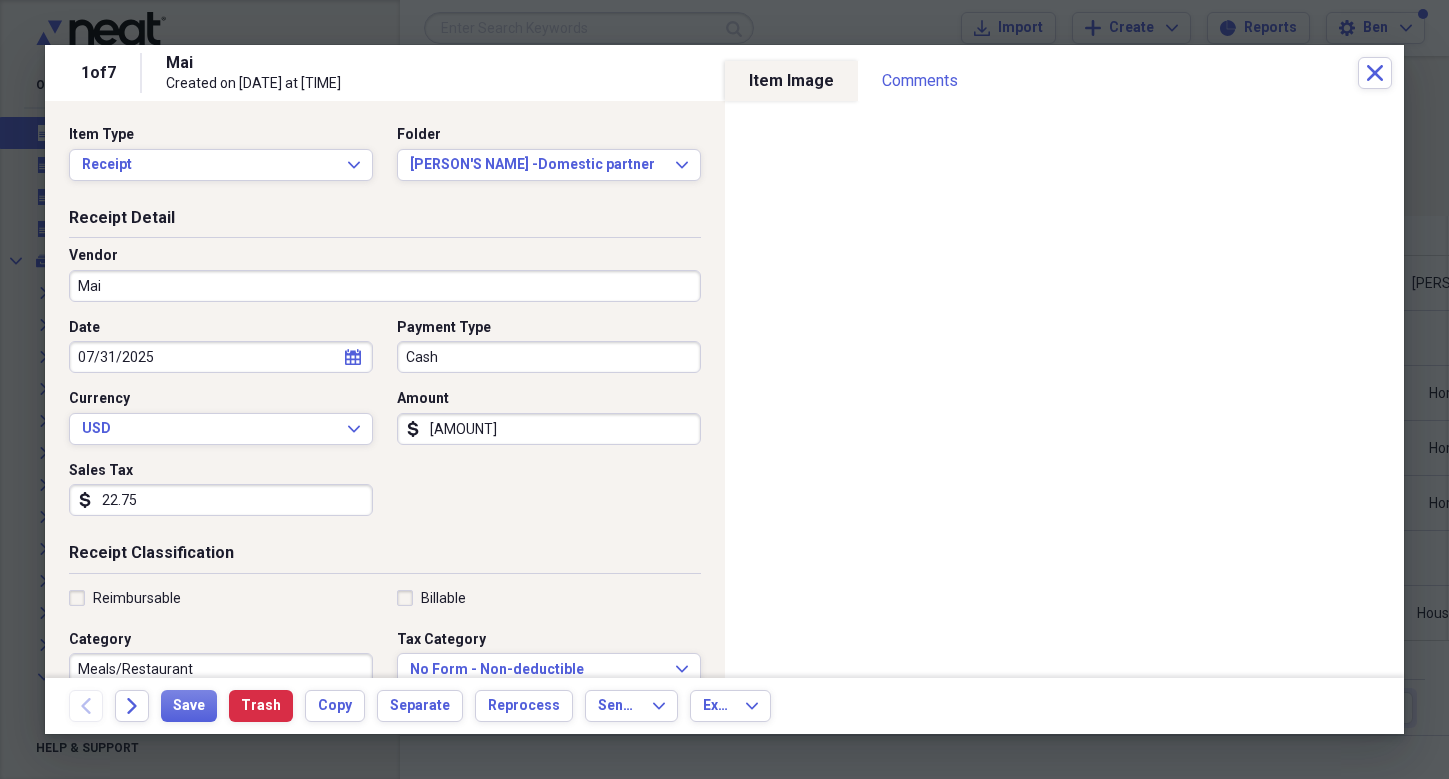 click on "Cash" at bounding box center (549, 357) 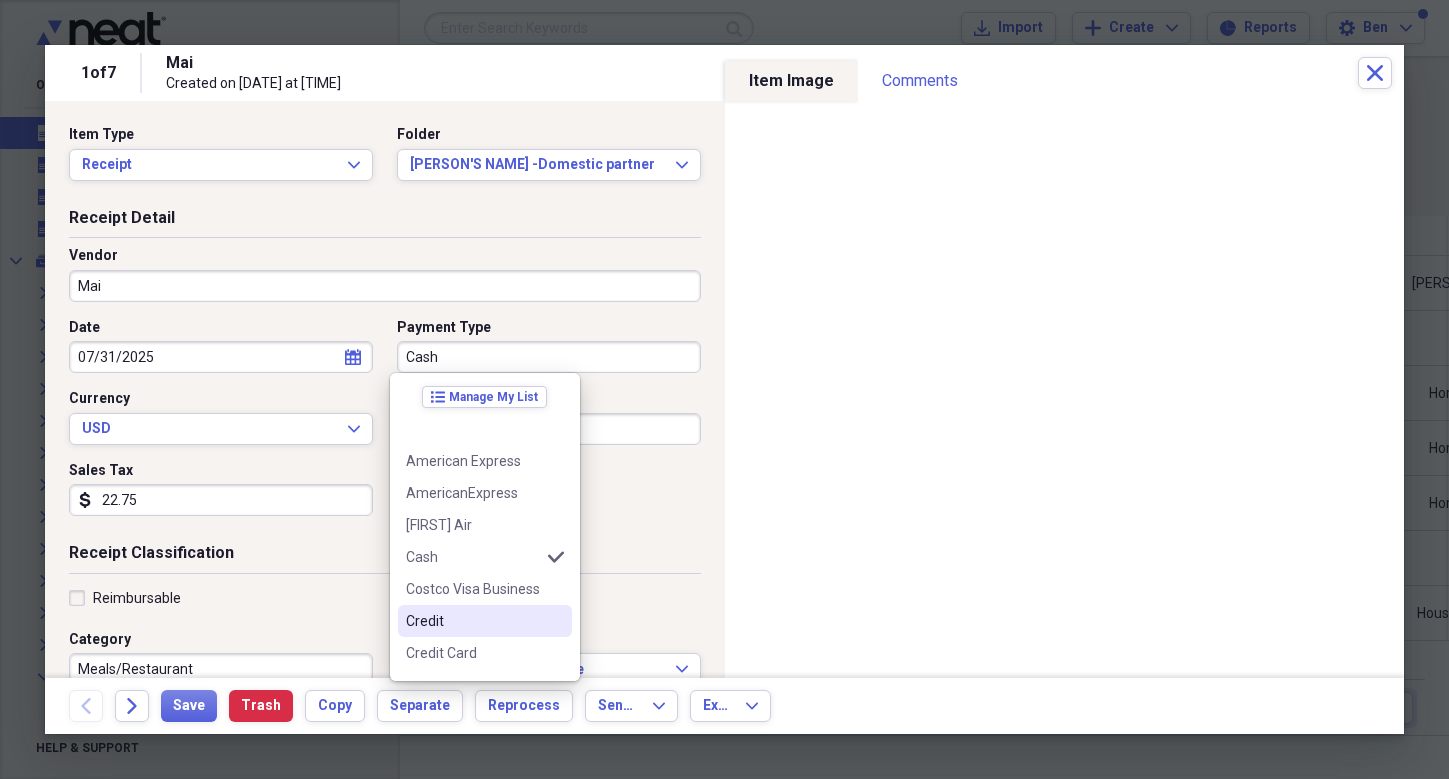 click on "Credit" at bounding box center [473, 621] 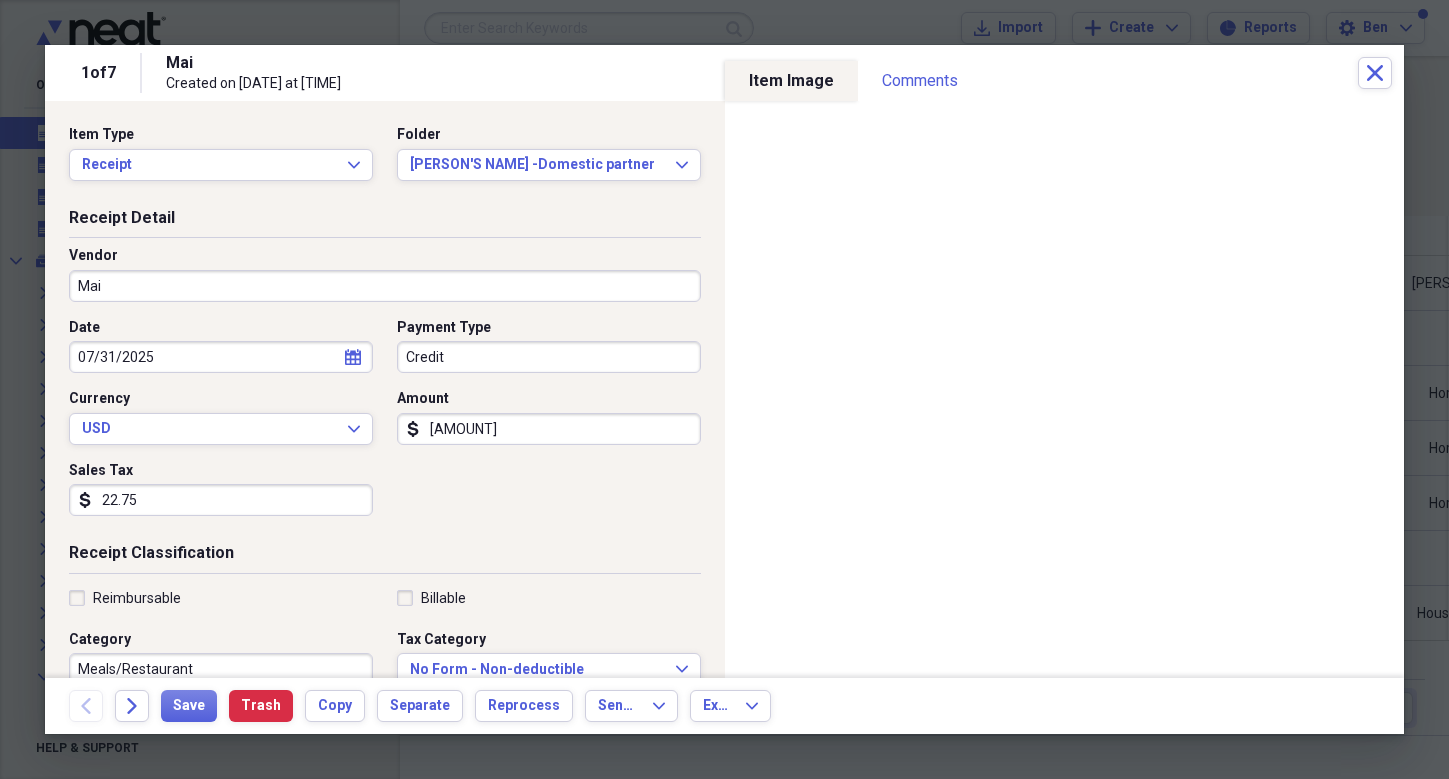 click on "Mai" at bounding box center (385, 286) 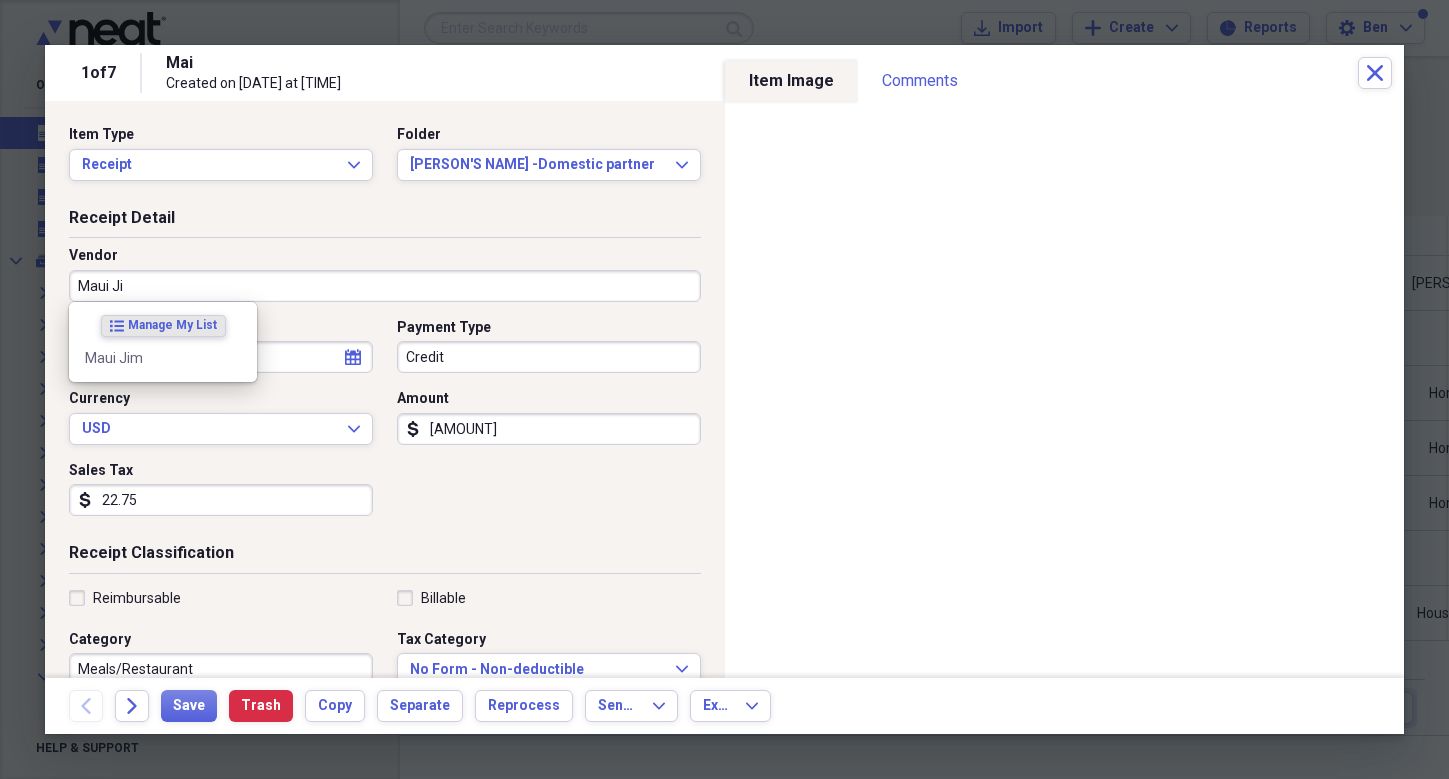 type on "Maui Jim" 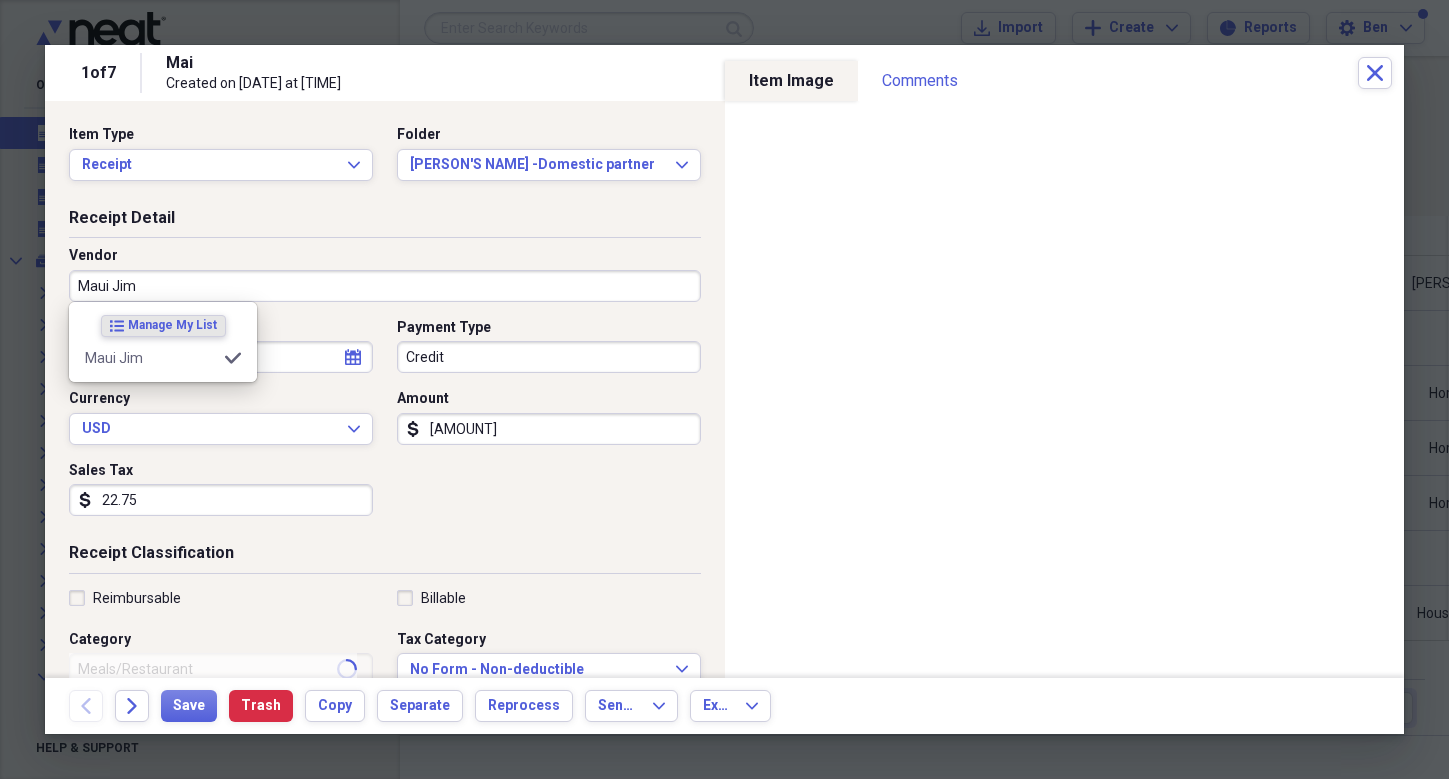 type on "Postal/Shipping" 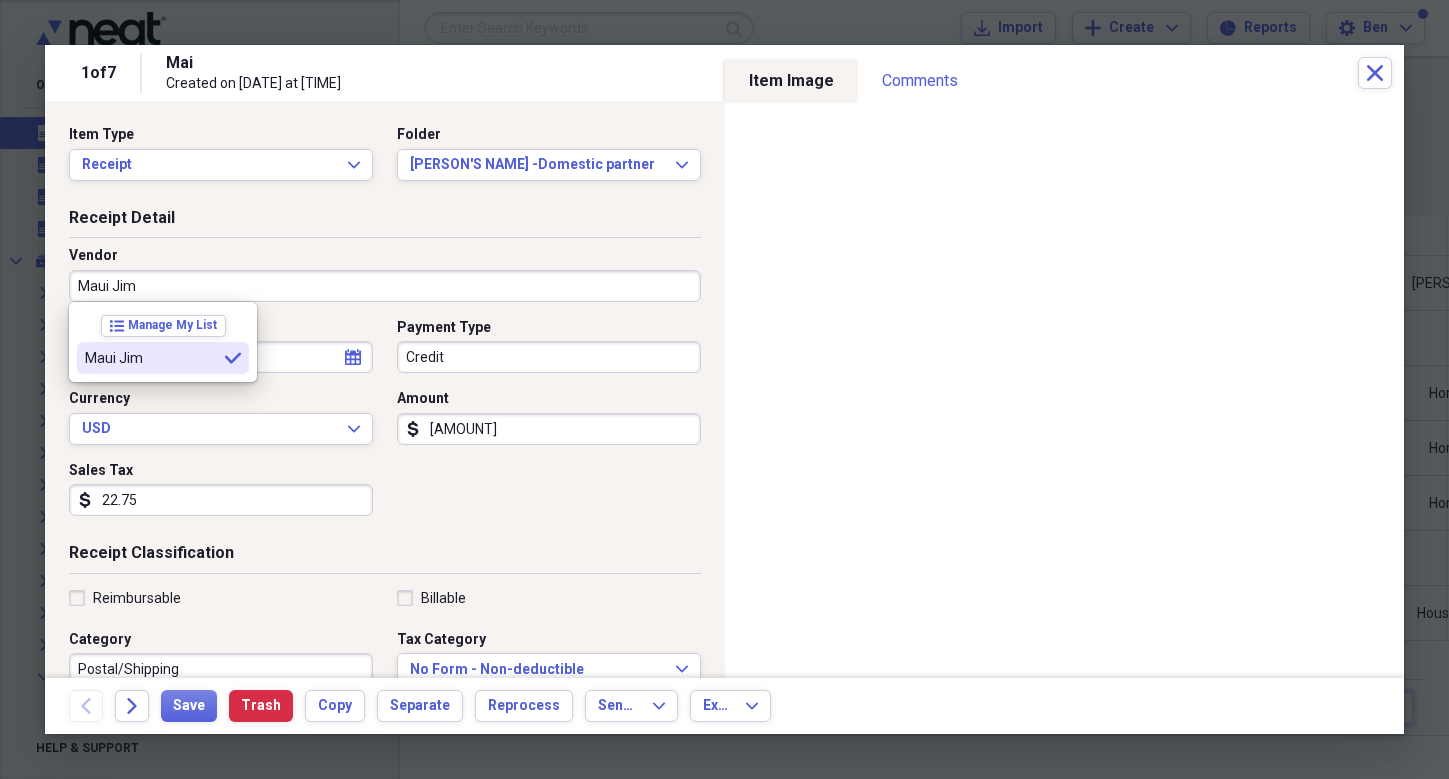 type on "Maui Jim" 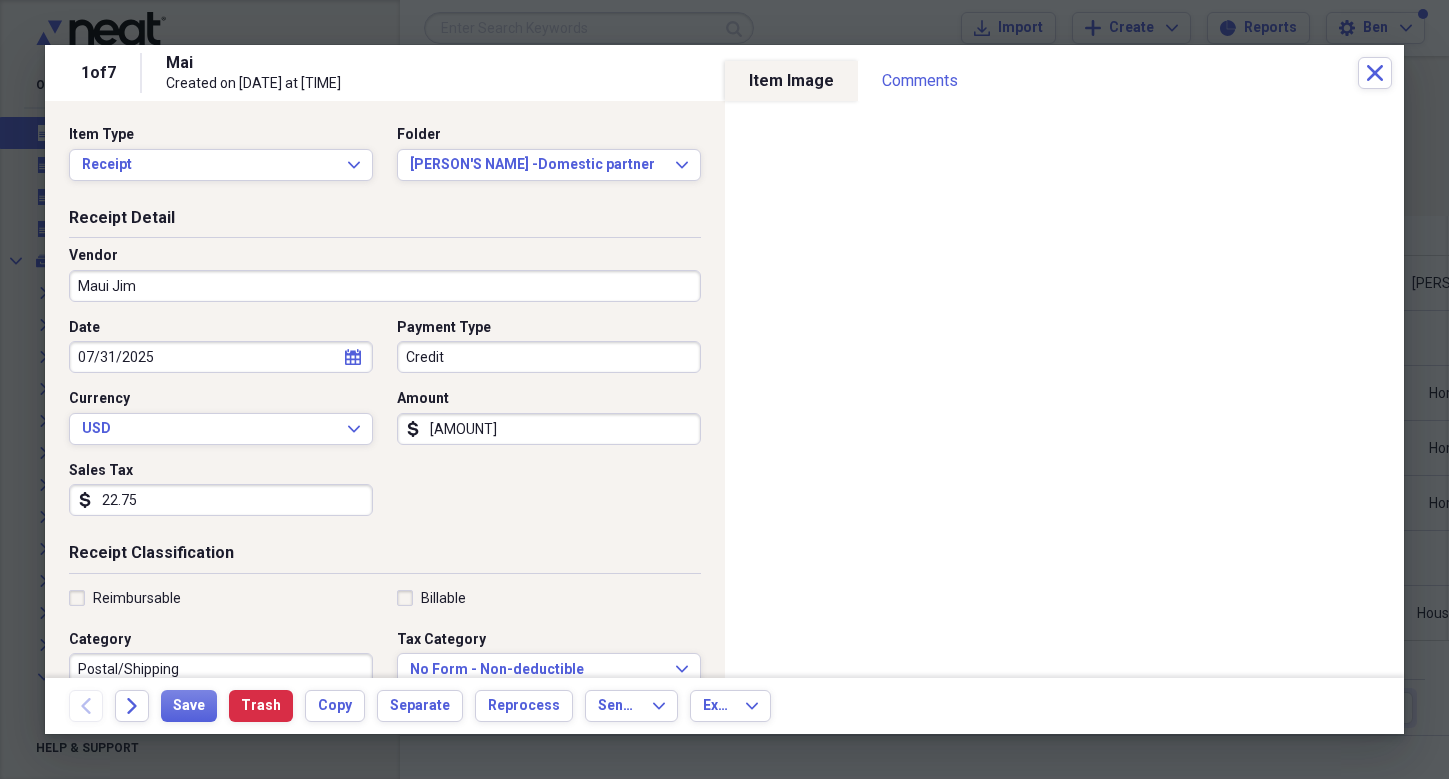 click on "Date [DATE] calendar Calendar Payment Type Credit Currency USD Expand Amount dollar-sign [AMOUNT] Sales Tax dollar-sign [AMOUNT]" at bounding box center (385, 425) 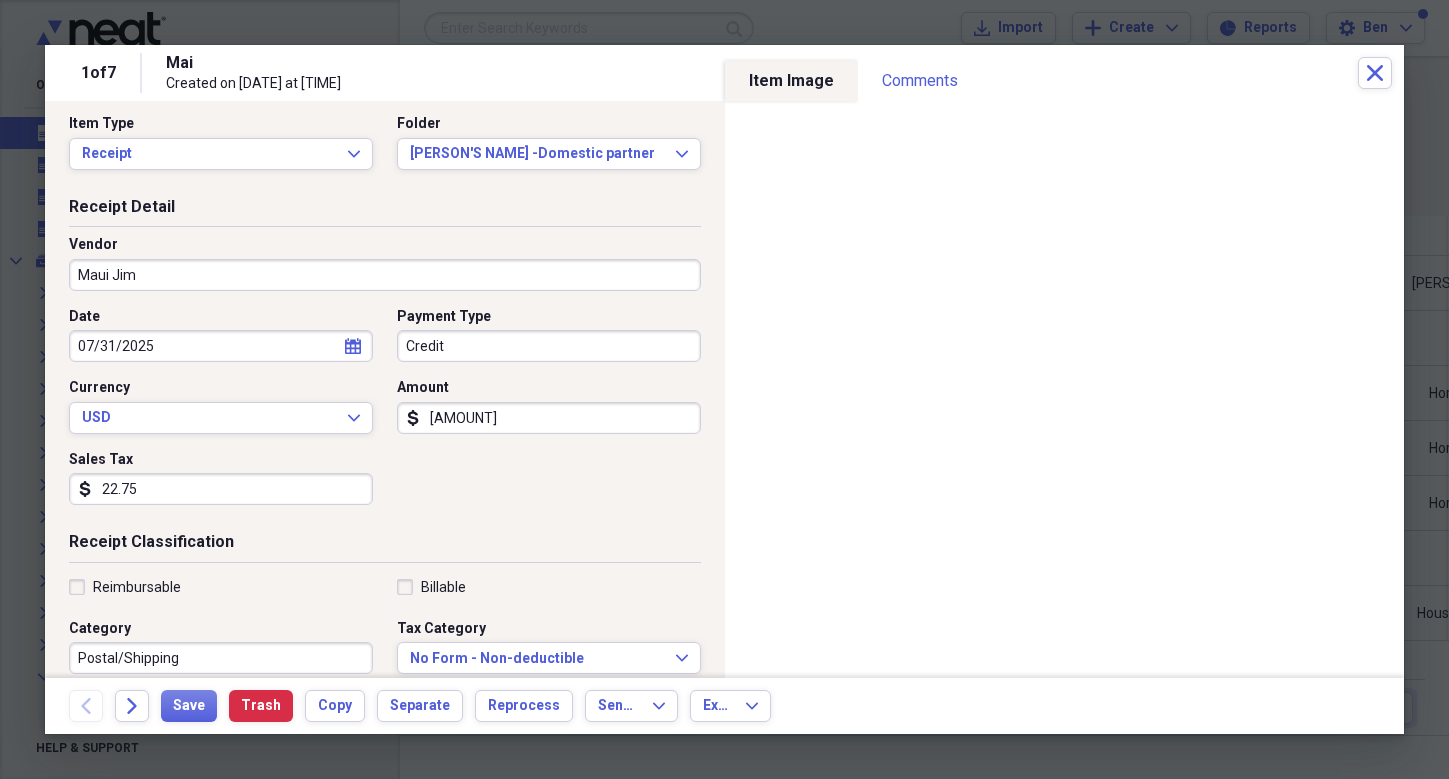scroll, scrollTop: 364, scrollLeft: 0, axis: vertical 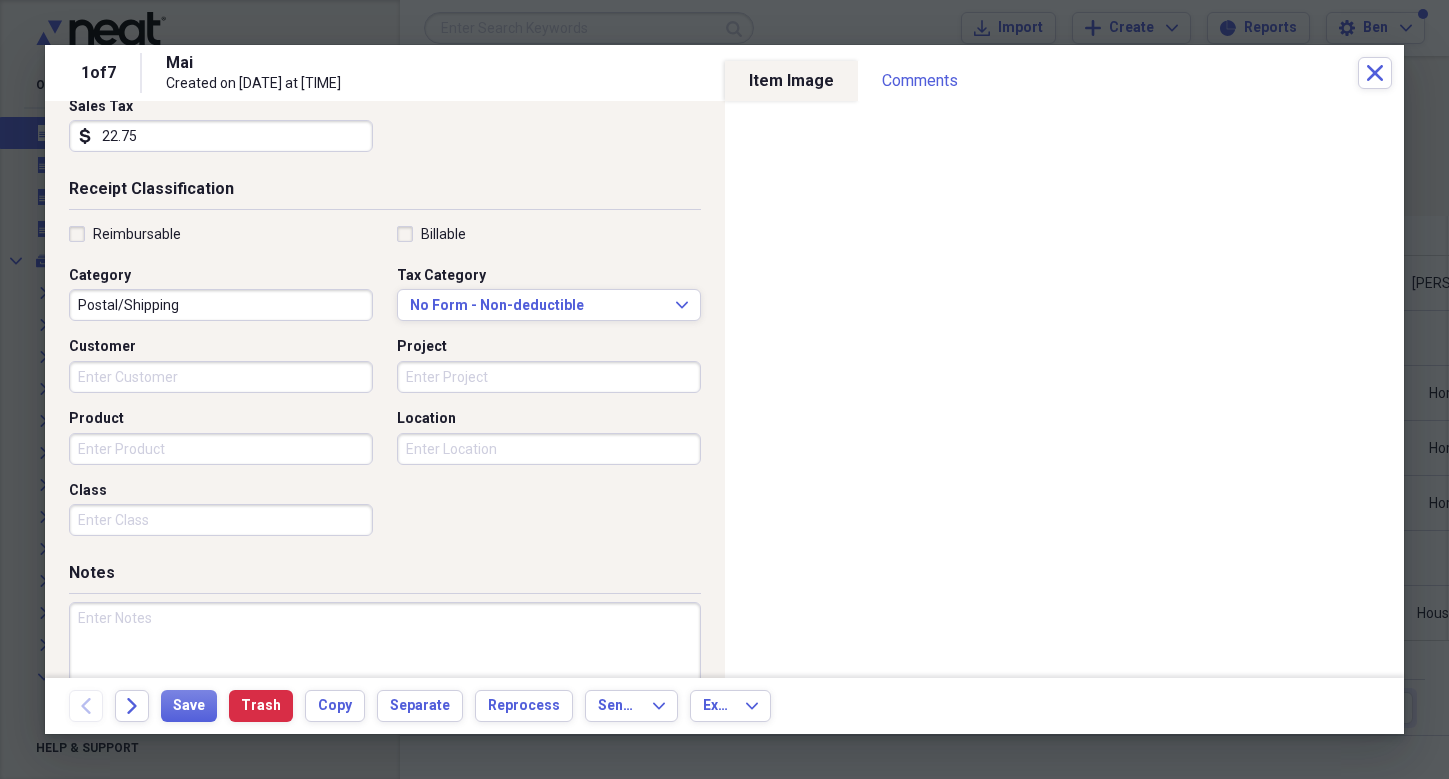 click on "Postal/Shipping" at bounding box center (221, 305) 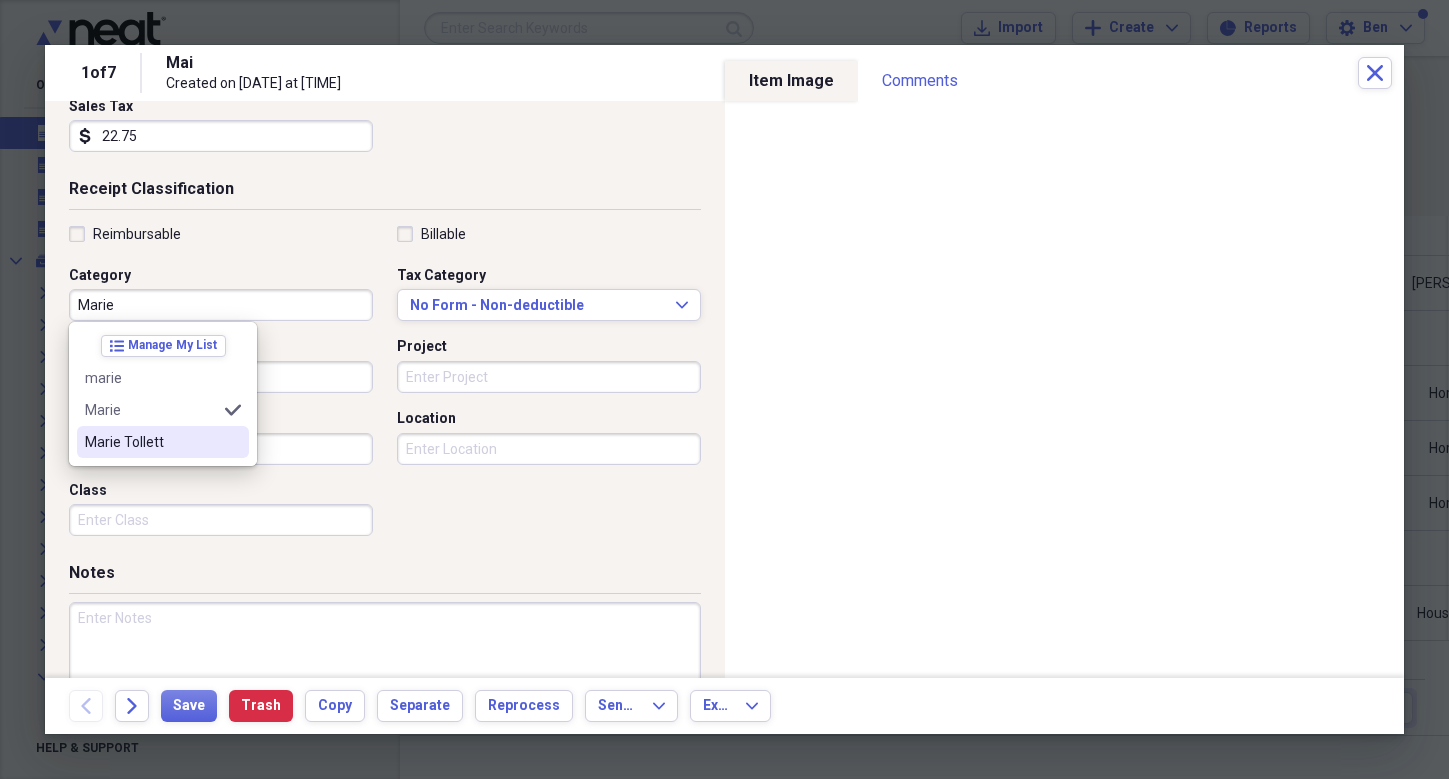 click on "Marie Tollett" at bounding box center [151, 442] 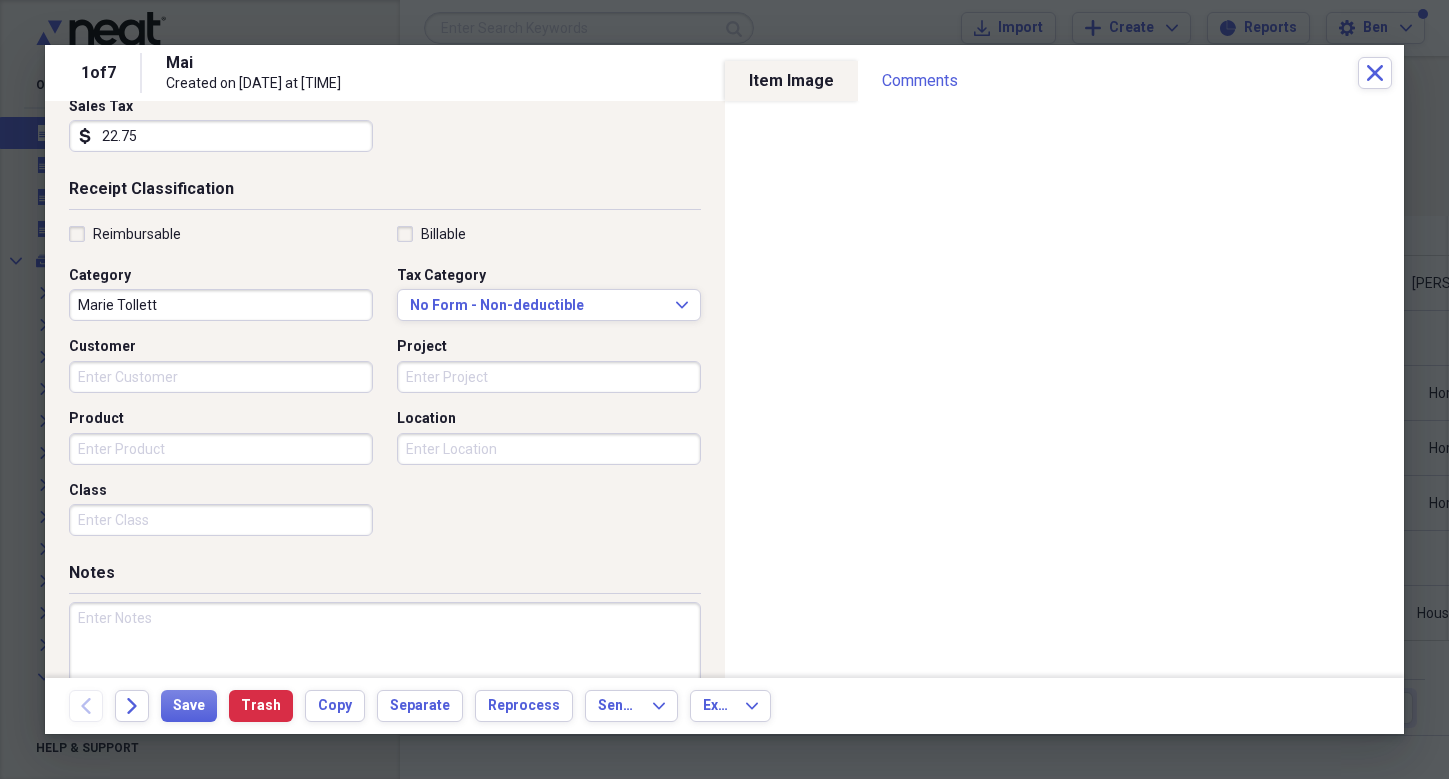 click at bounding box center (385, 667) 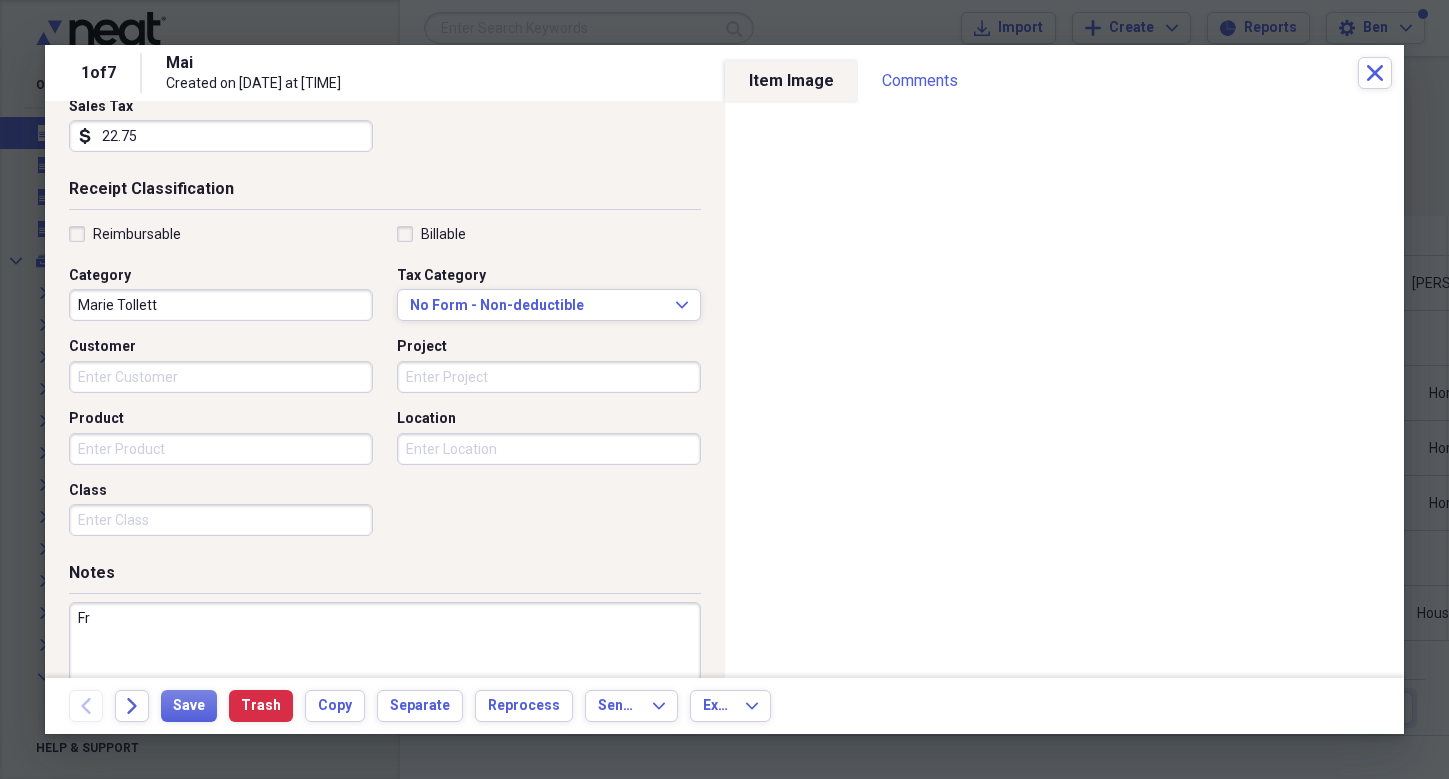 type on "F" 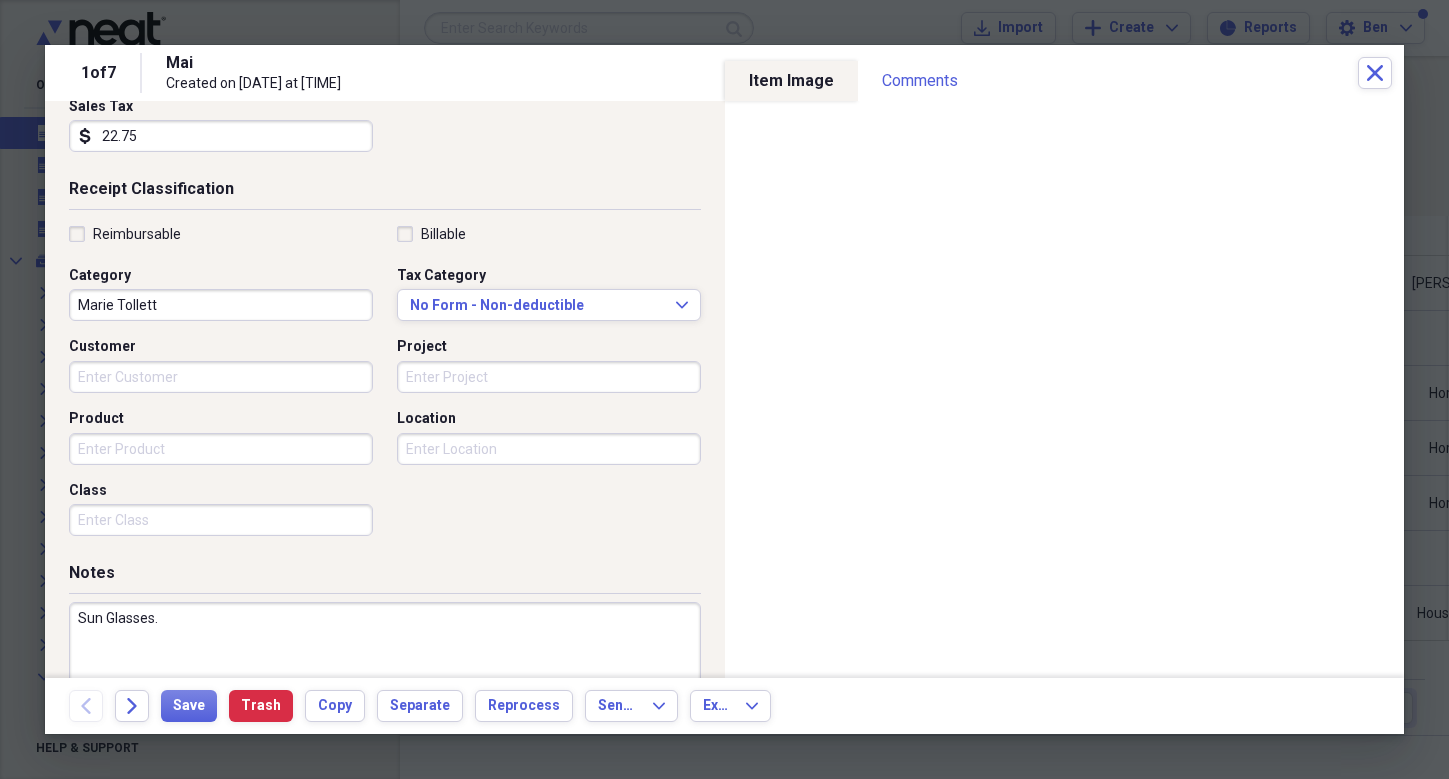 type on "Sun Glasses." 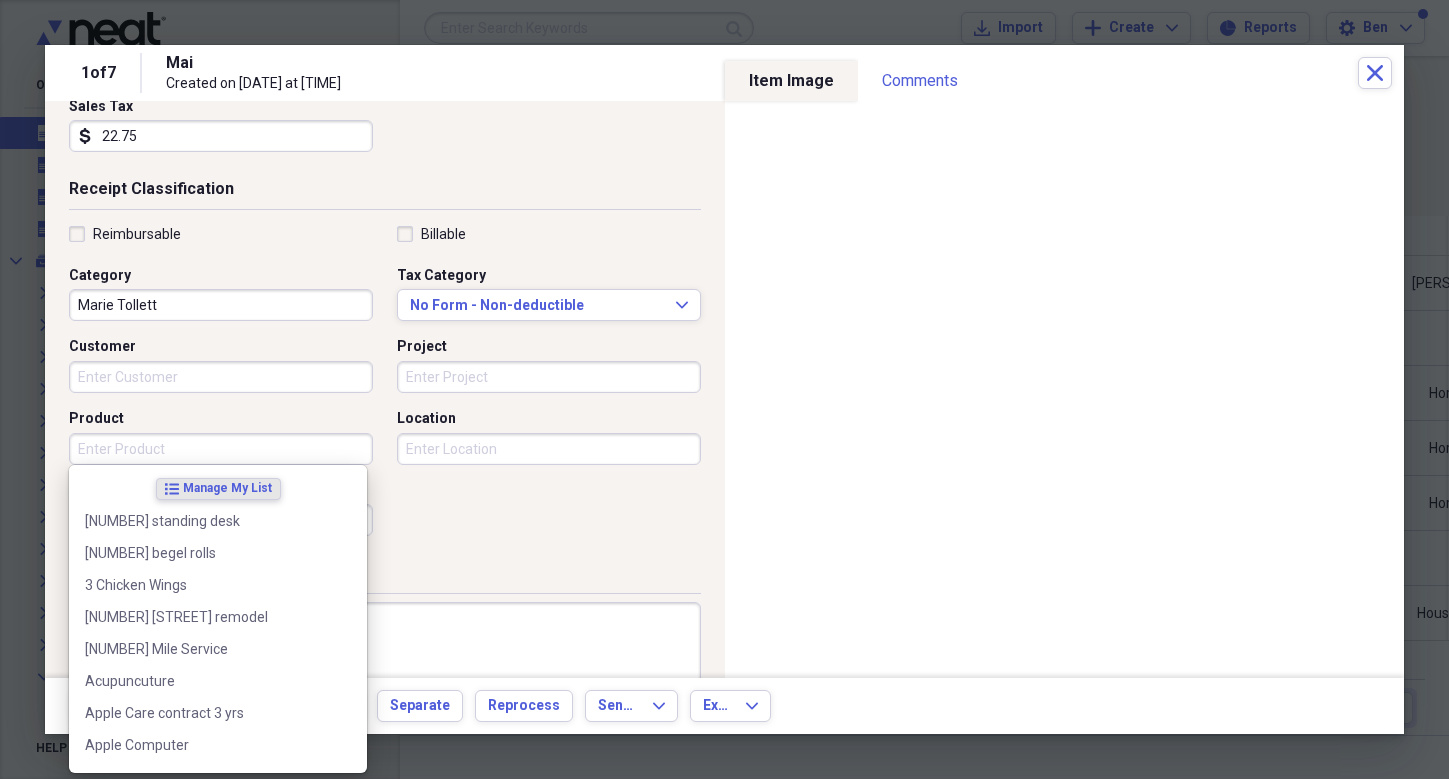 click on "Product" at bounding box center (221, 449) 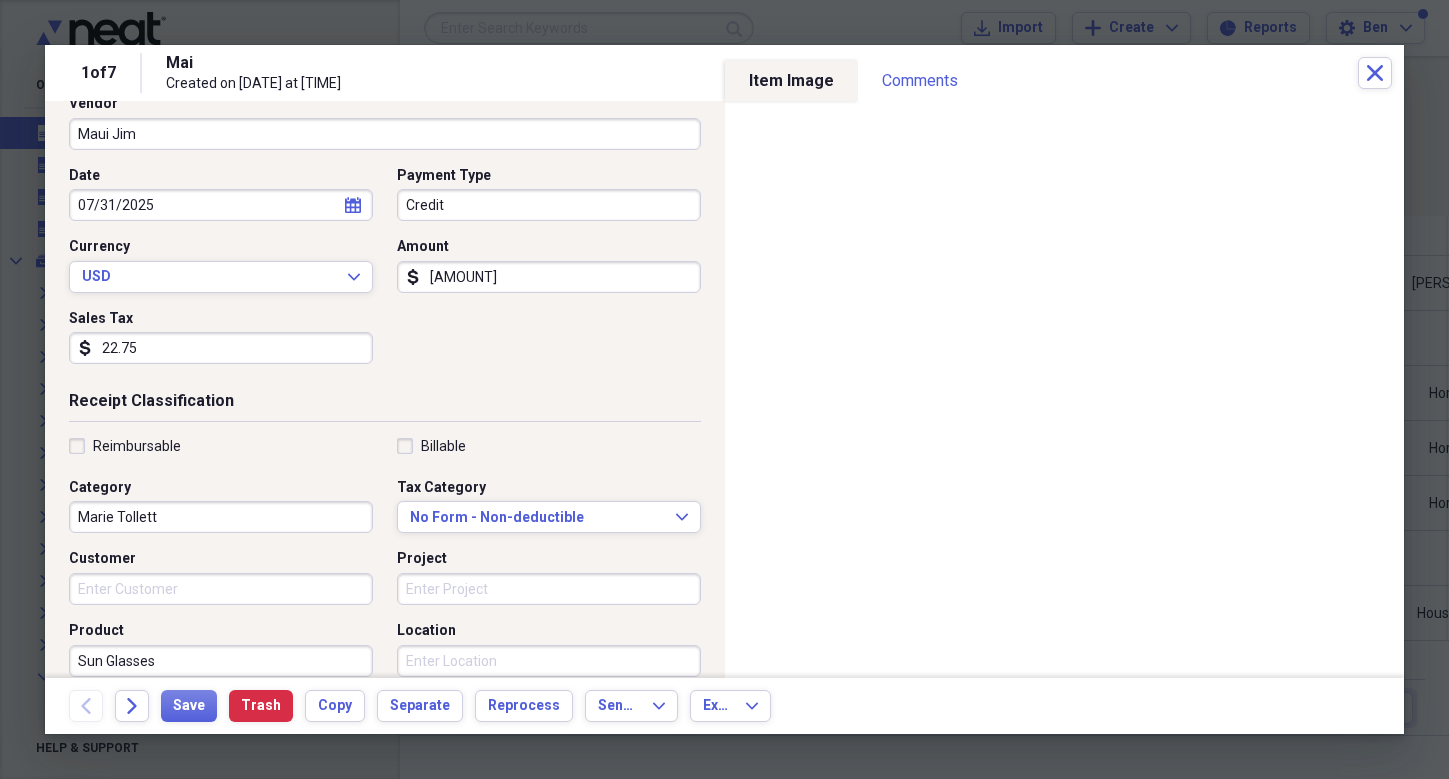 scroll, scrollTop: 139, scrollLeft: 0, axis: vertical 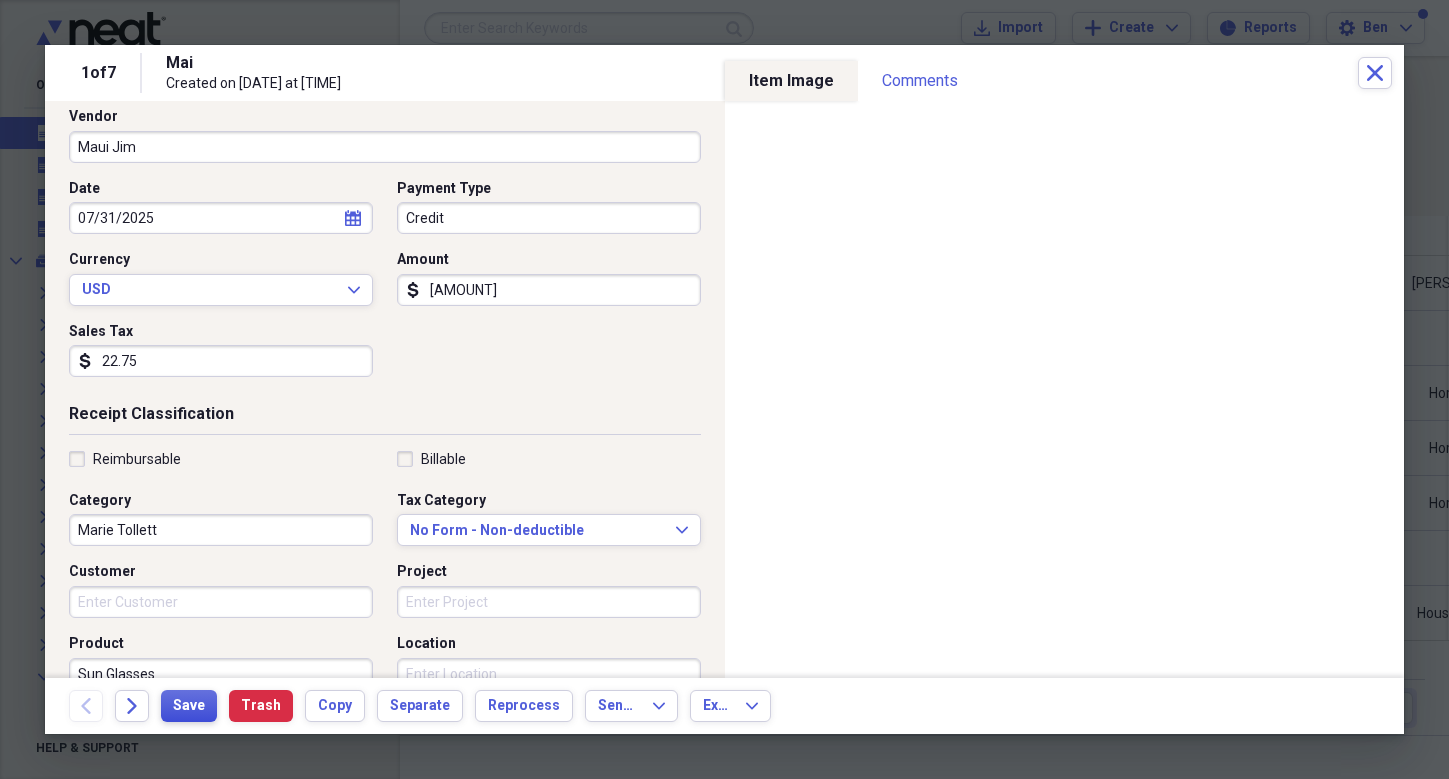 type on "Sun Glasses" 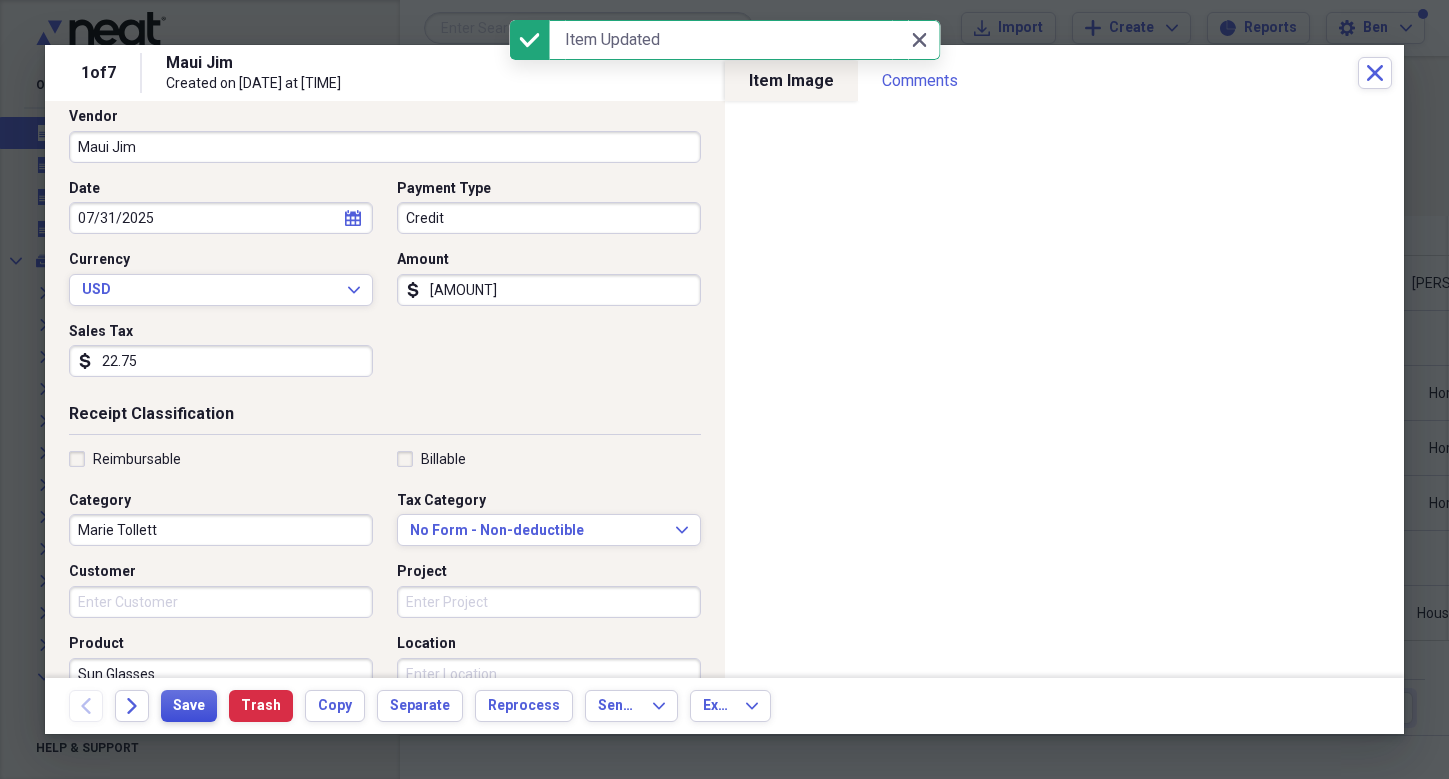 type on "Sun Glasses." 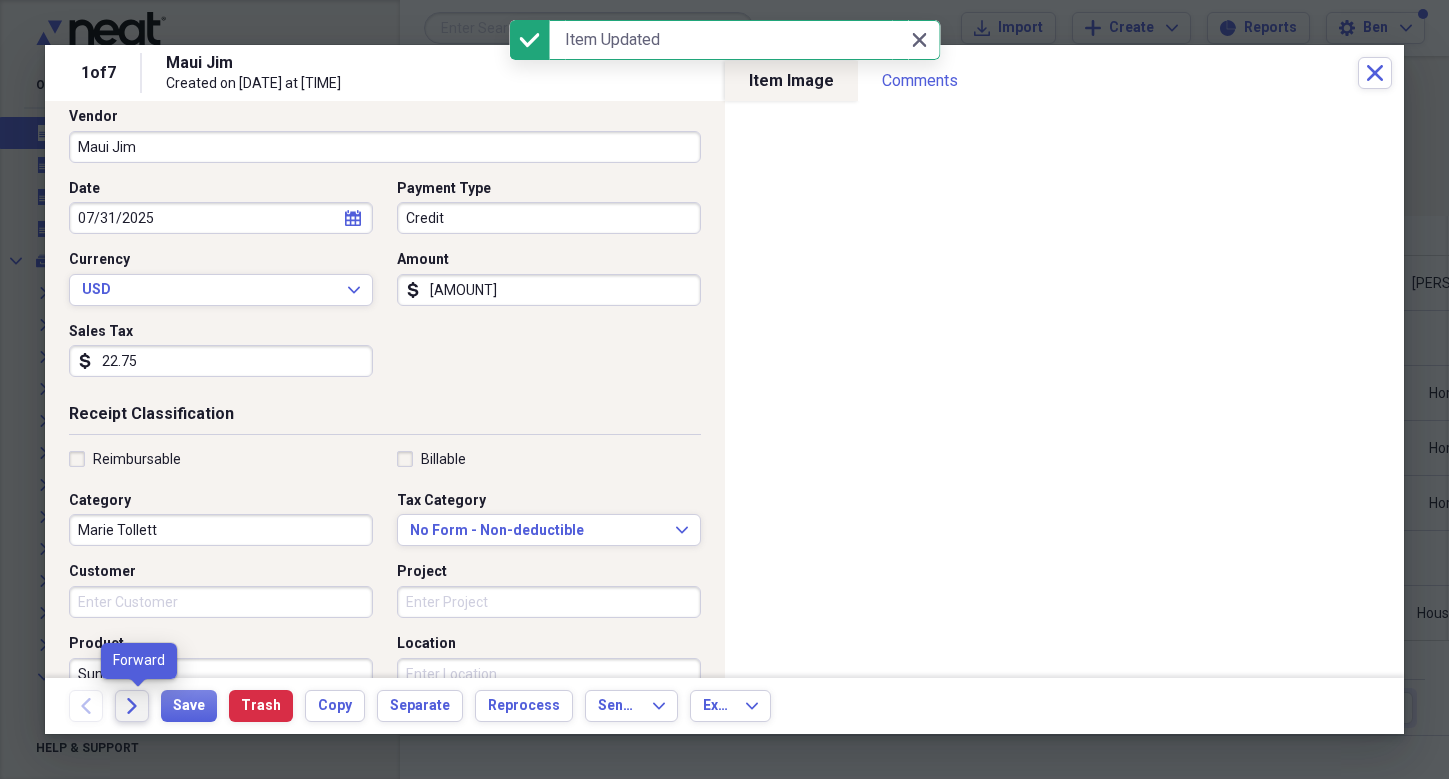 click on "Forward" 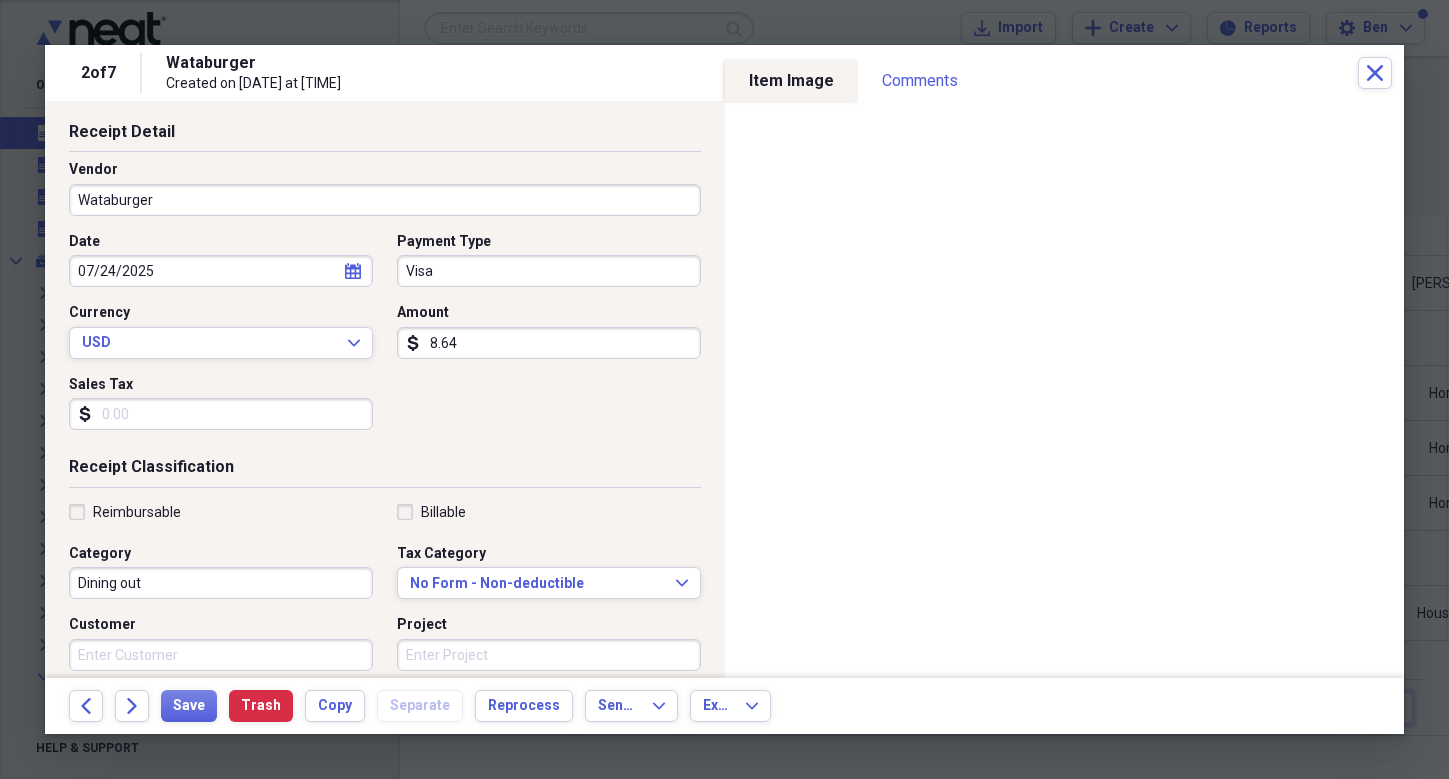 scroll, scrollTop: 163, scrollLeft: 0, axis: vertical 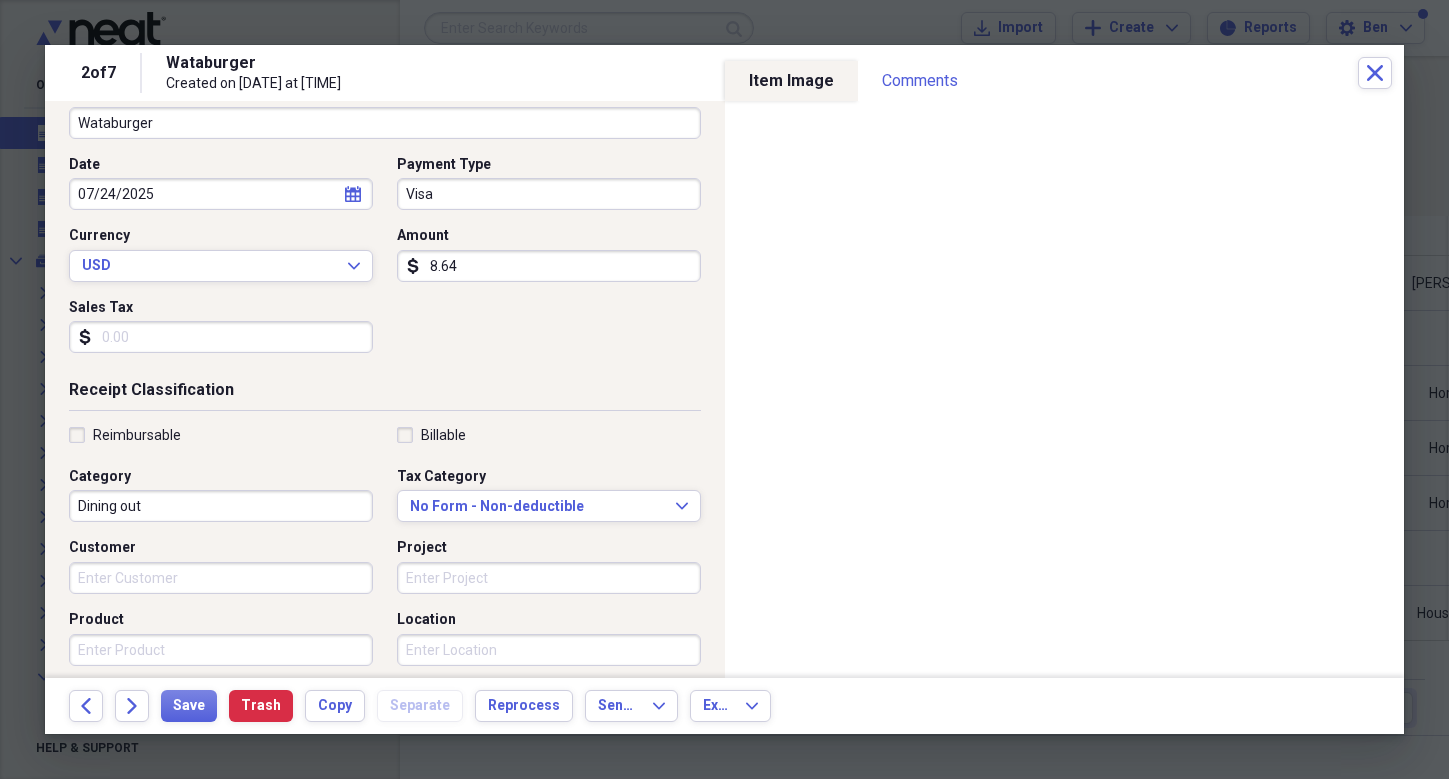 click on "Dining out" at bounding box center (221, 506) 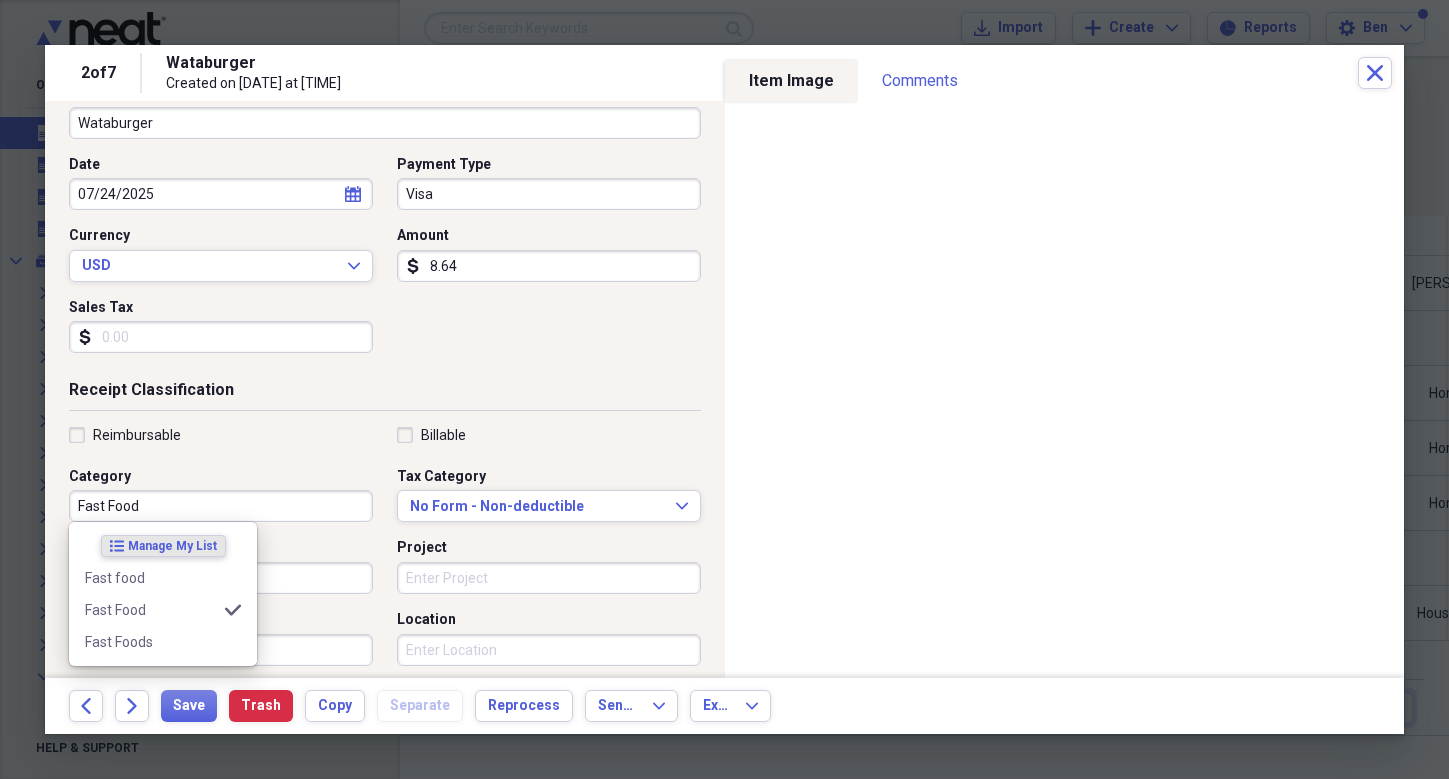 type on "Fast Food" 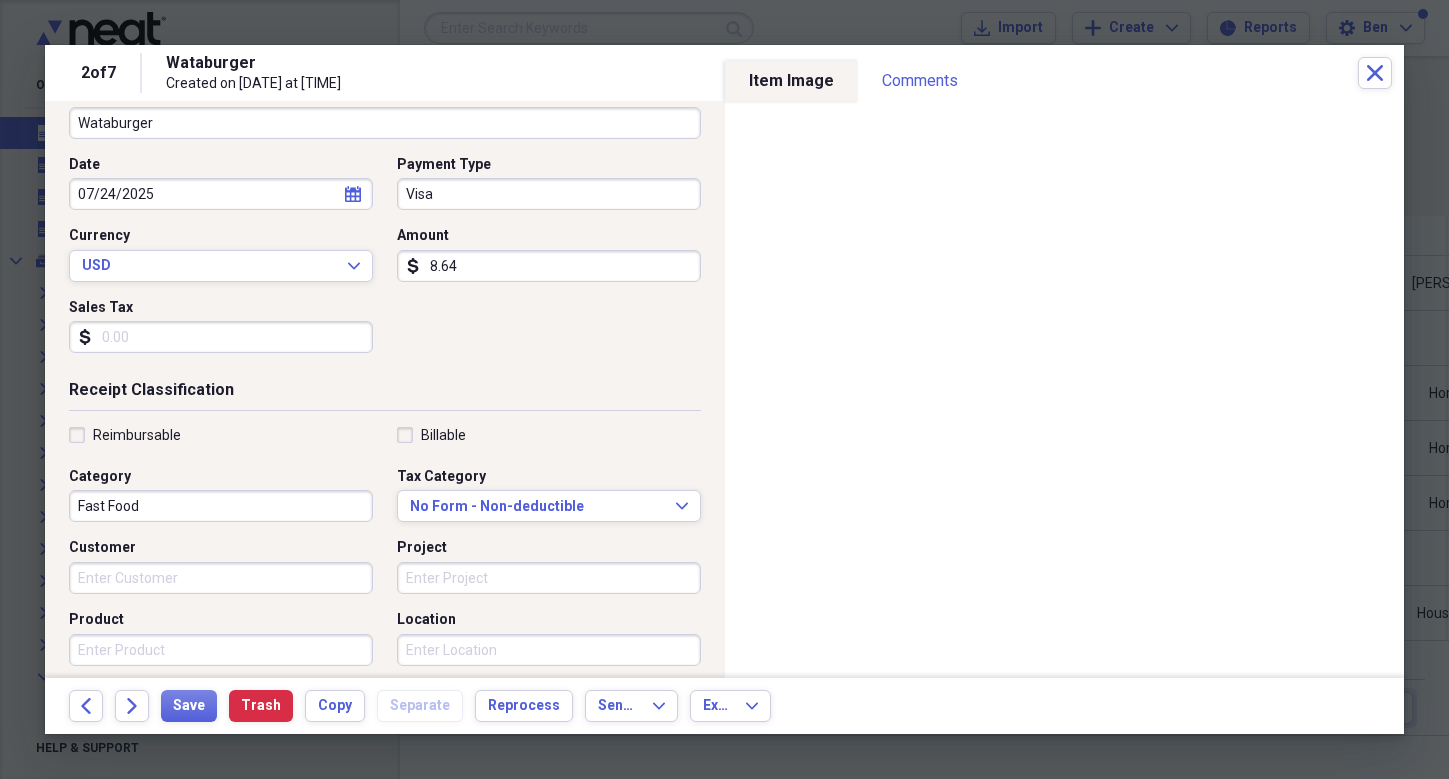 click on "Category" at bounding box center (221, 477) 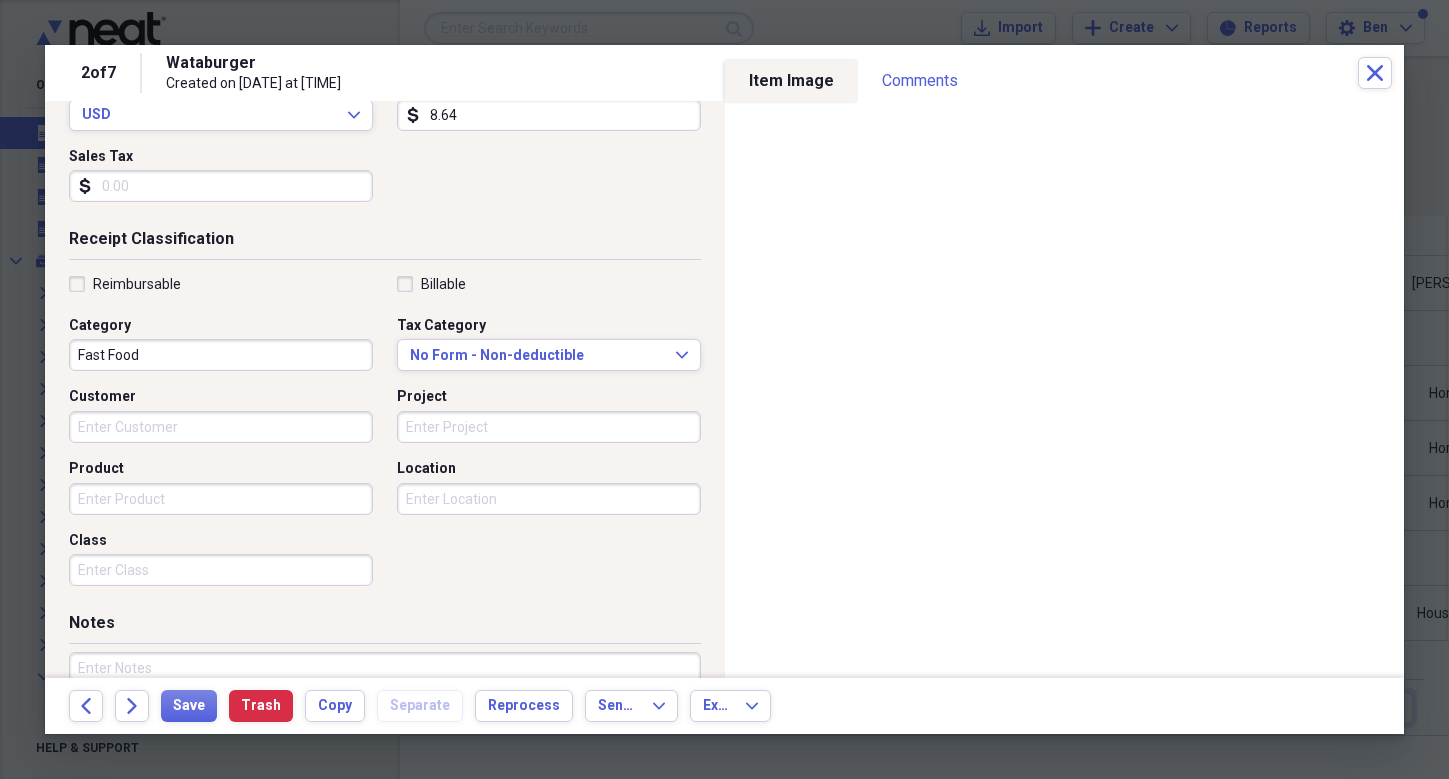 scroll, scrollTop: 314, scrollLeft: 0, axis: vertical 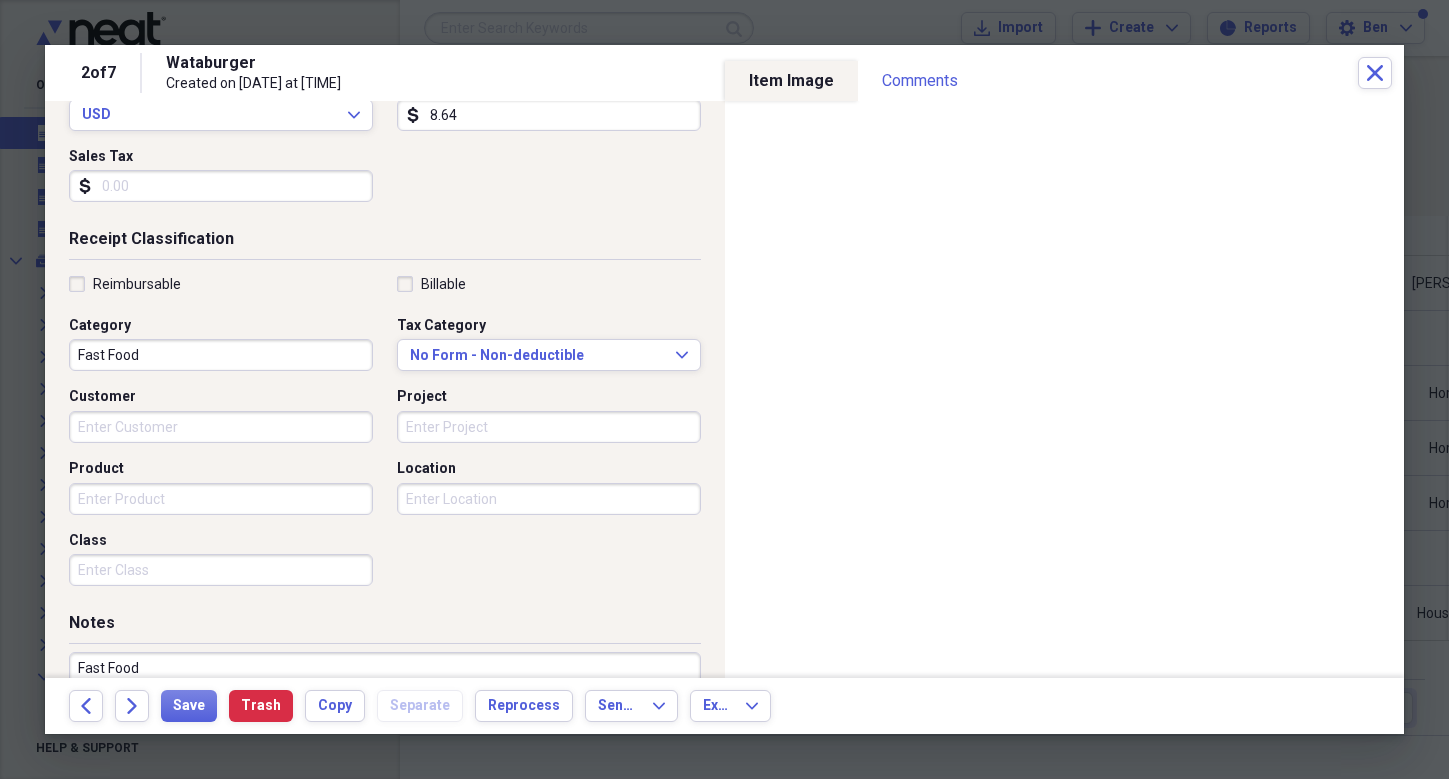 type on "Fast Food" 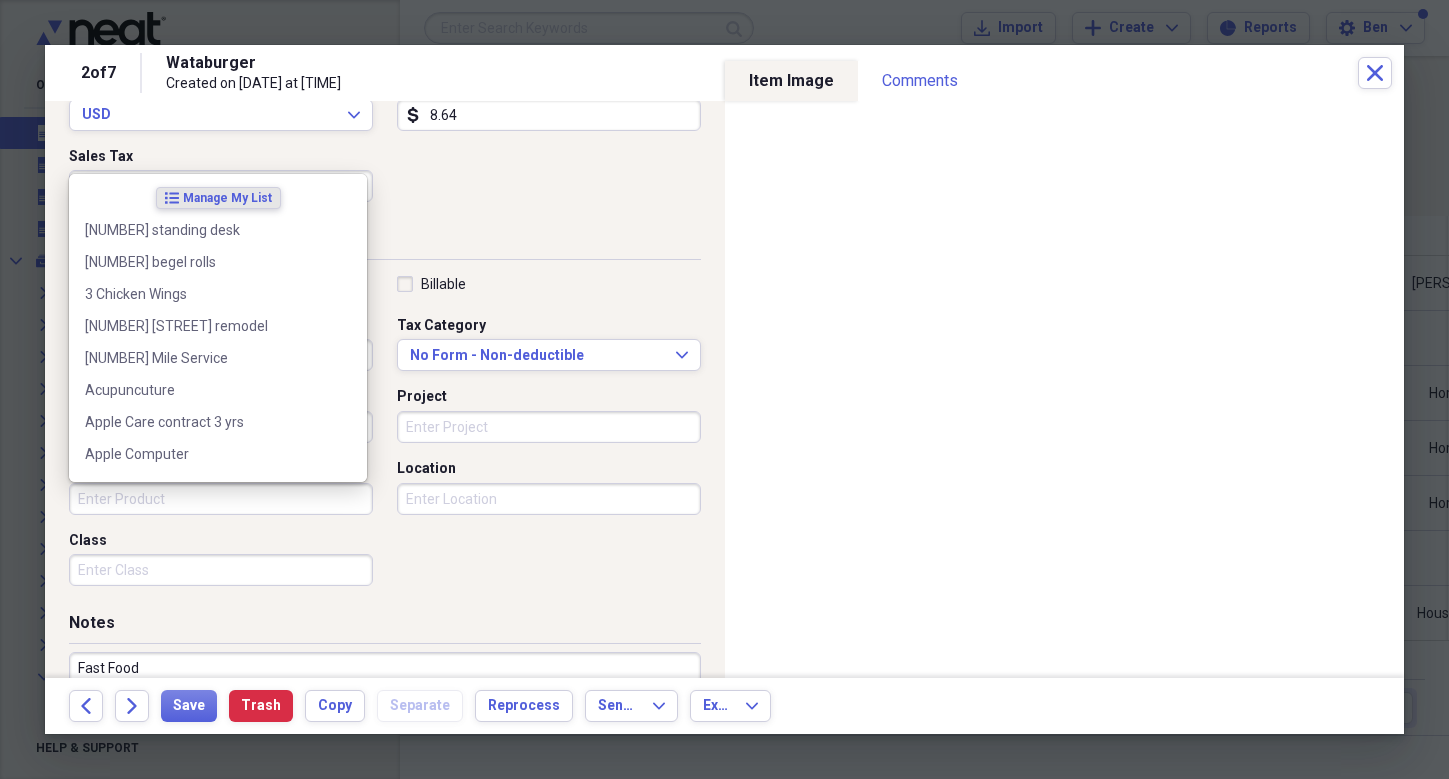 click on "Product" at bounding box center (221, 499) 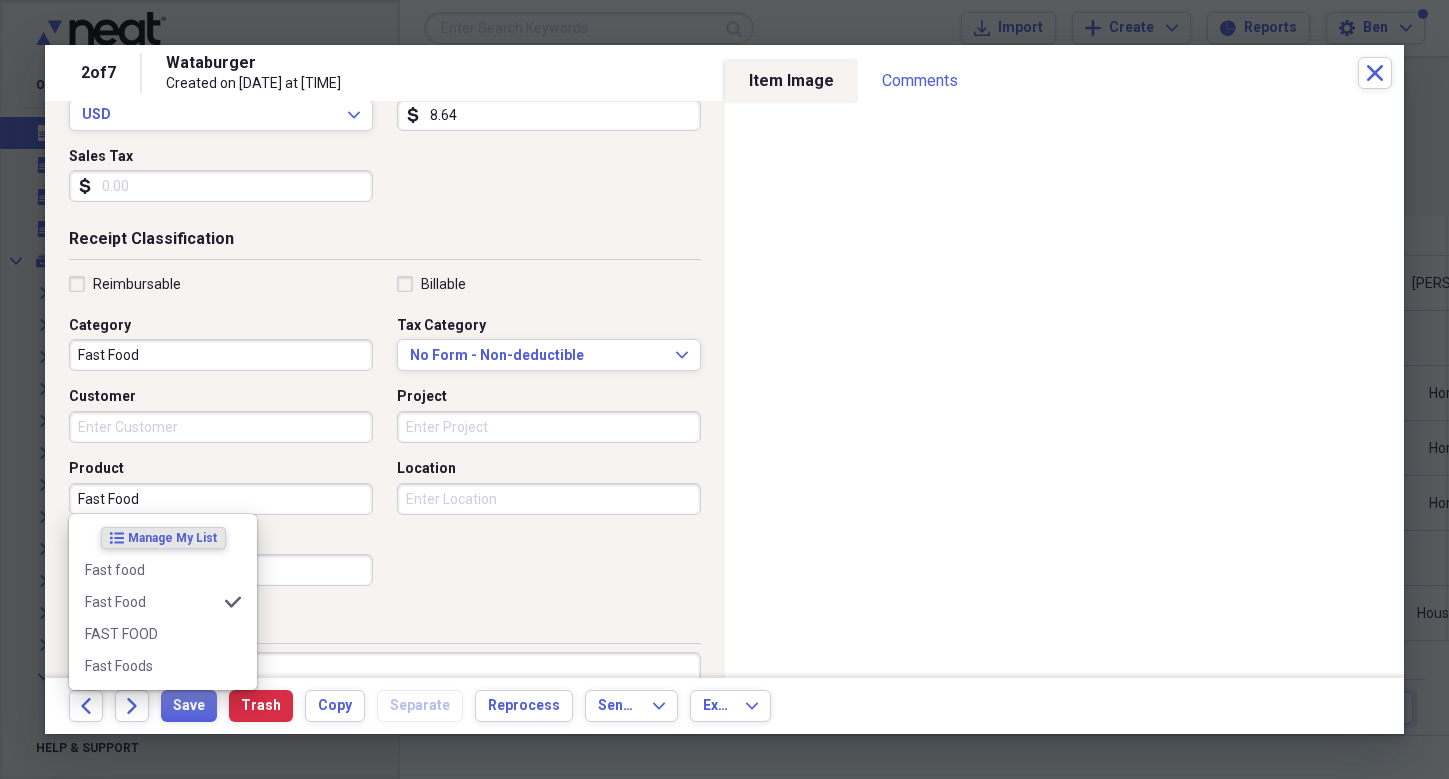 type on "Fast Food" 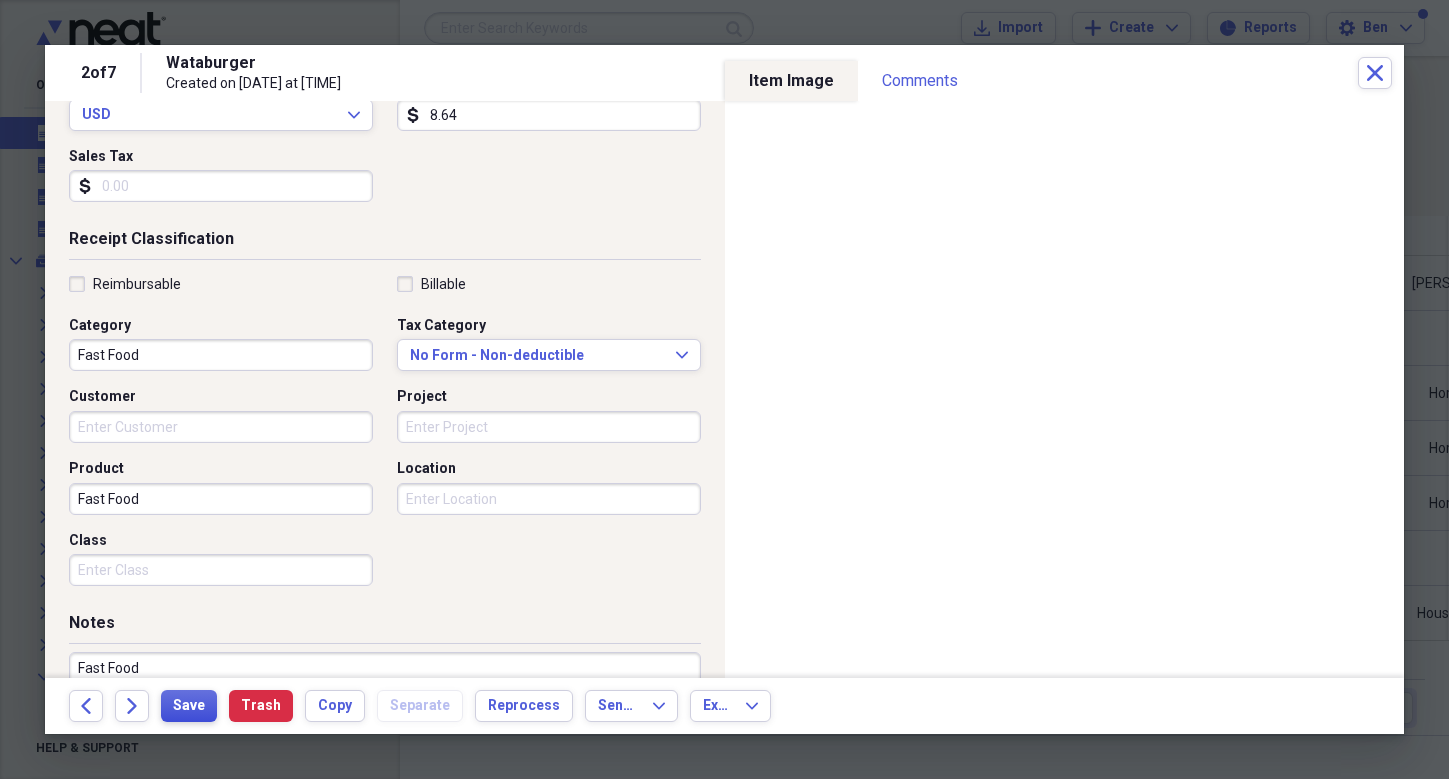 click on "Save" at bounding box center (189, 706) 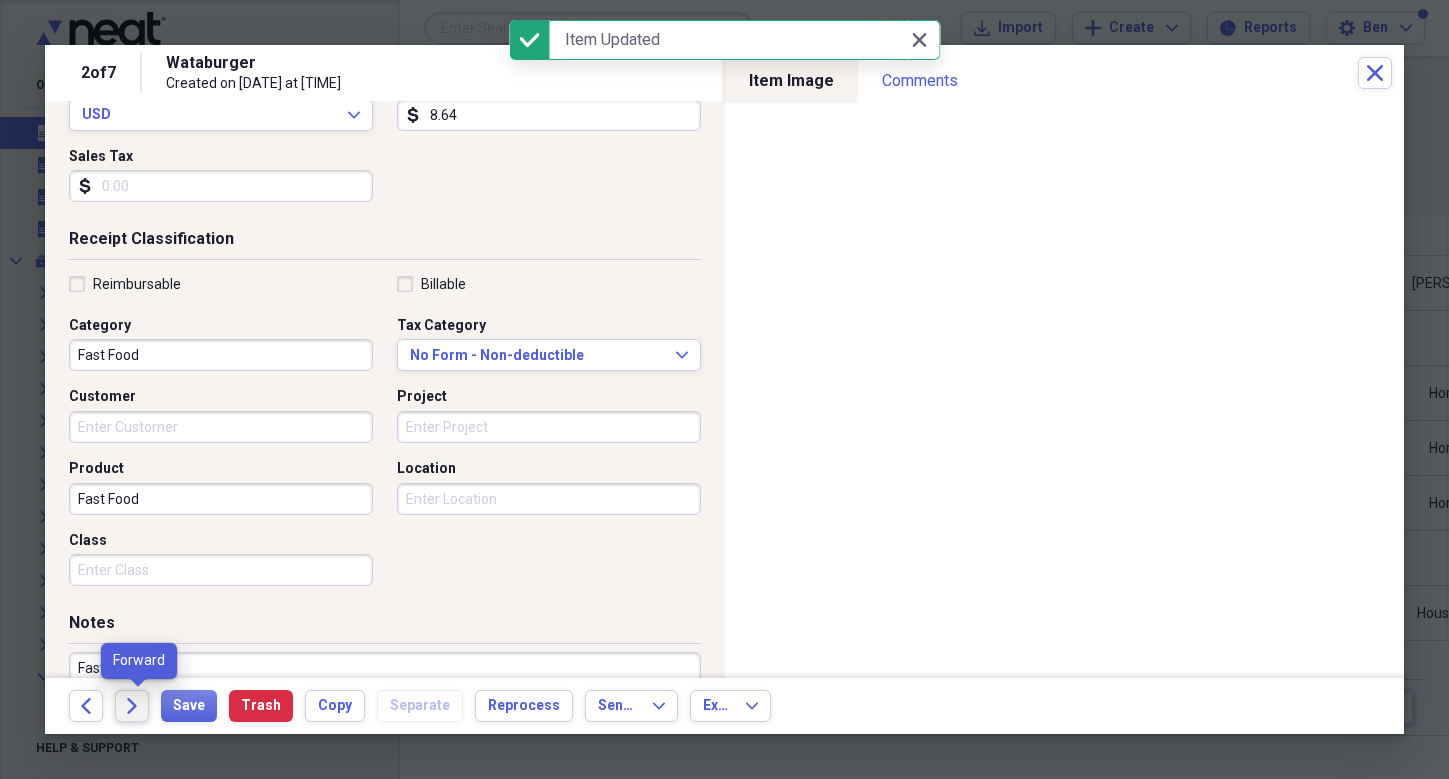 click 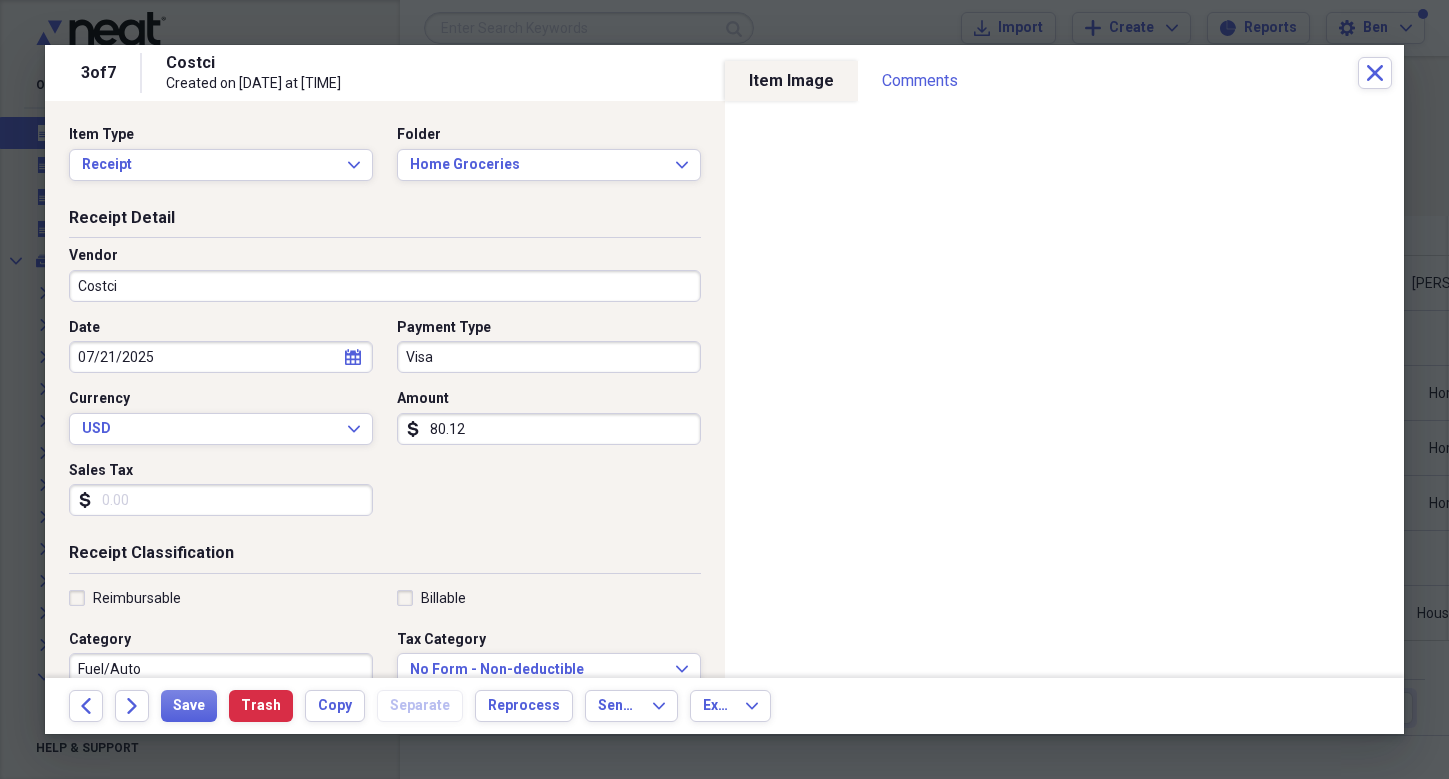 click on "Costci" at bounding box center [385, 286] 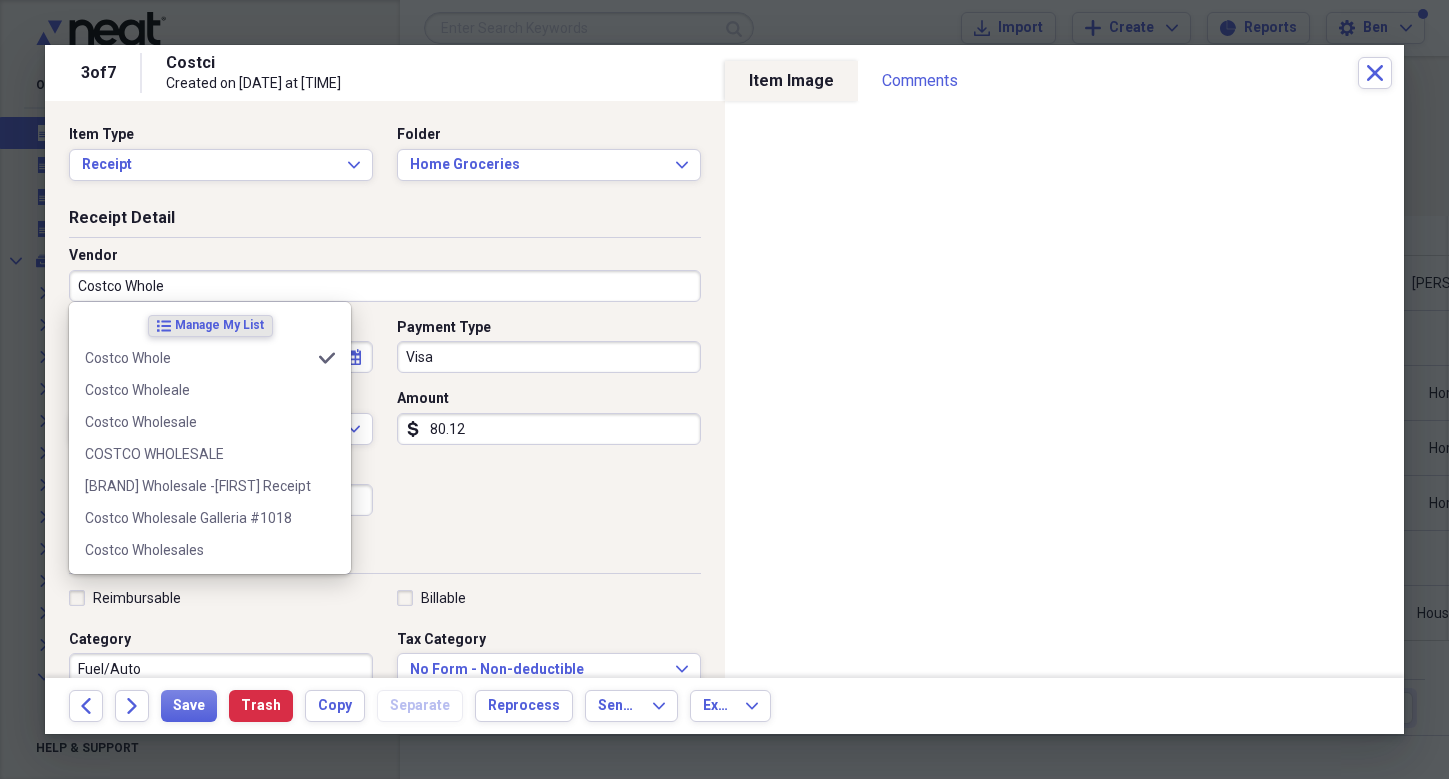 type on "Costco Wholes" 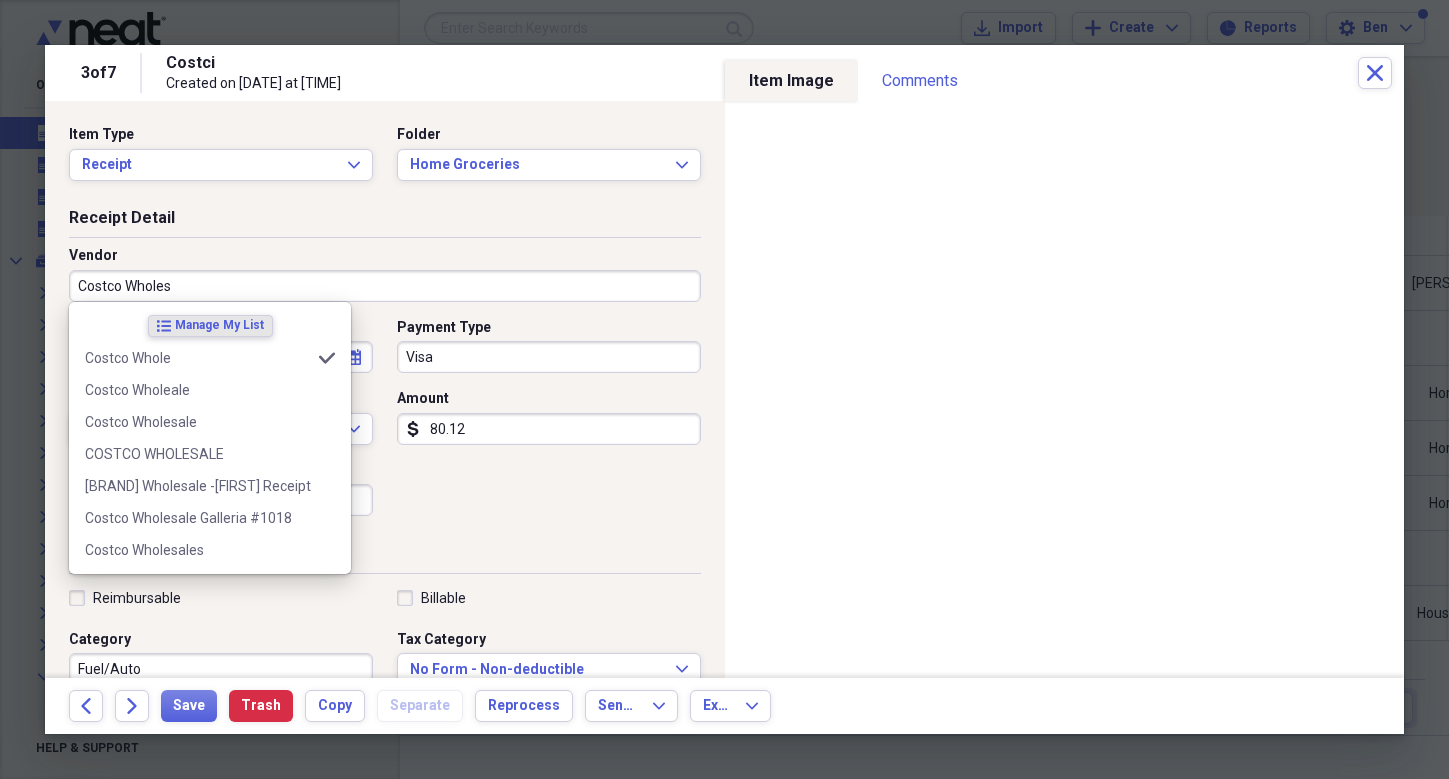 type on "Groceries" 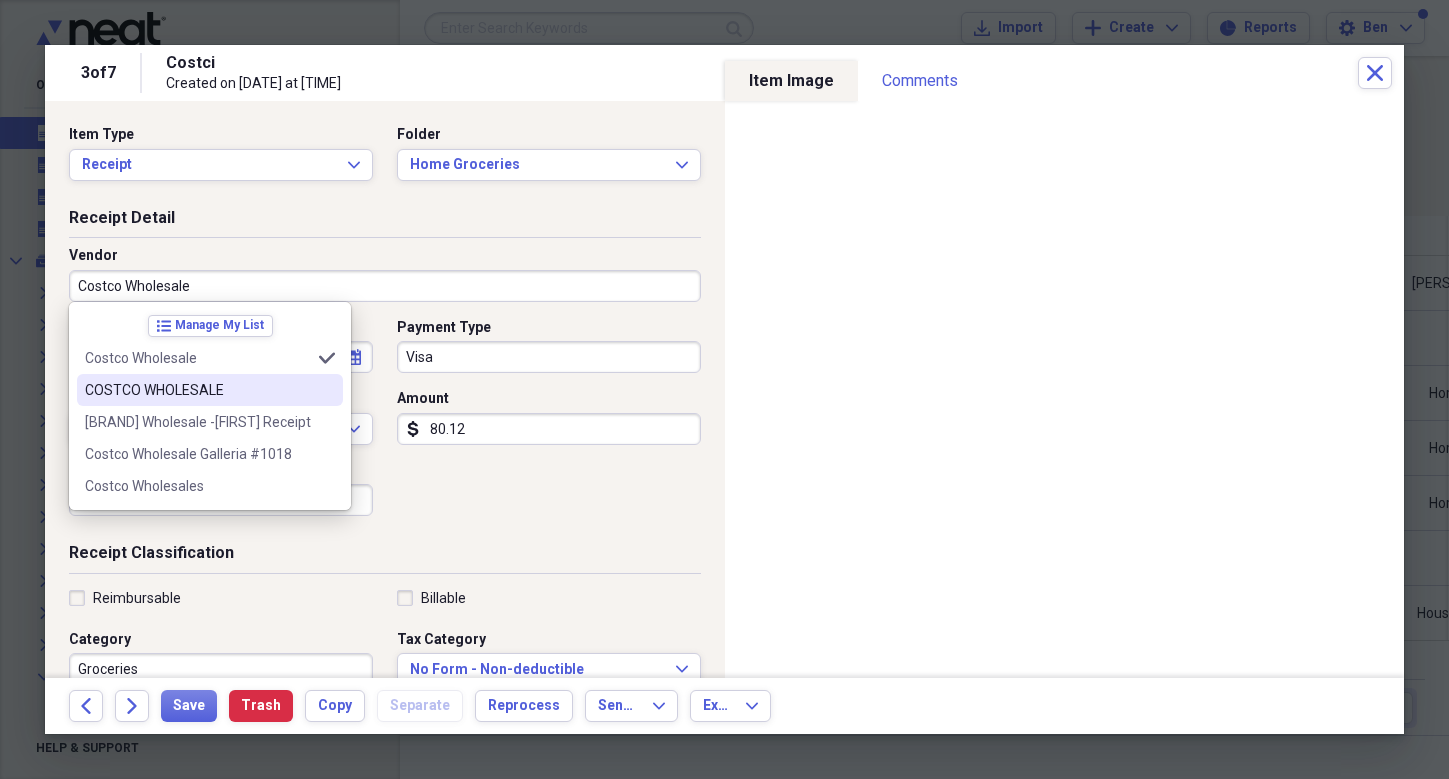 type on "Costco Wholesale" 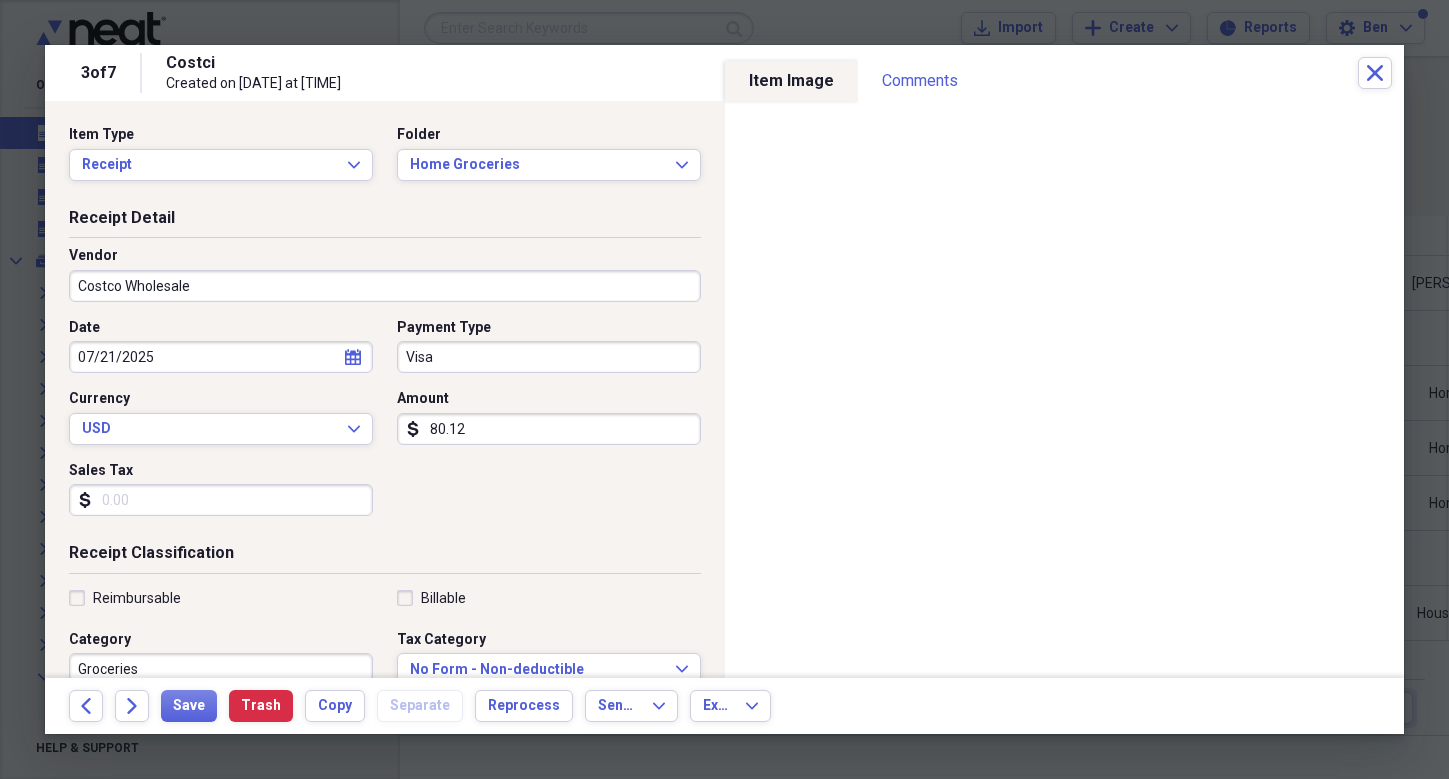 click on "Date [DATE] calendar Calendar Payment Type Visa Currency USD Expand Amount dollar-sign [AMOUNT] Sales Tax dollar-sign" at bounding box center [385, 425] 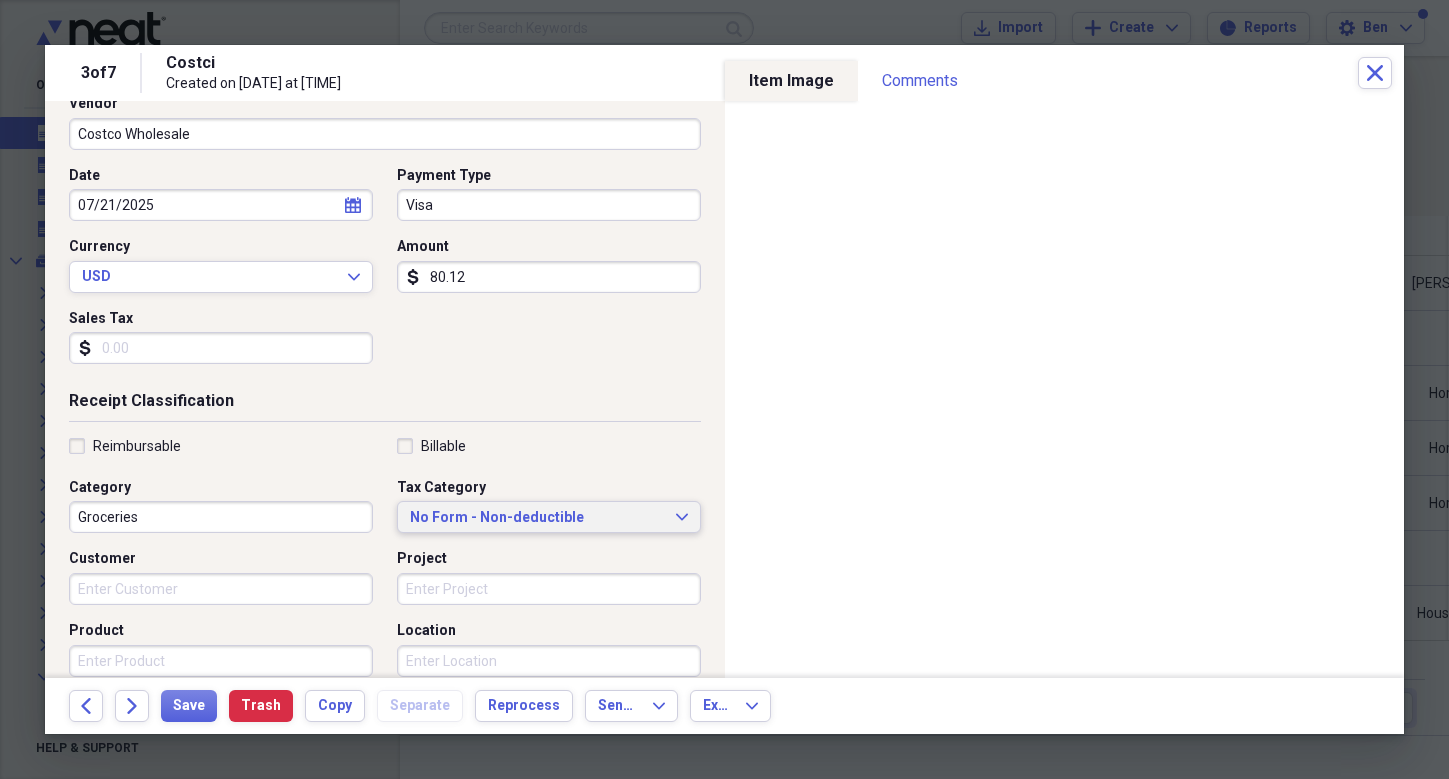 scroll, scrollTop: 443, scrollLeft: 0, axis: vertical 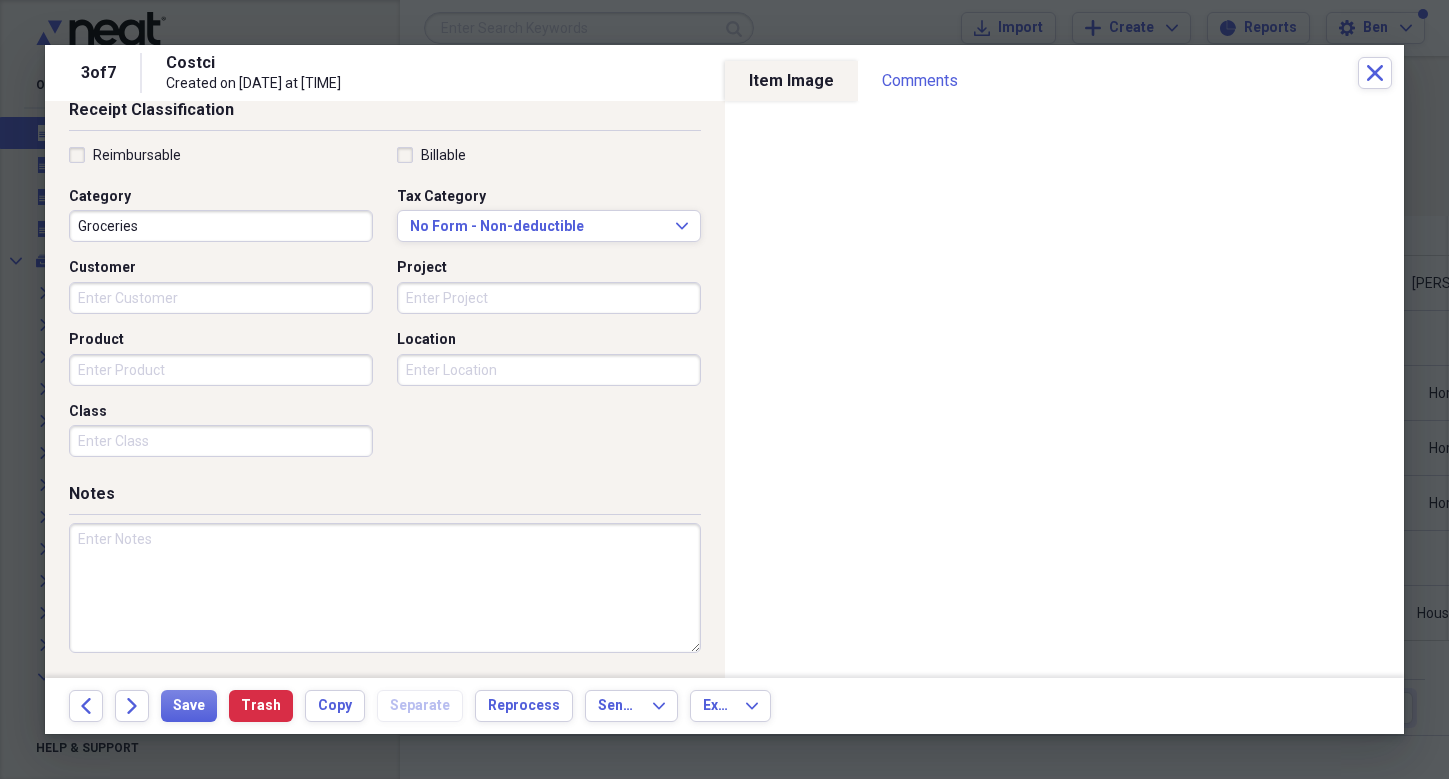 click at bounding box center [385, 588] 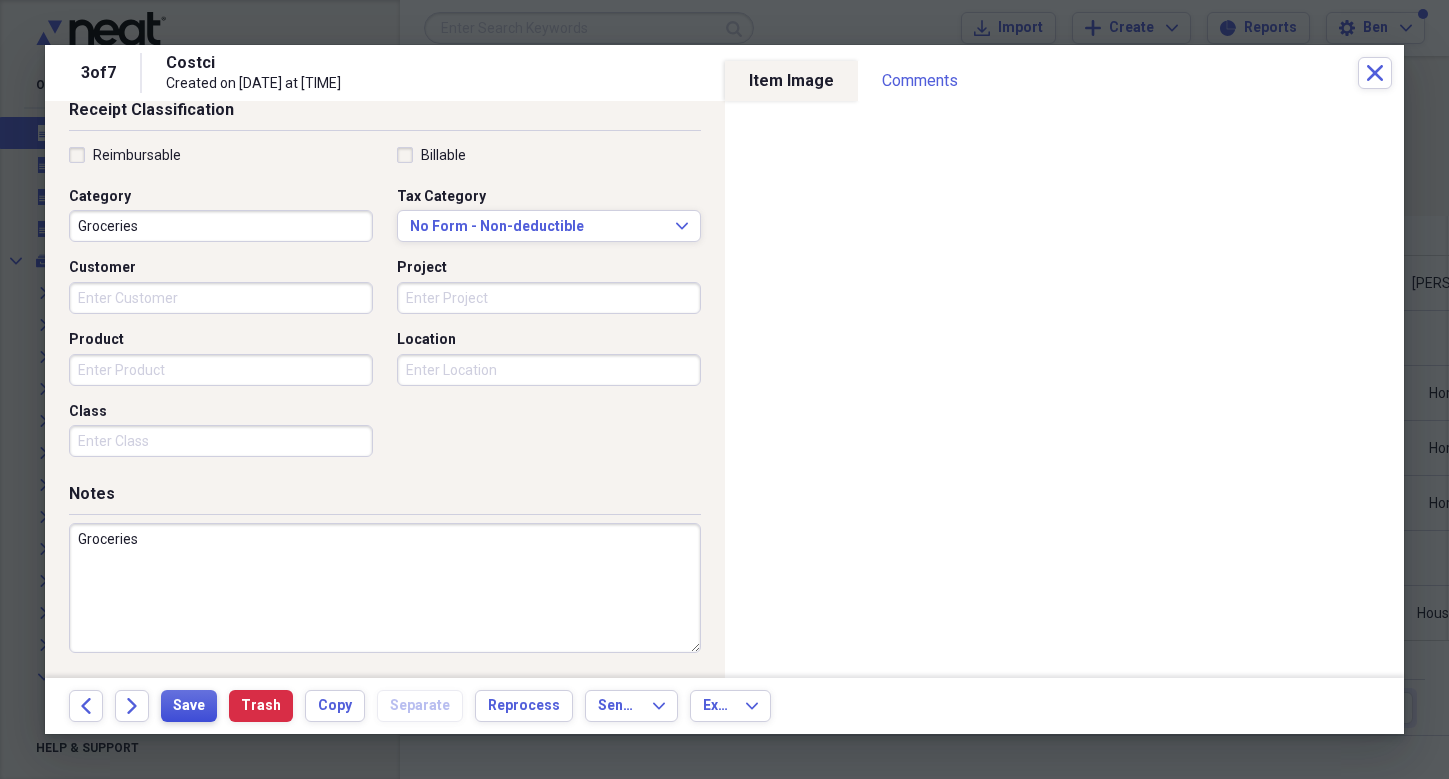 type on "Groceries" 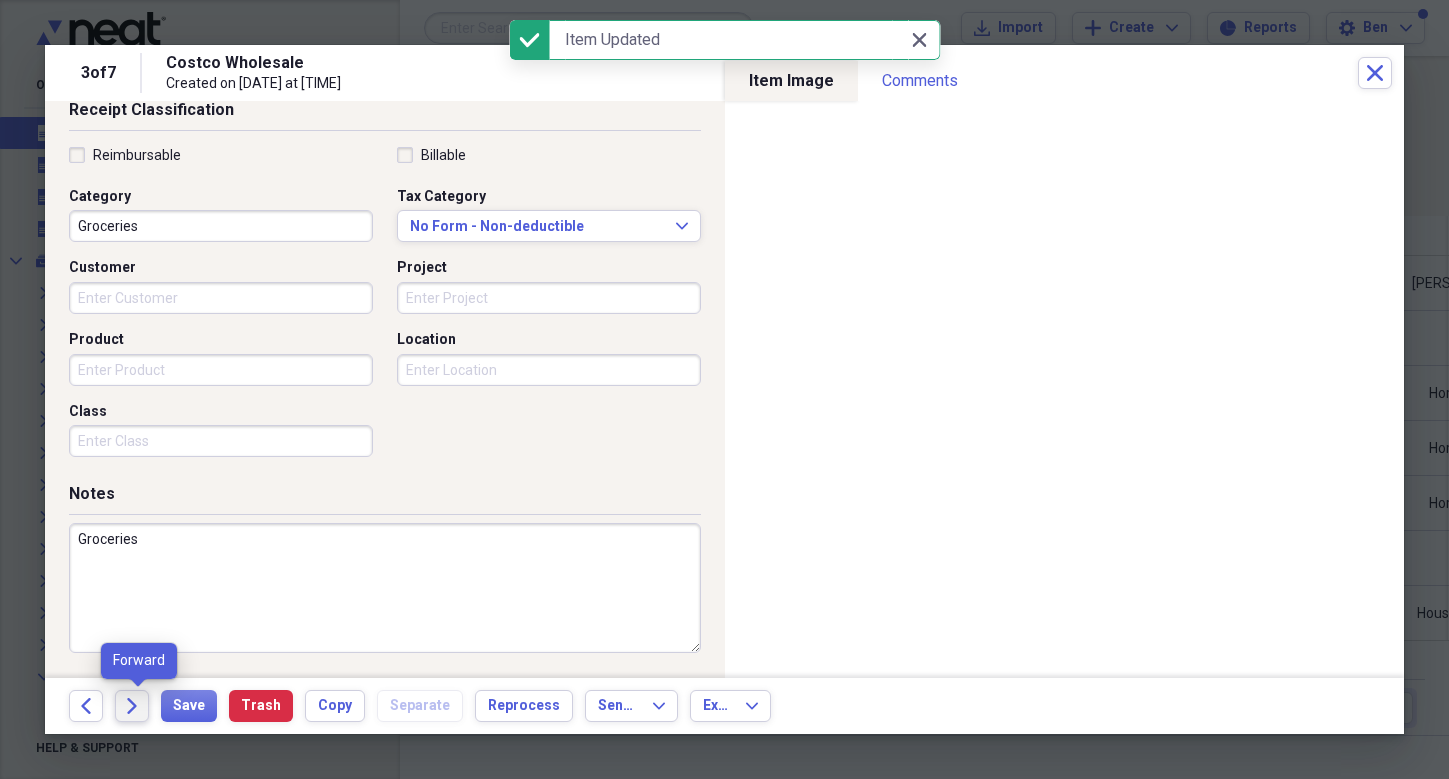 click on "Forward" 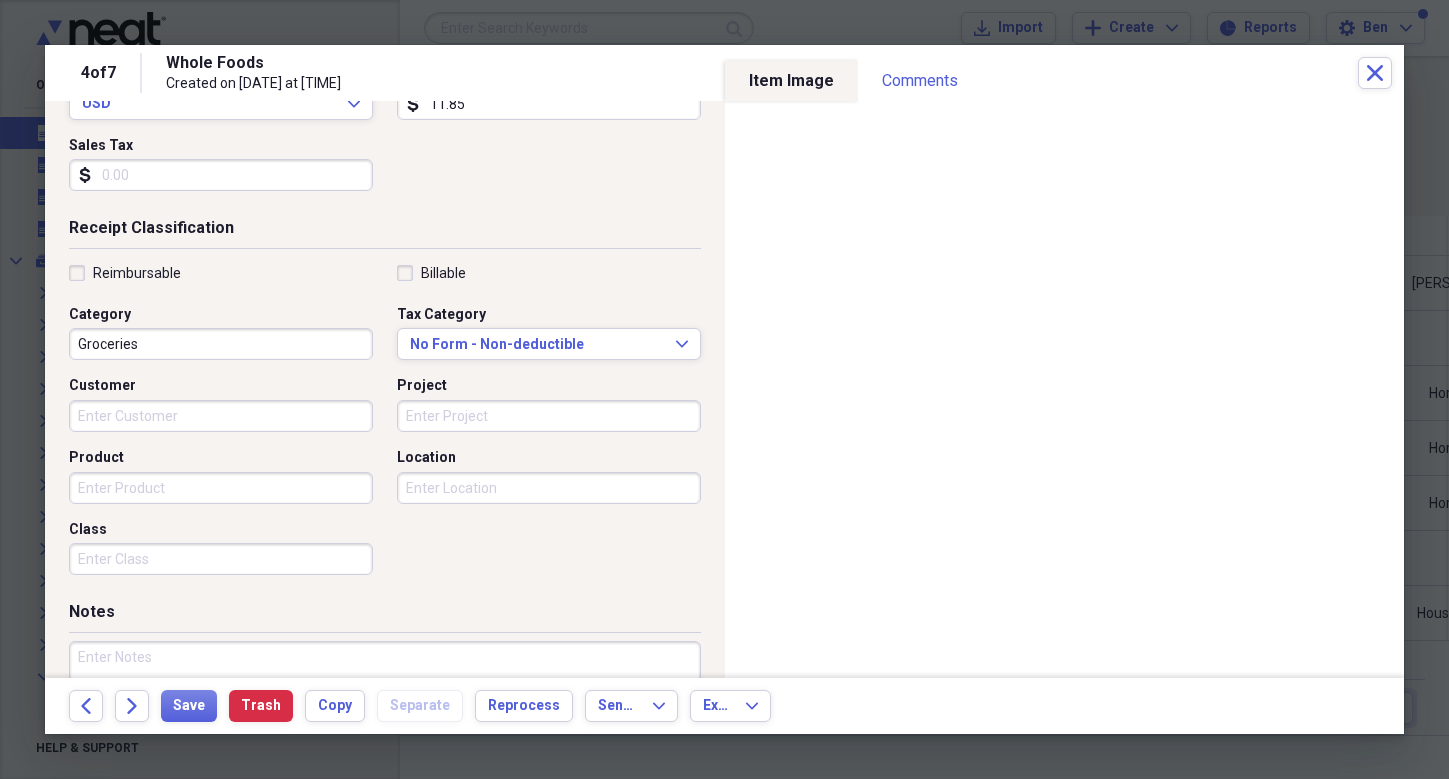 scroll, scrollTop: 380, scrollLeft: 0, axis: vertical 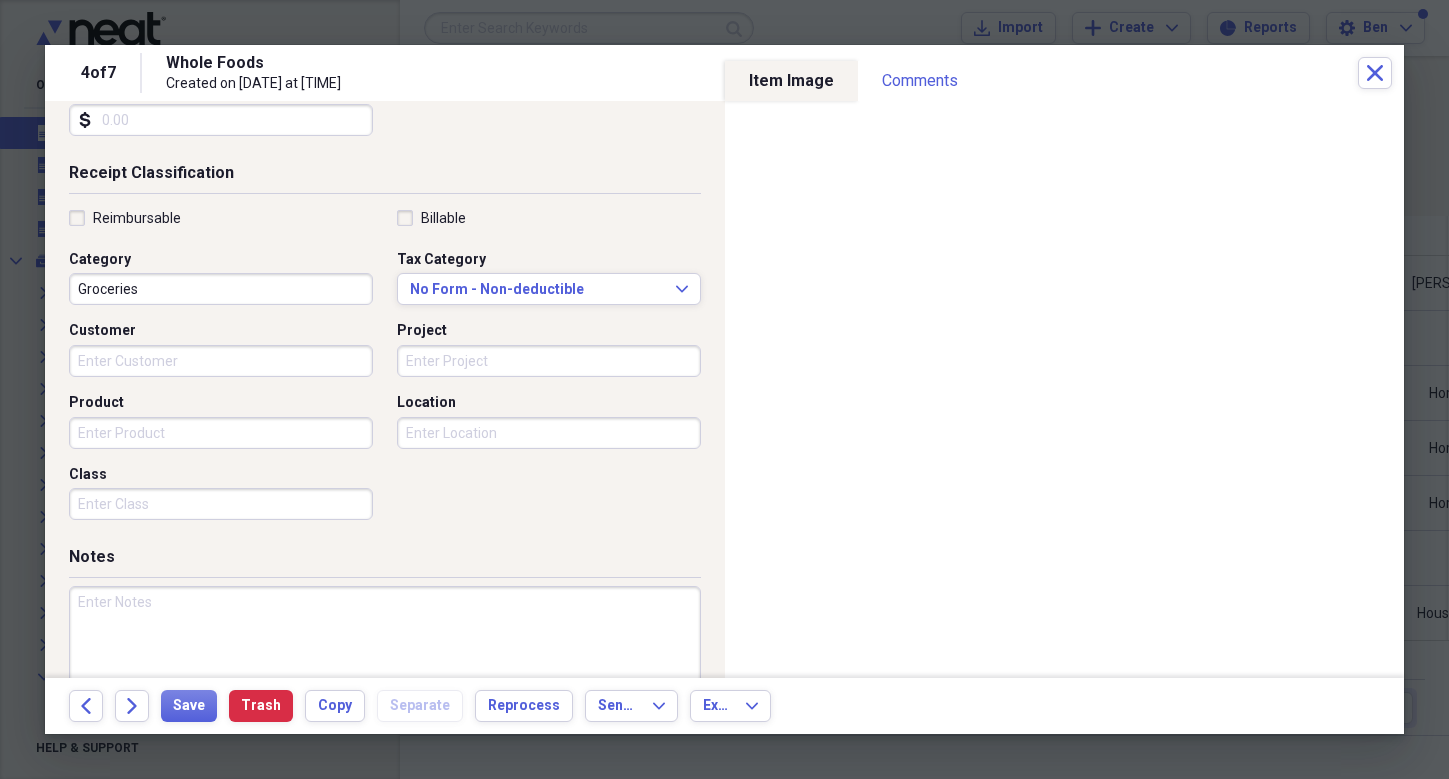 click at bounding box center (385, 651) 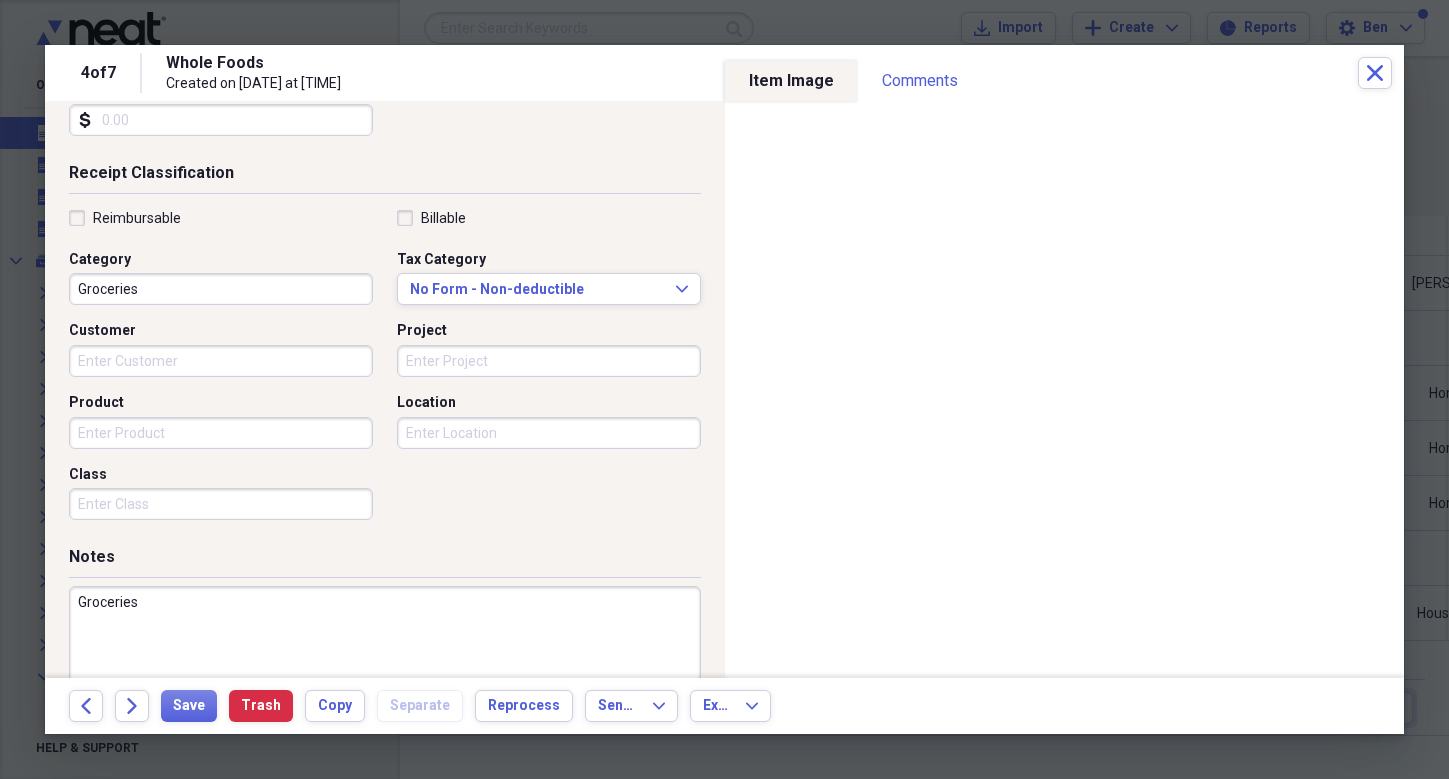 type on "Groceries" 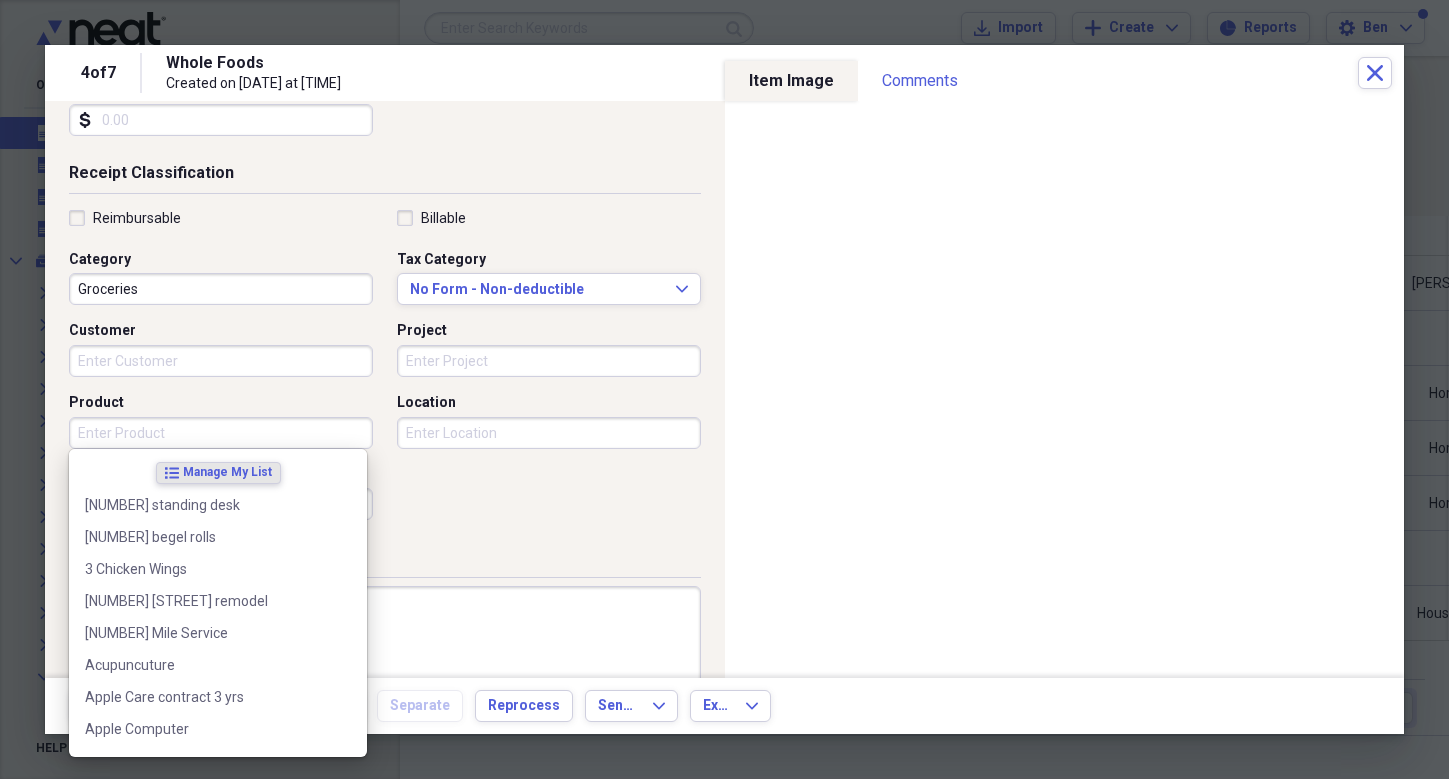 click on "Product" at bounding box center (221, 433) 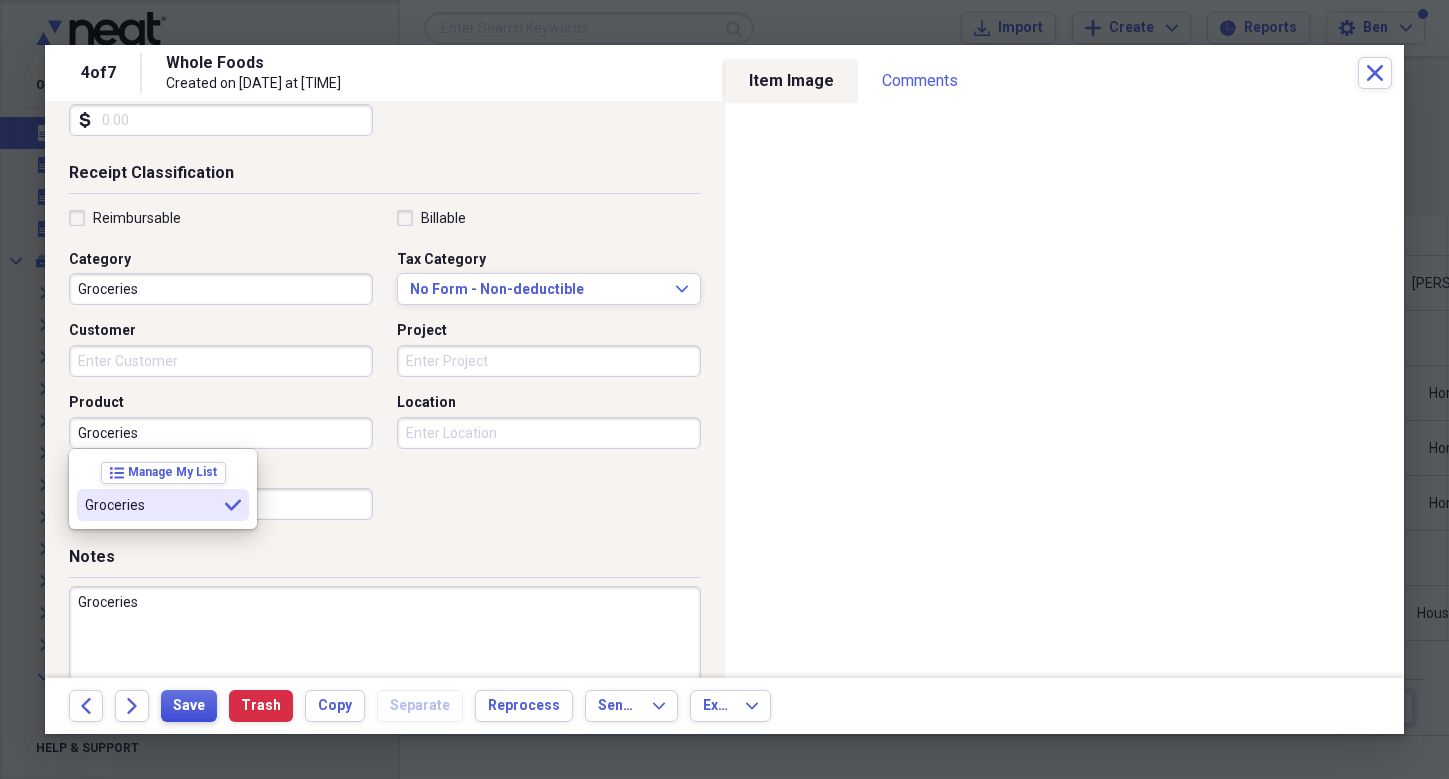 type on "Groceries" 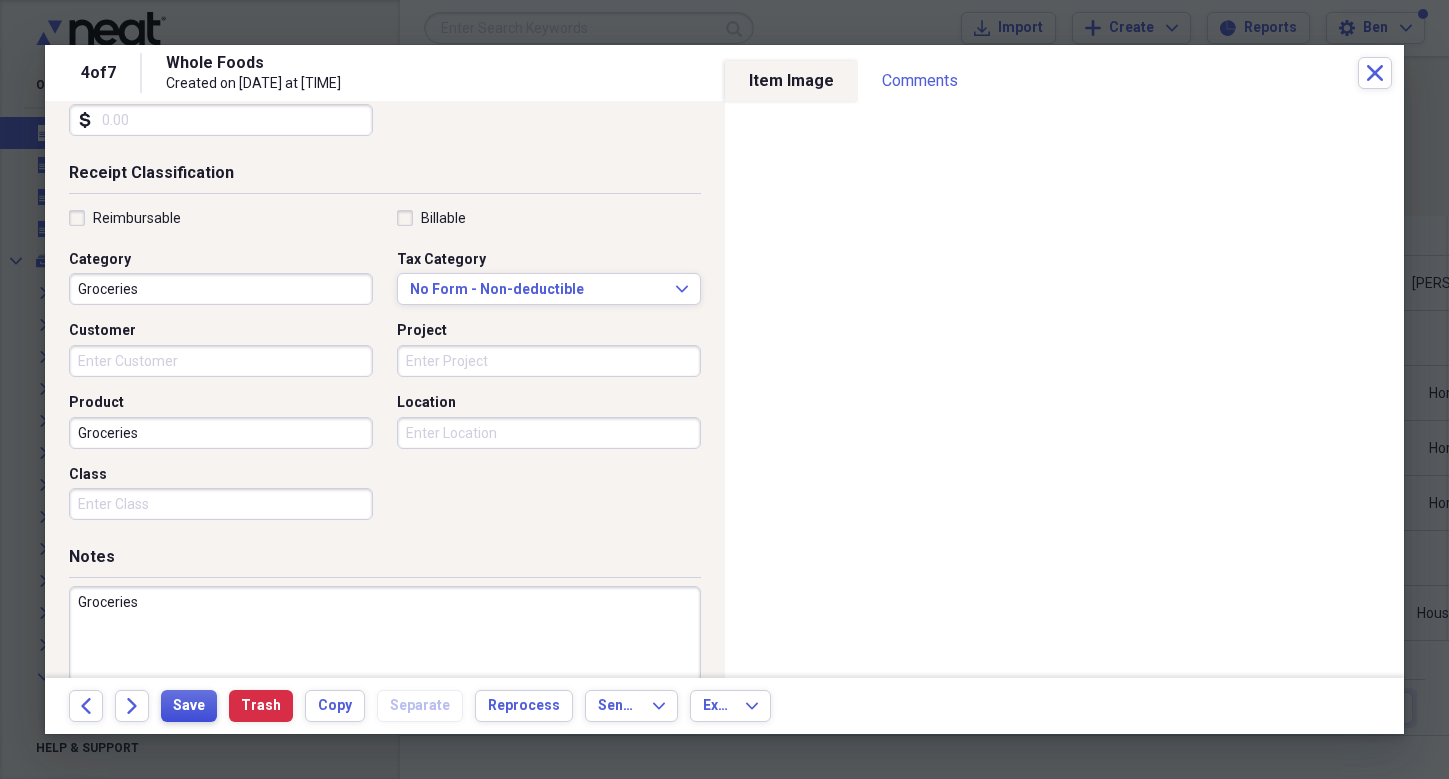 click on "Save" at bounding box center (189, 706) 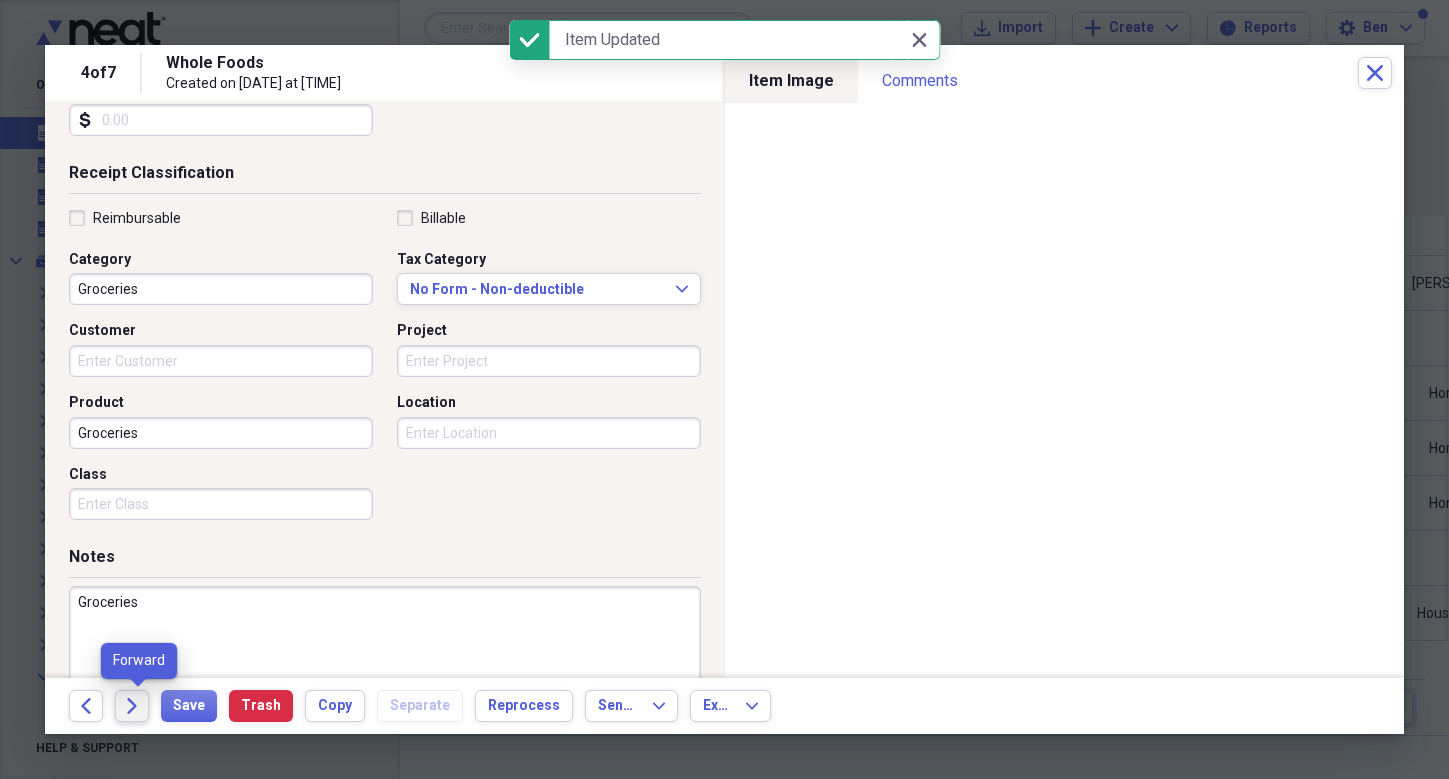 click on "Forward" 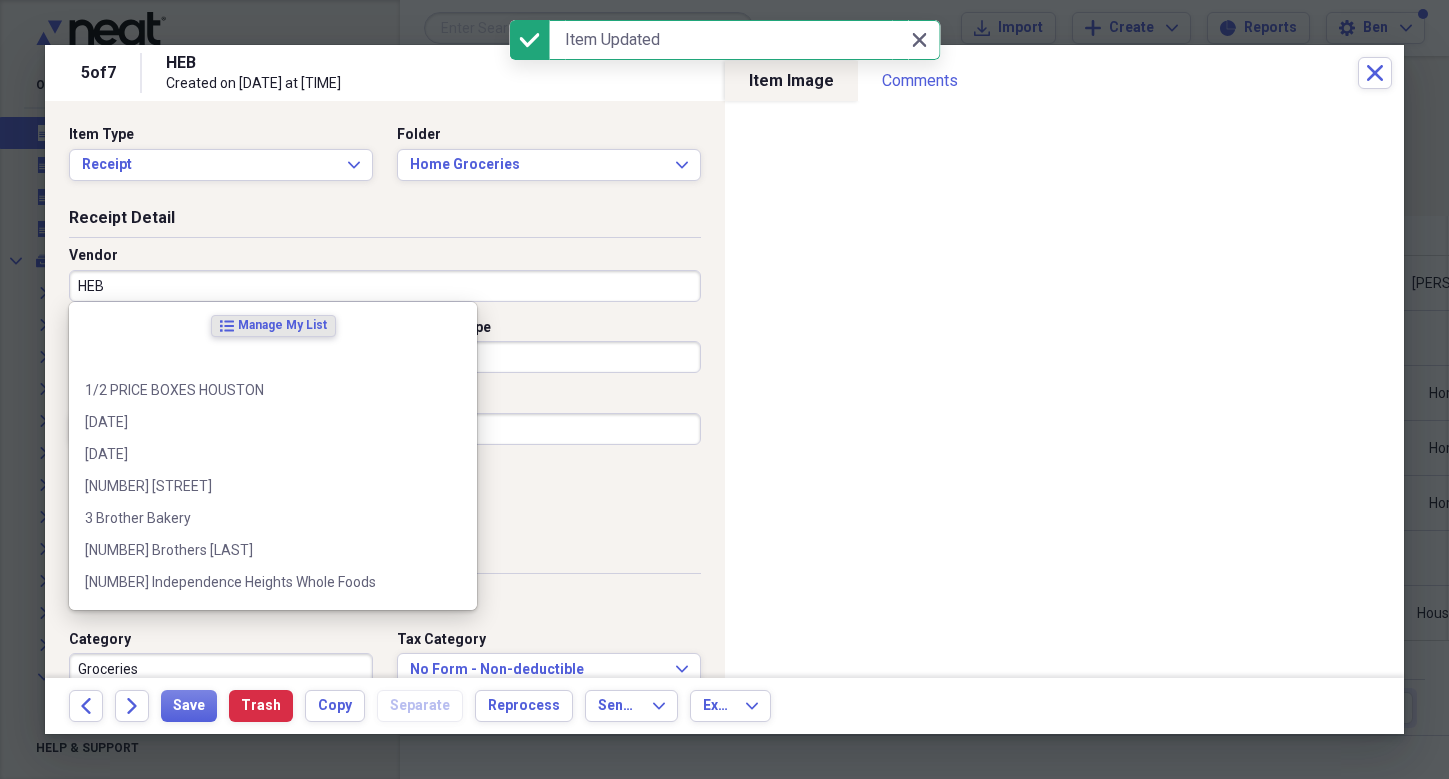 click on "HEB" at bounding box center (385, 286) 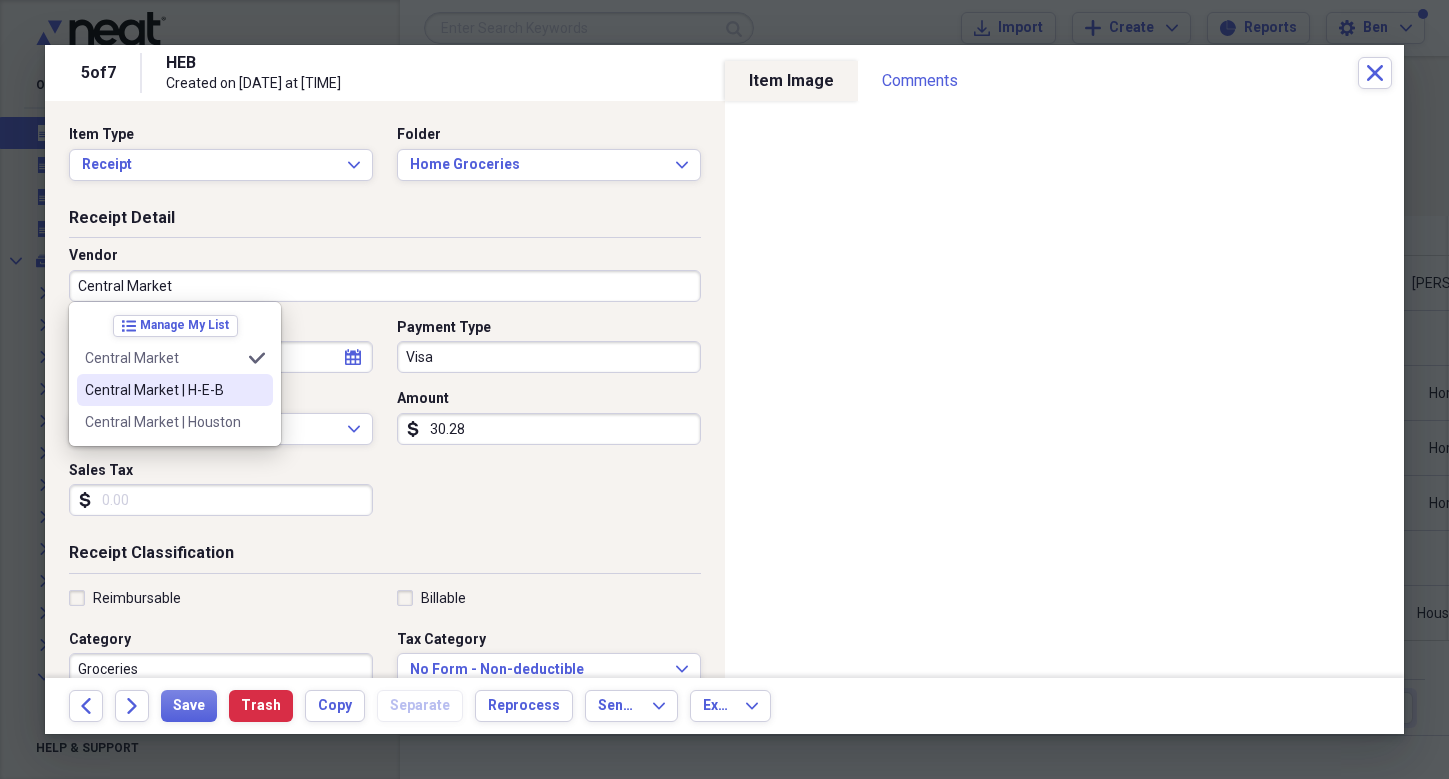 click on "Central Market | H-E-B" at bounding box center (163, 390) 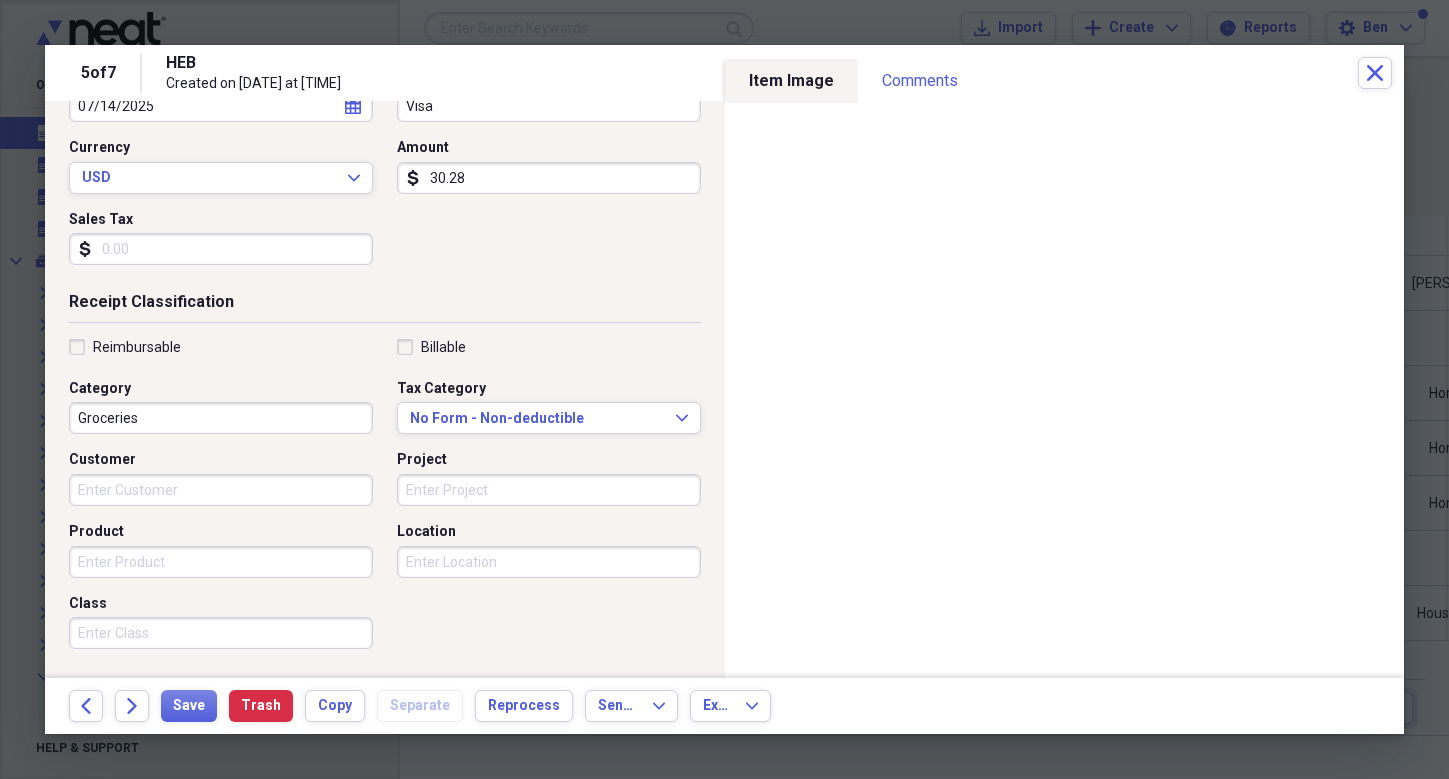 scroll, scrollTop: 377, scrollLeft: 0, axis: vertical 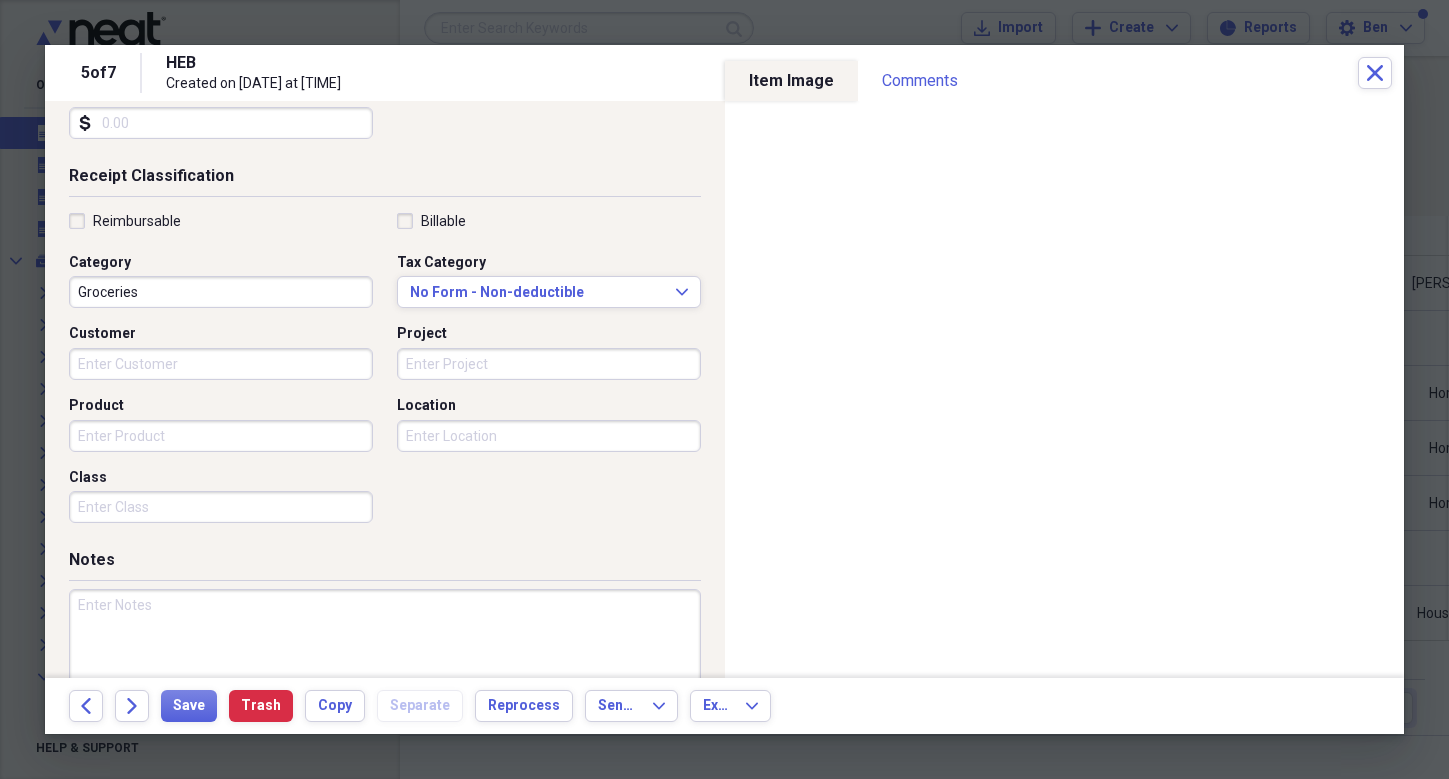 click at bounding box center (385, 654) 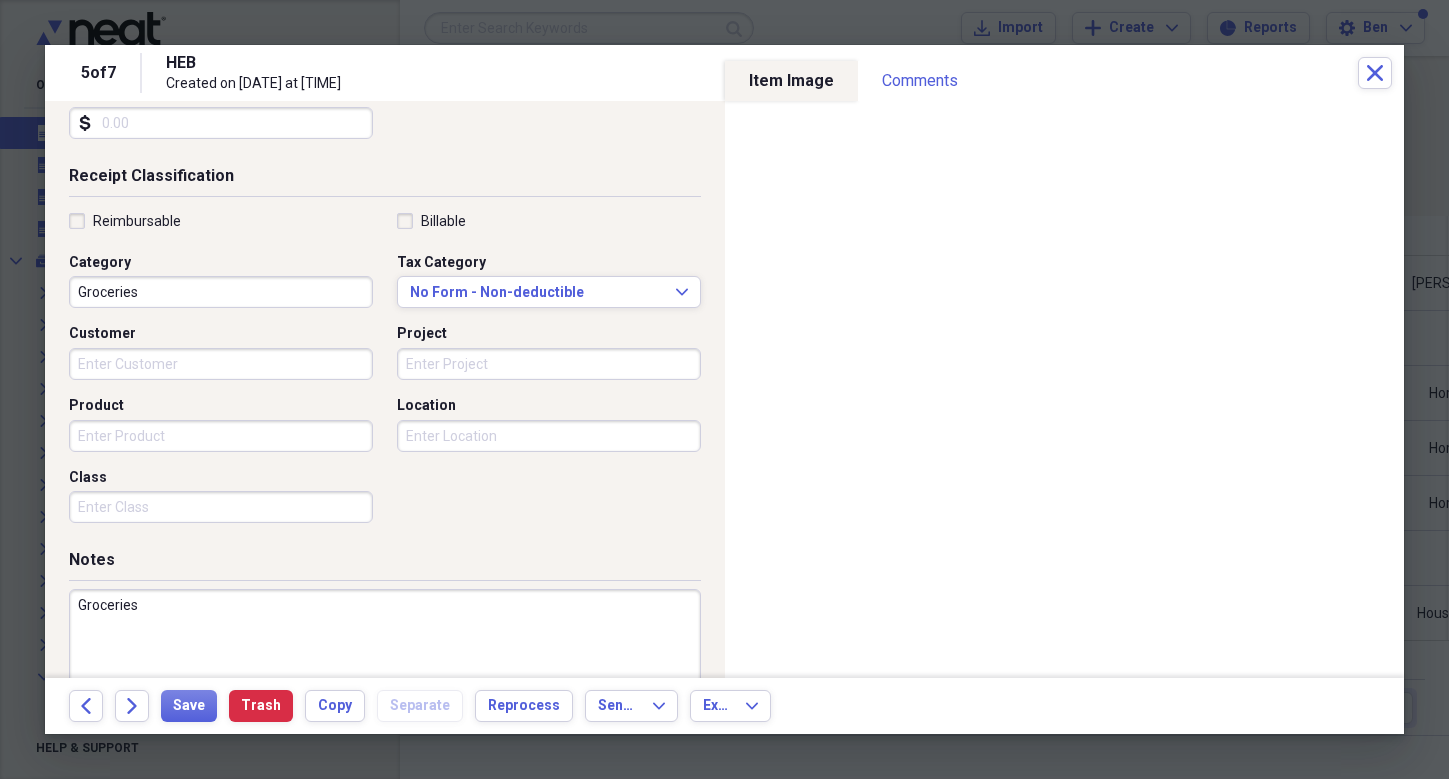 type on "Groceries" 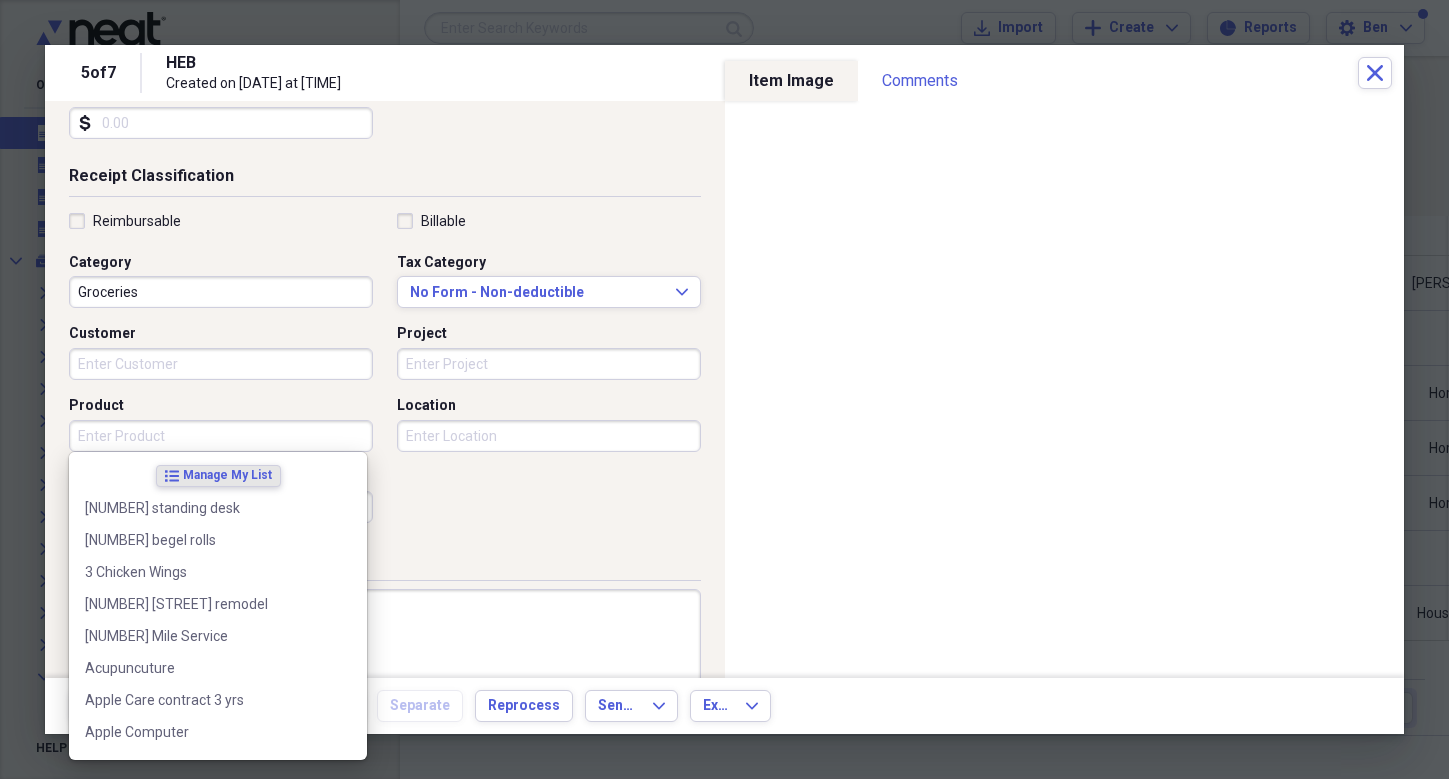 click on "Product" at bounding box center [221, 436] 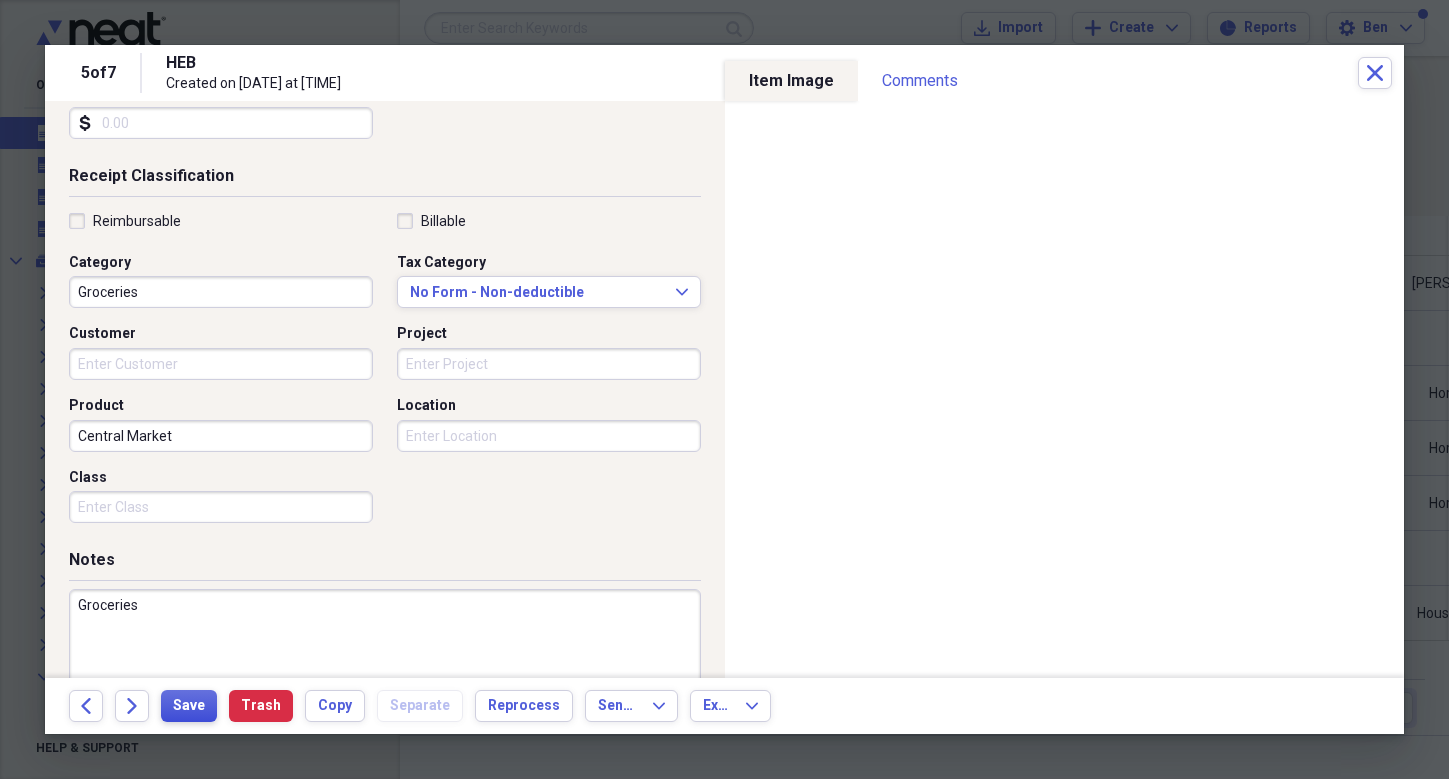 type on "Central Market" 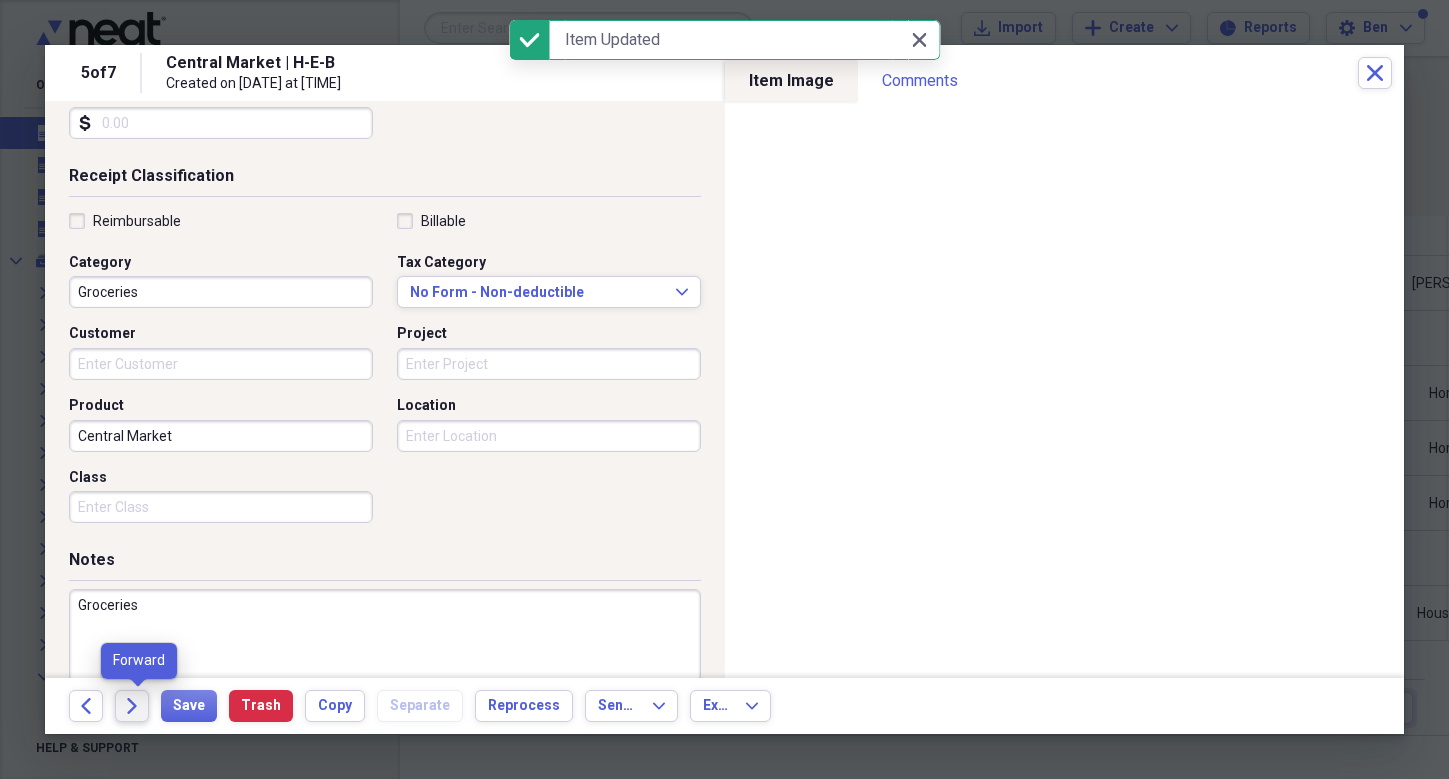 click on "Forward" 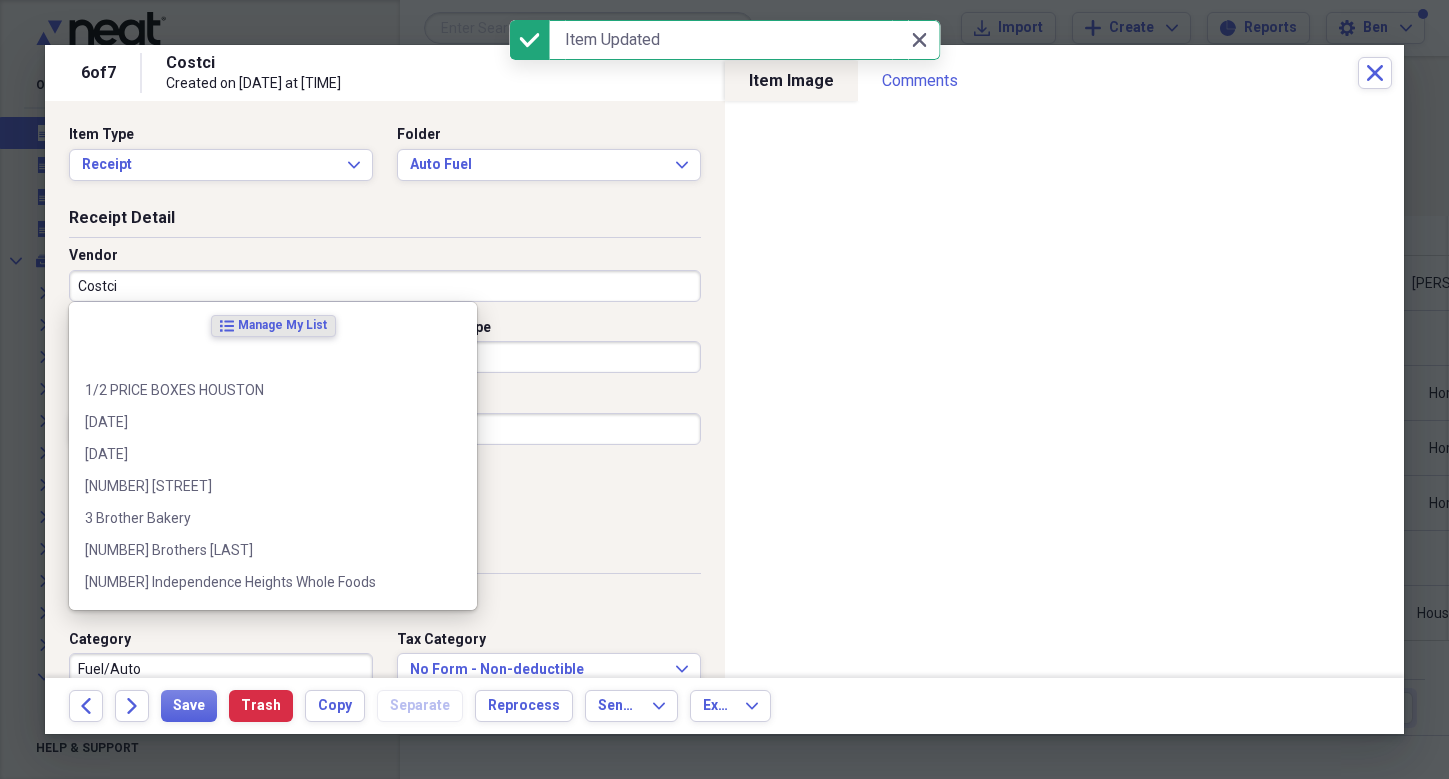 click on "Costci" at bounding box center (385, 286) 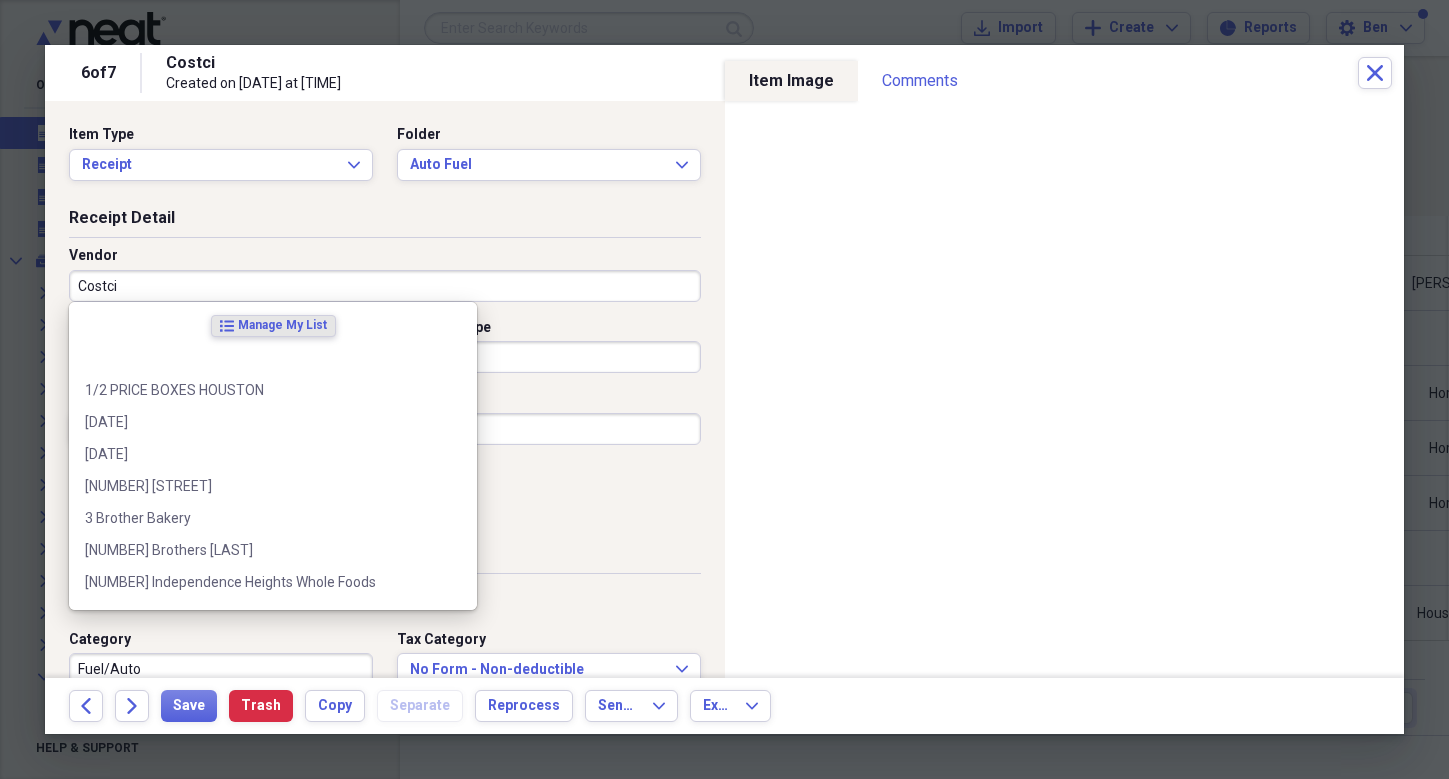 type on "X" 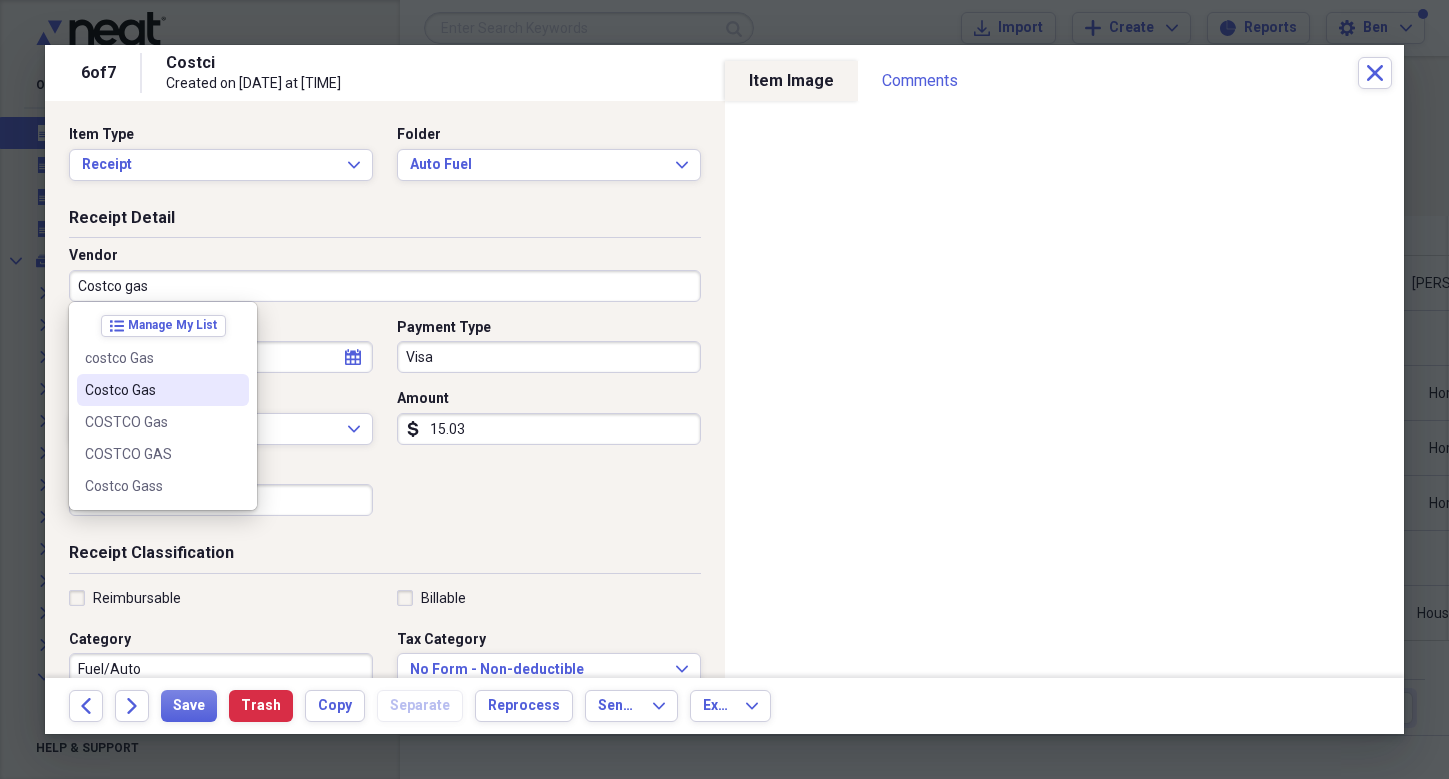 click on "Costco Gas" at bounding box center (151, 390) 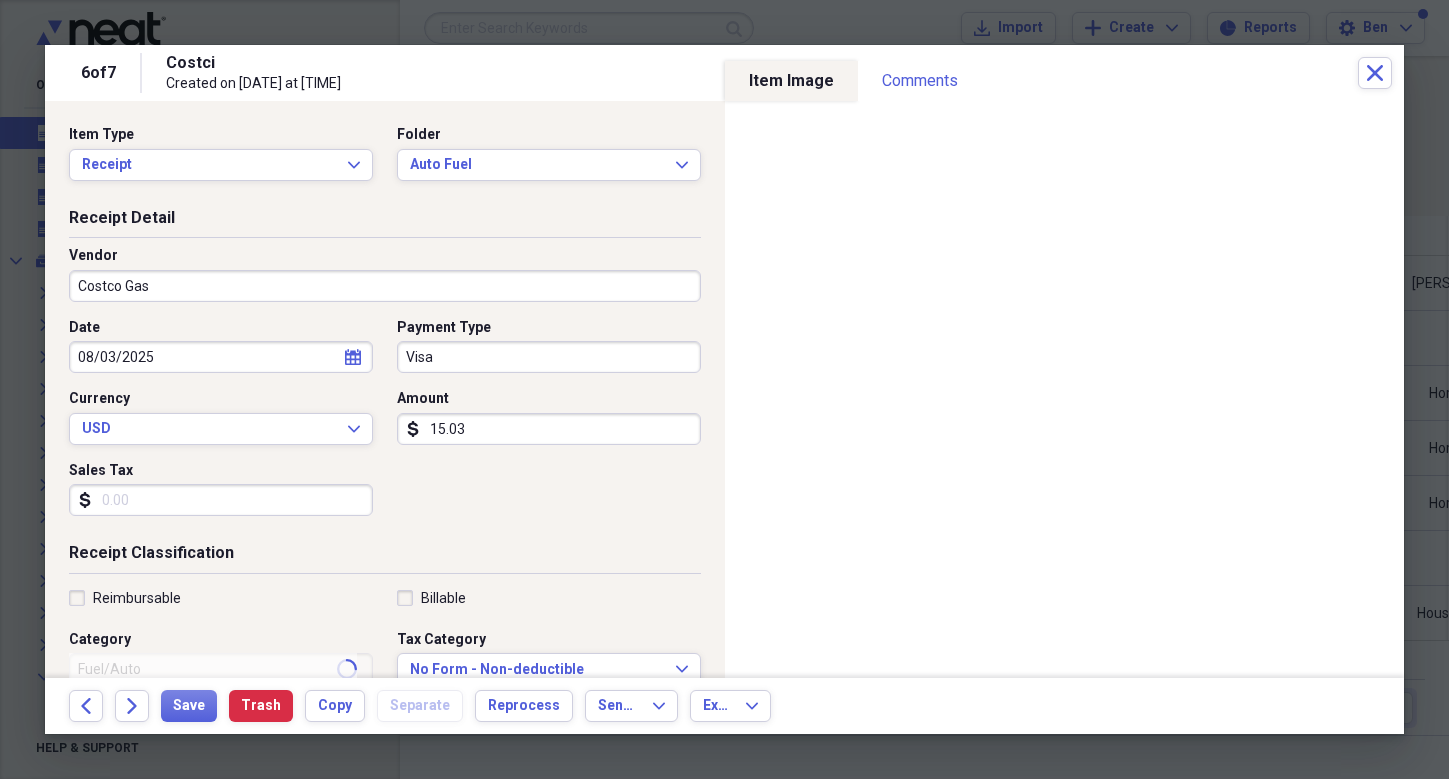 type on "Fuel Prius" 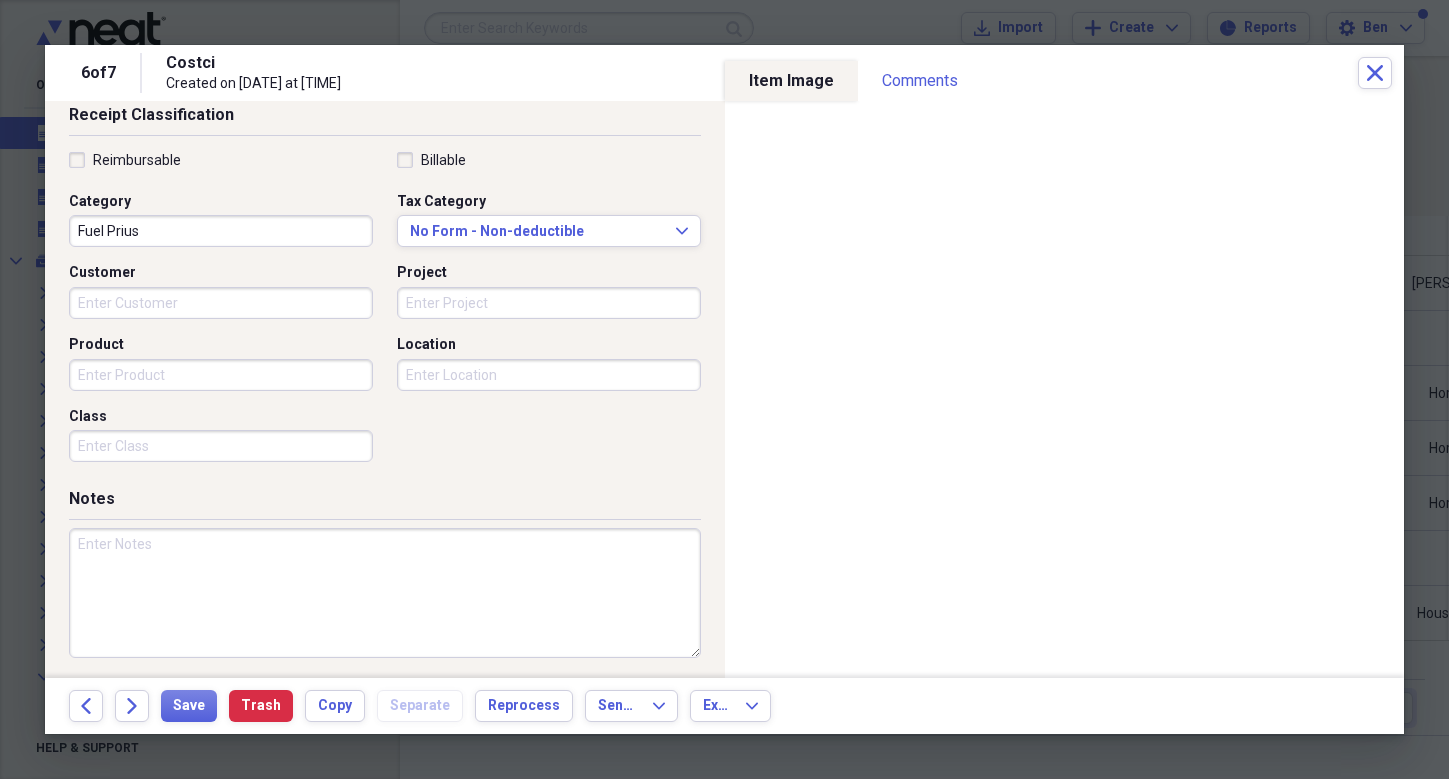 scroll, scrollTop: 443, scrollLeft: 0, axis: vertical 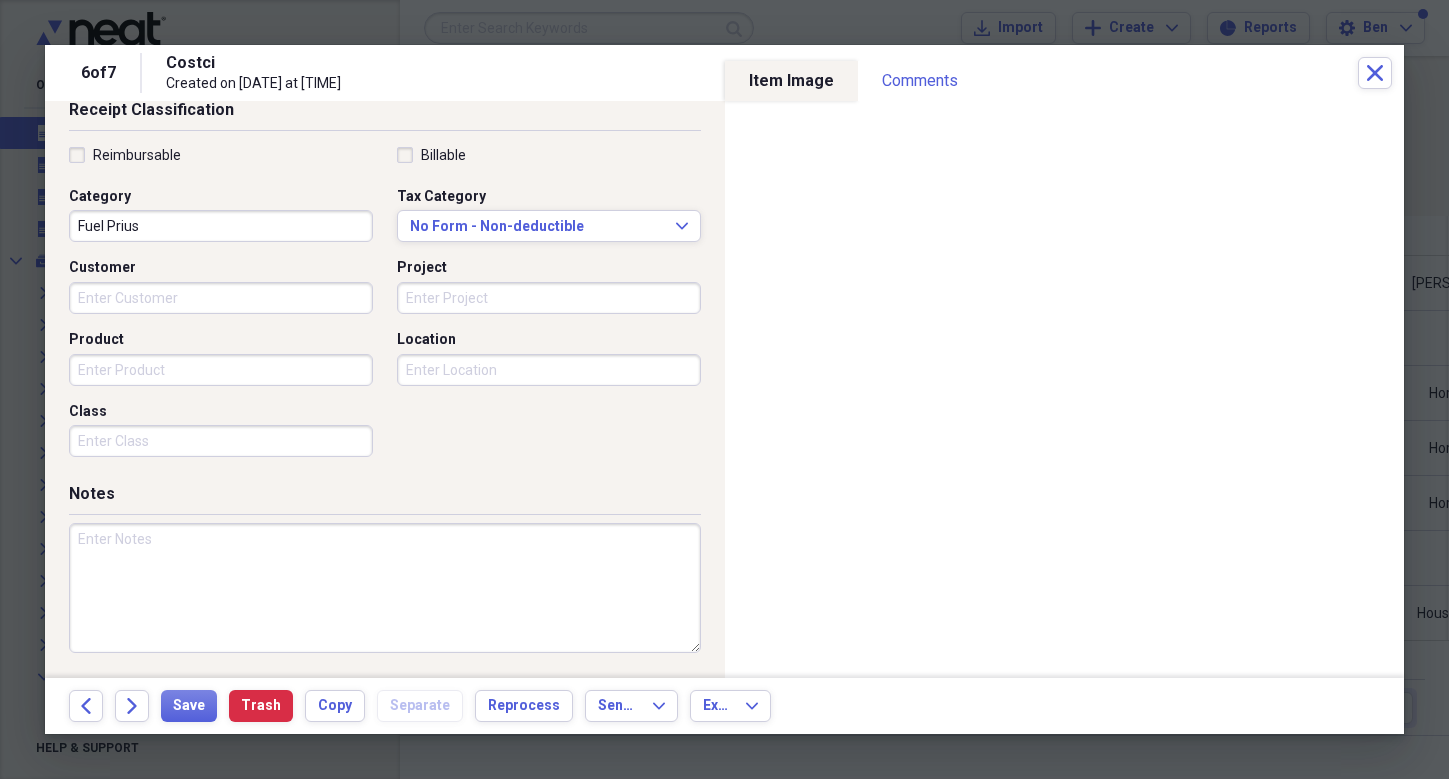 click at bounding box center [385, 588] 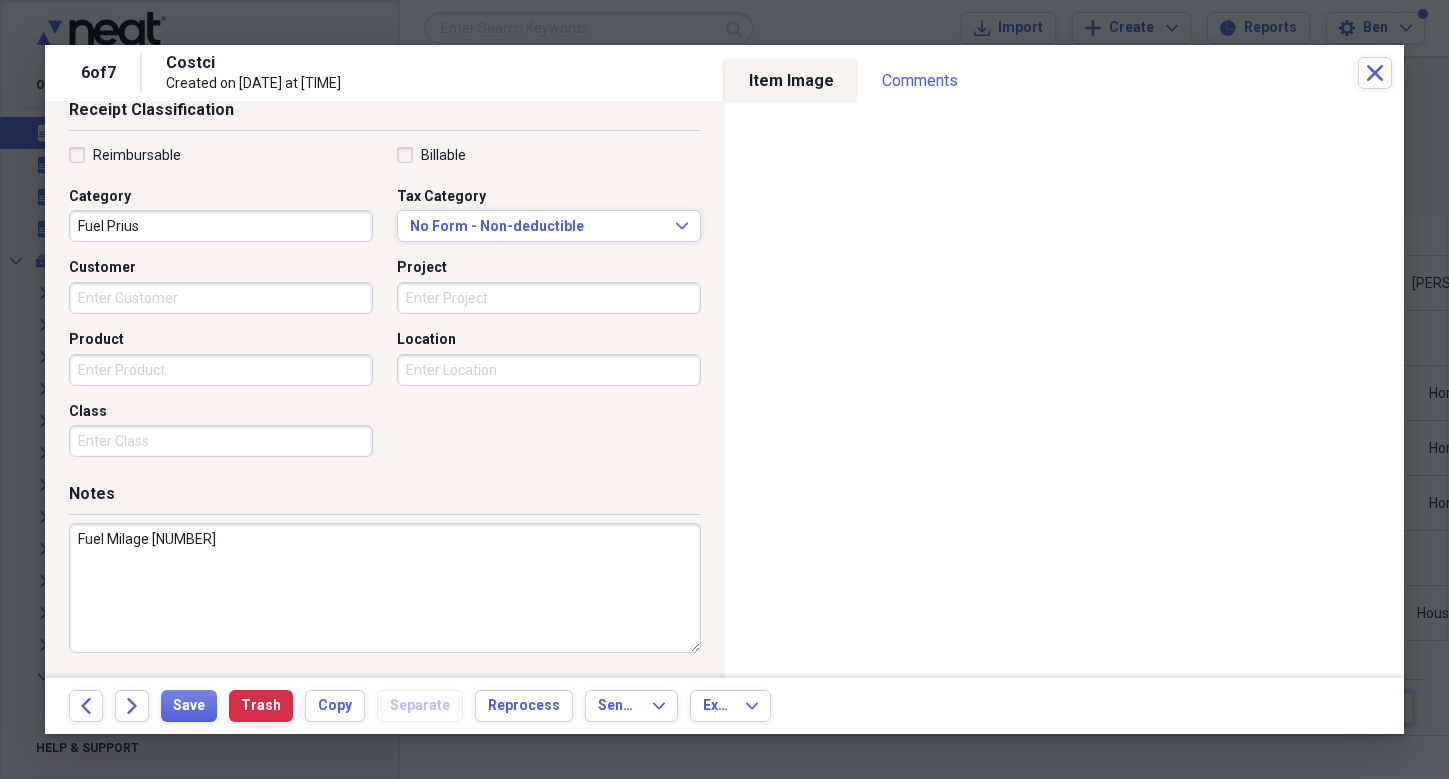 click on "Fuel Milage [NUMBER]" at bounding box center (385, 588) 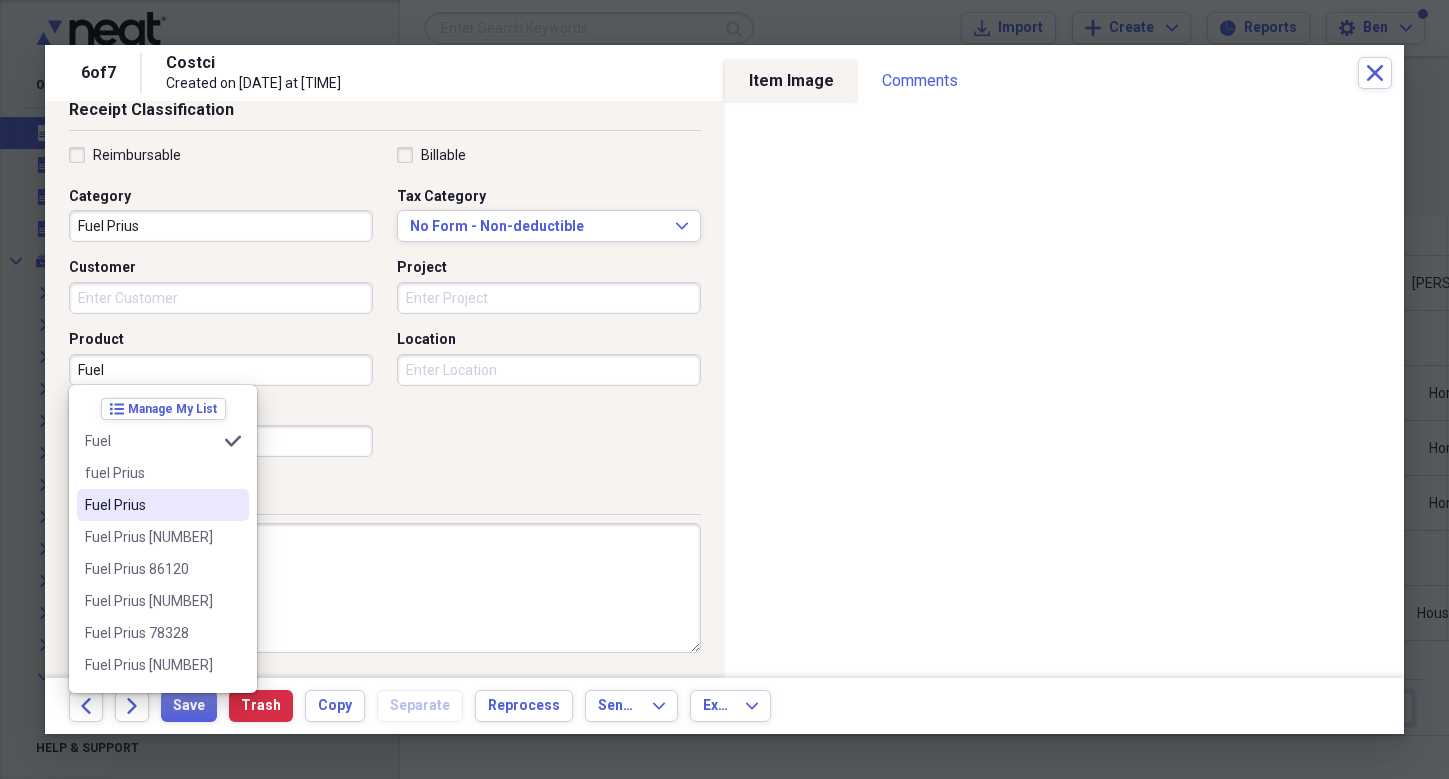 drag, startPoint x: 151, startPoint y: 533, endPoint x: 151, endPoint y: 514, distance: 19 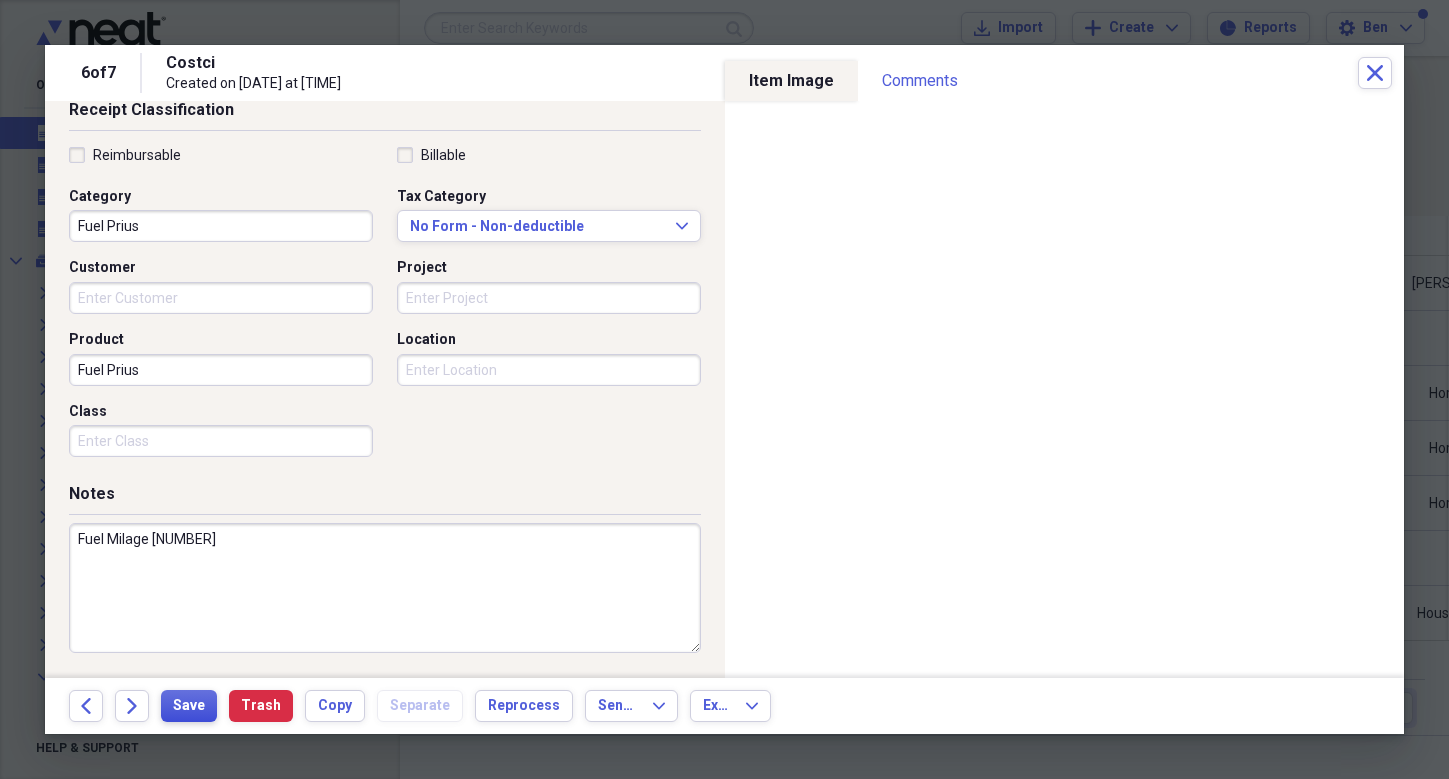 click on "Save" at bounding box center [189, 706] 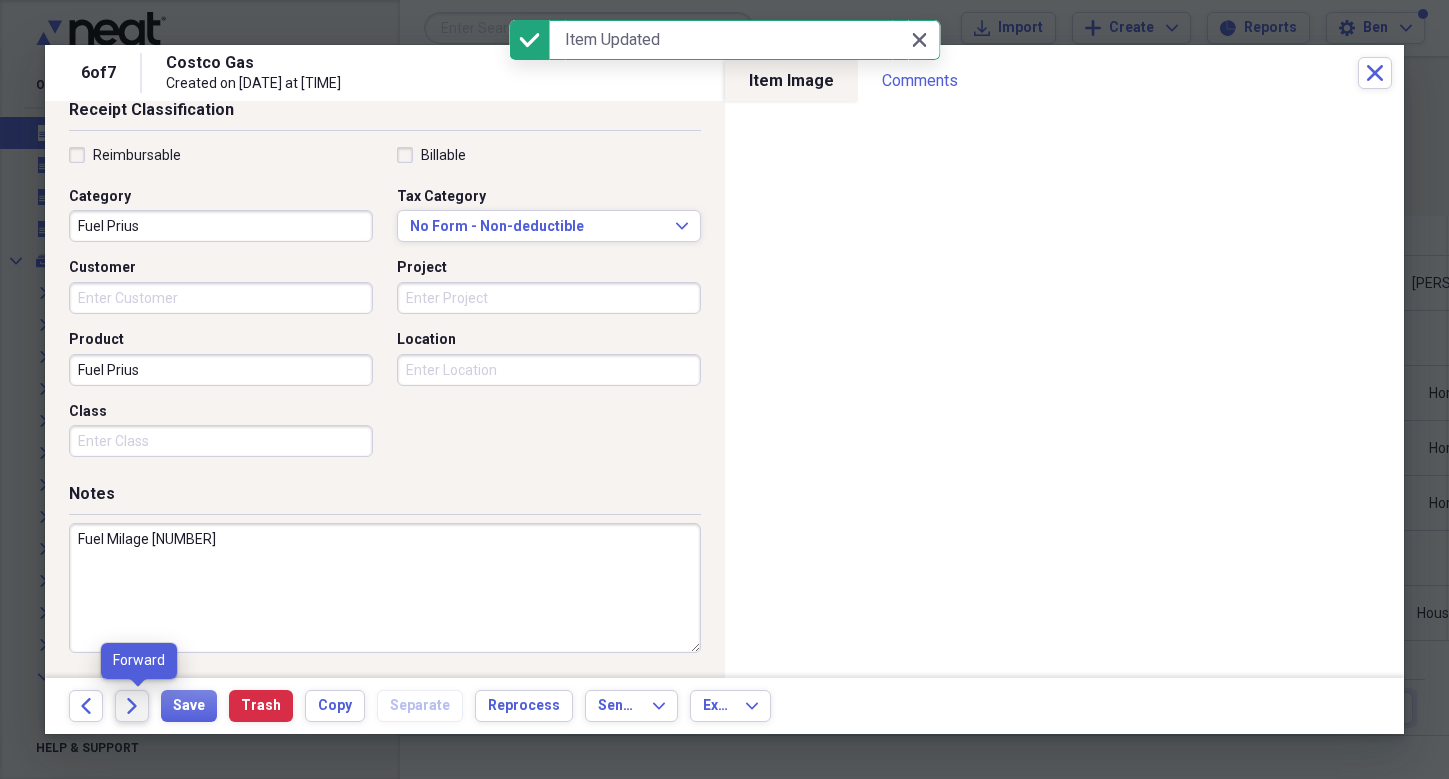 click on "Forward" 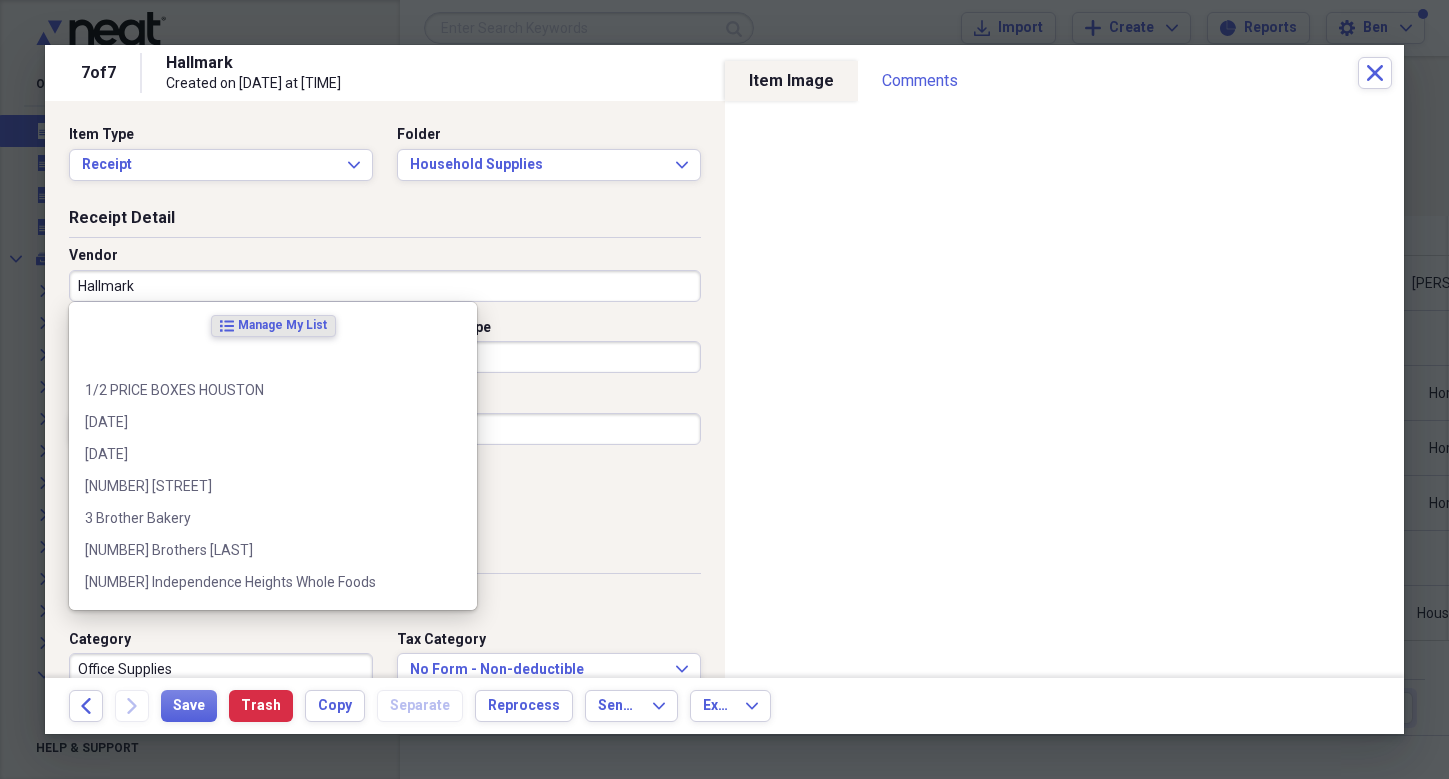 click on "Hallmark" at bounding box center [385, 286] 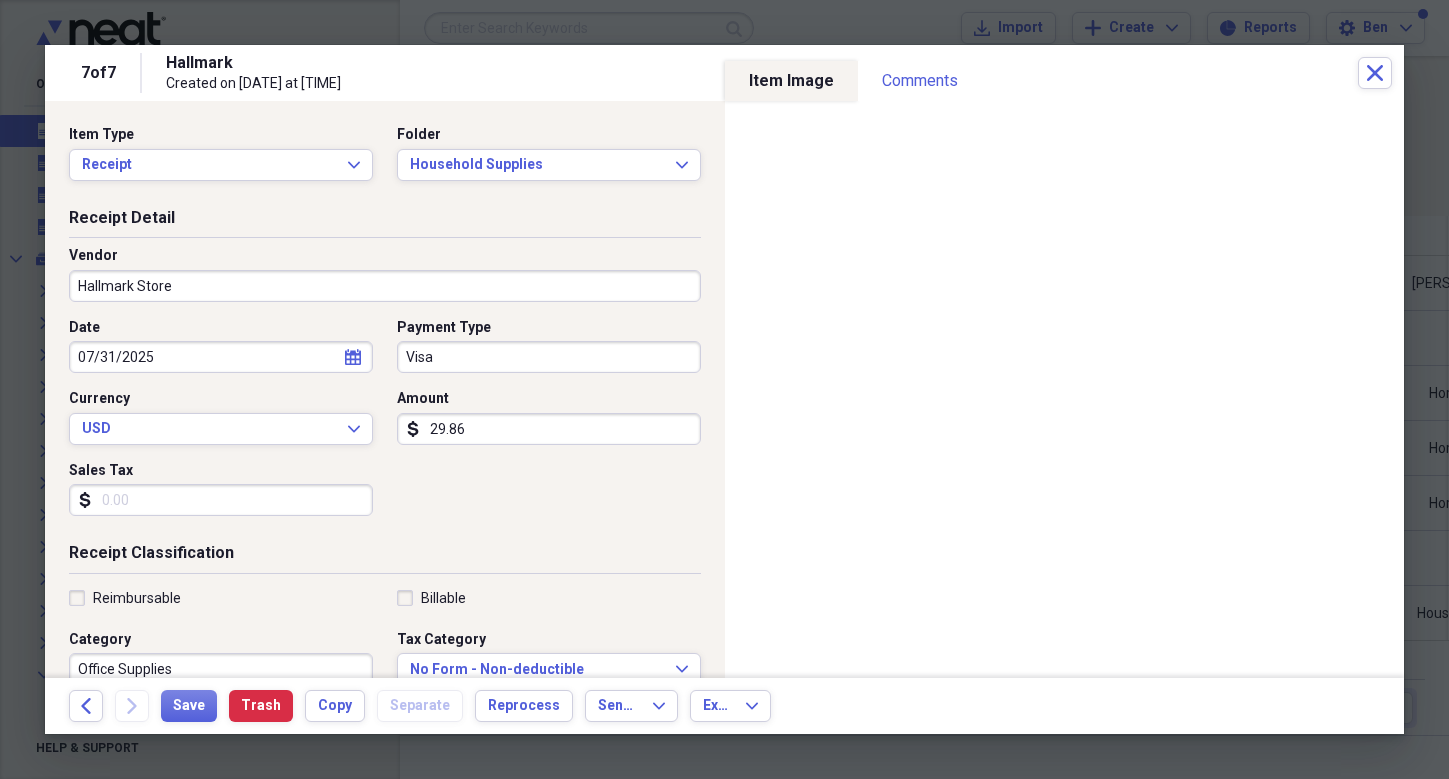 type on "Hallmark Store" 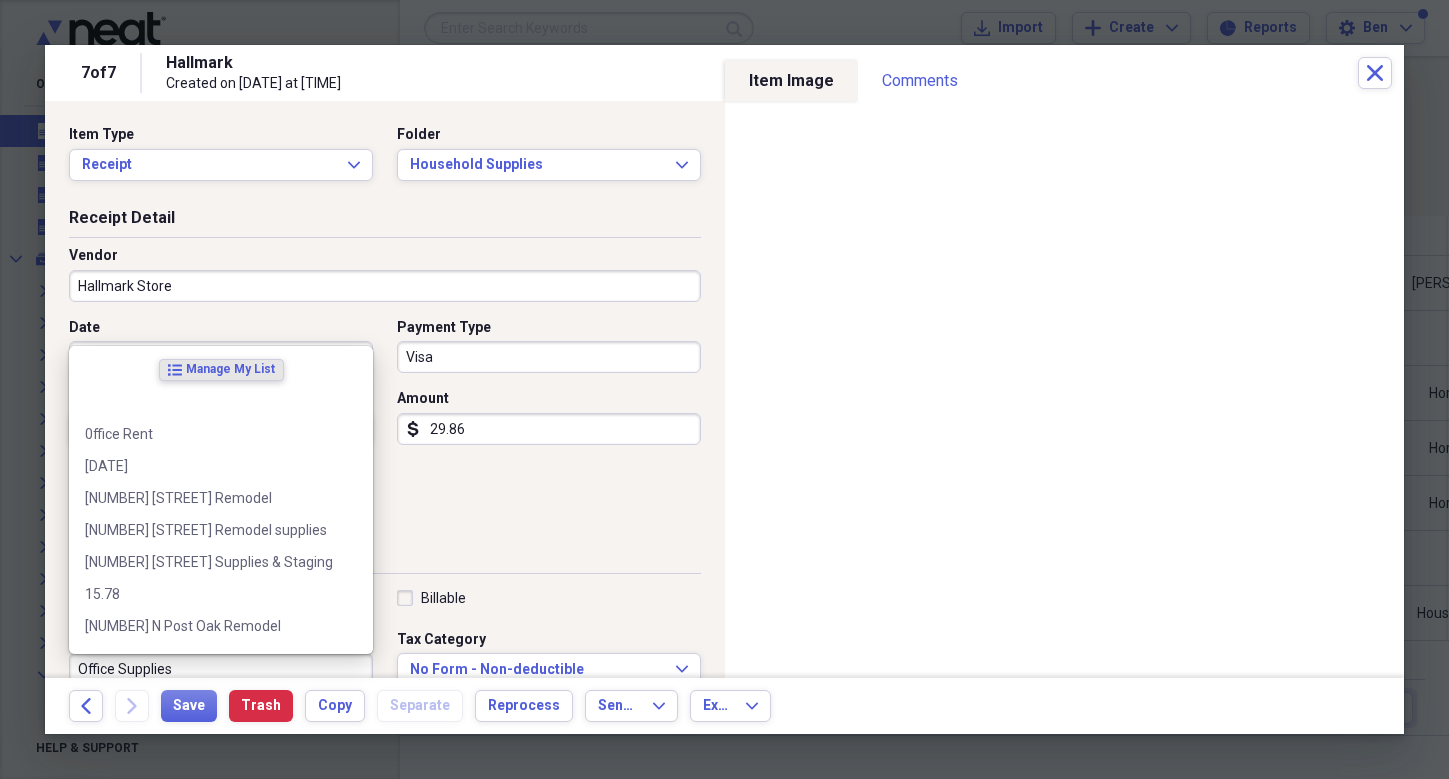 click on "Office Supplies" at bounding box center (221, 669) 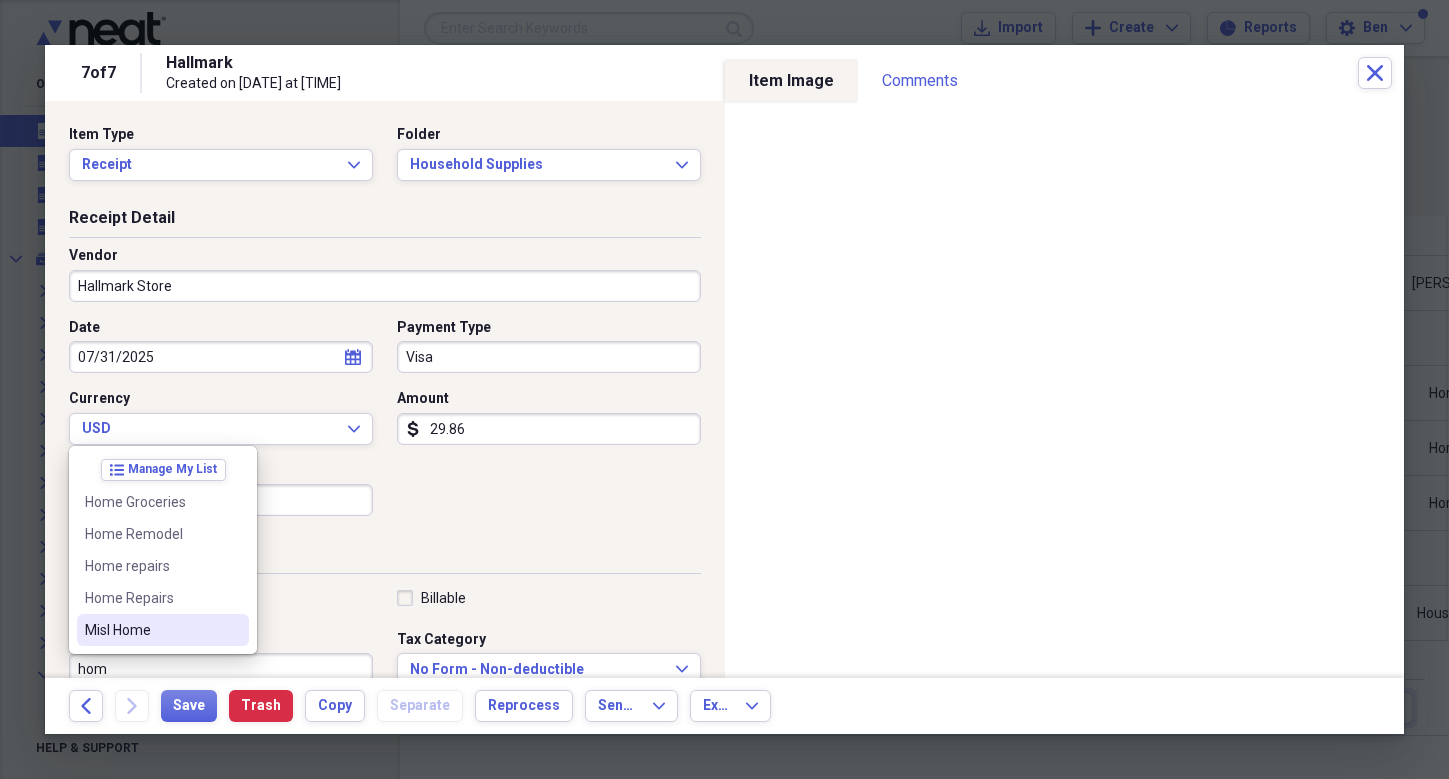 click on "Misl Home" at bounding box center (151, 630) 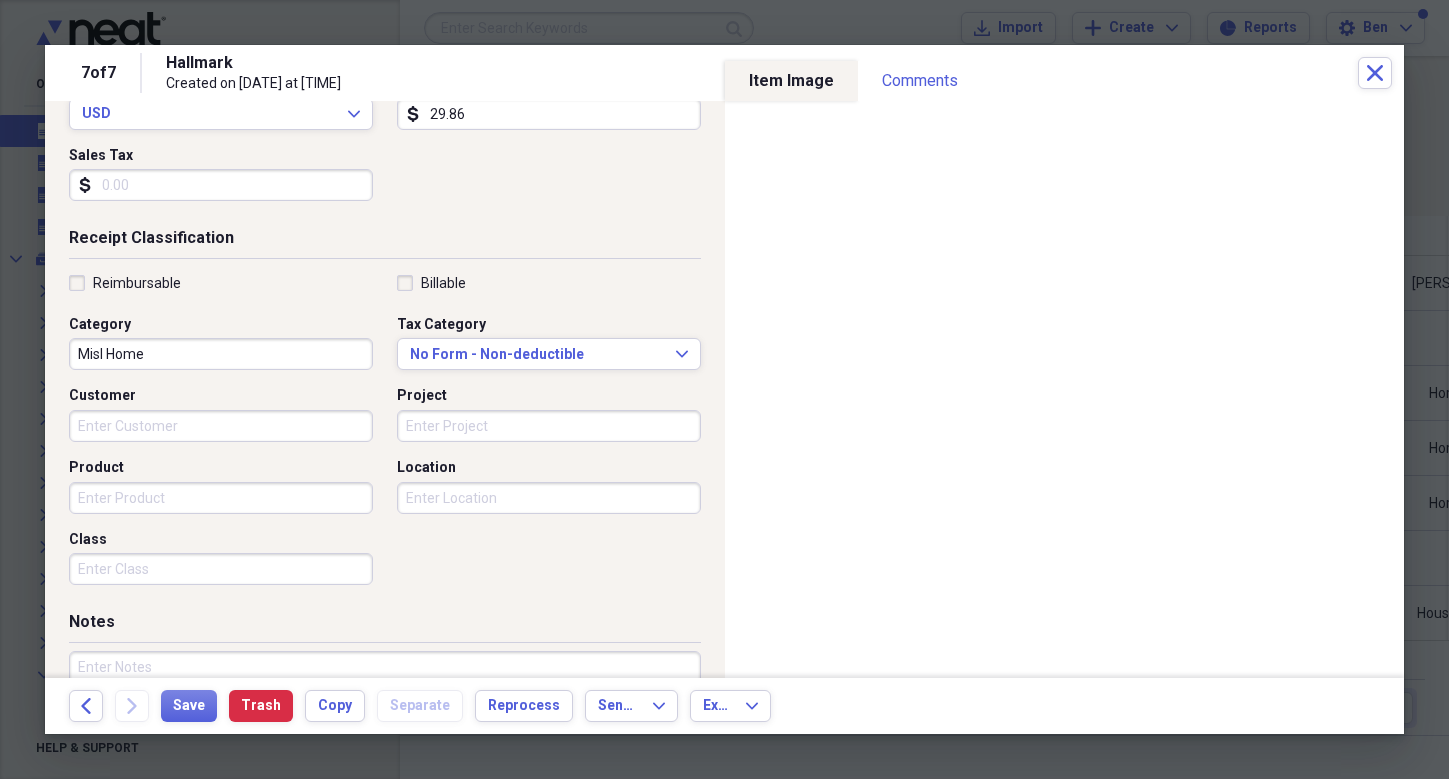 scroll, scrollTop: 443, scrollLeft: 0, axis: vertical 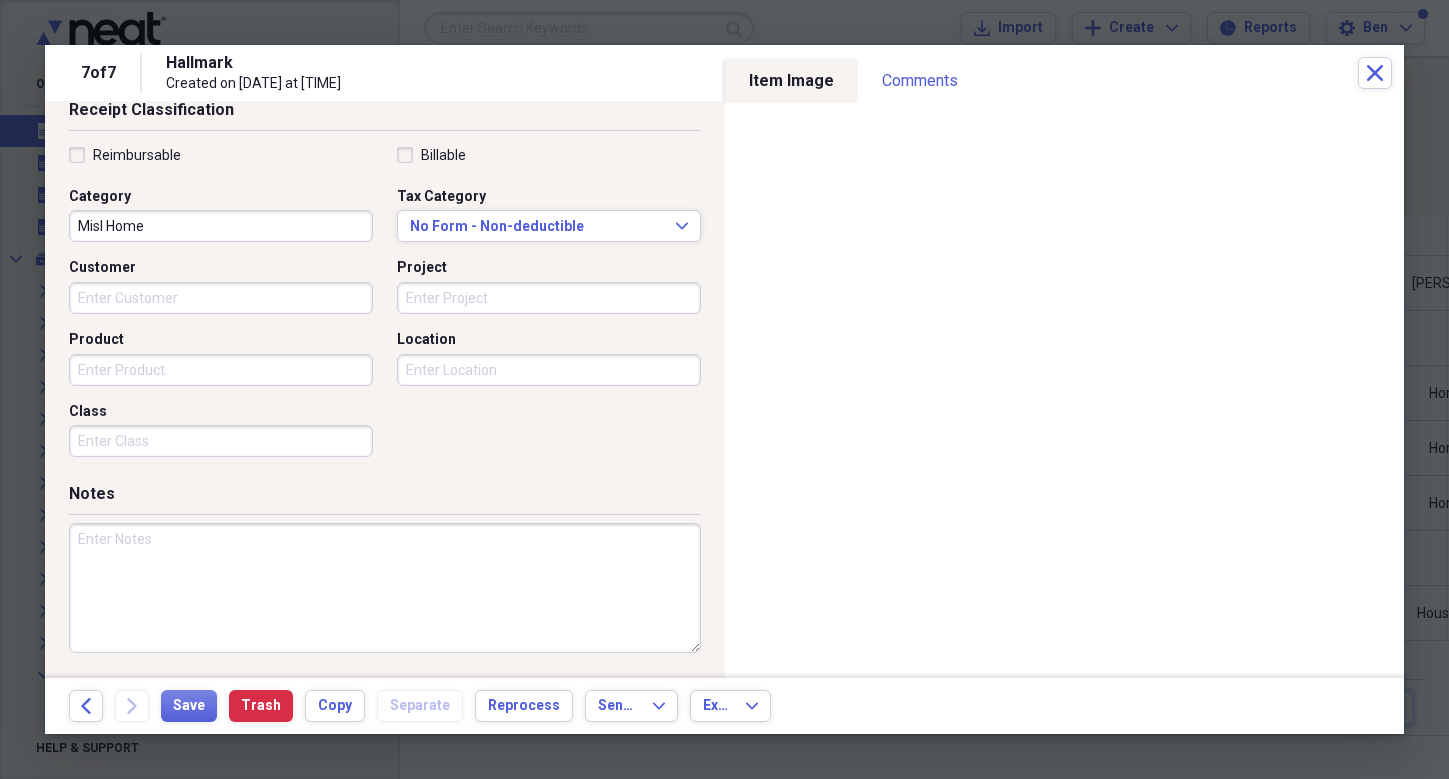 click at bounding box center [385, 588] 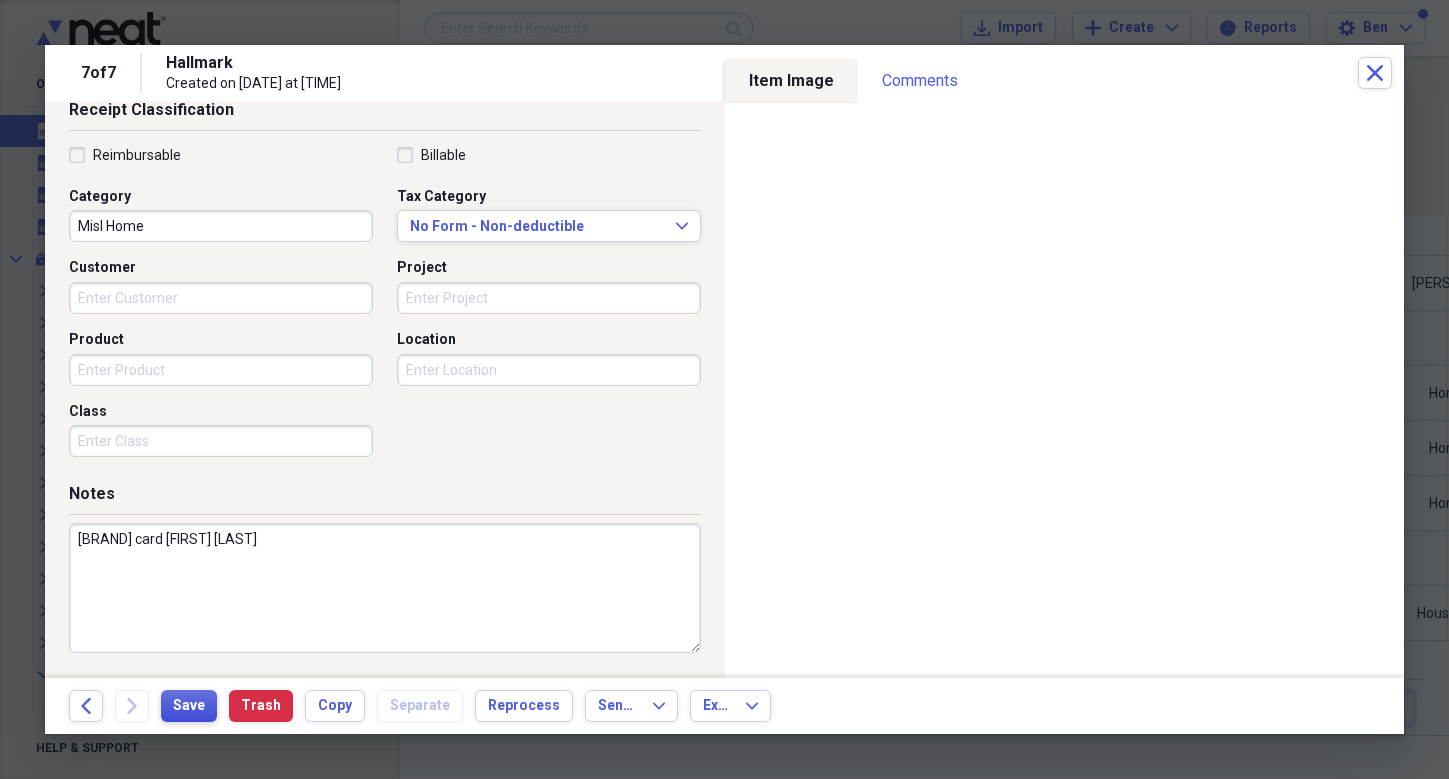 type on "[BRAND] card [FIRST] [LAST]" 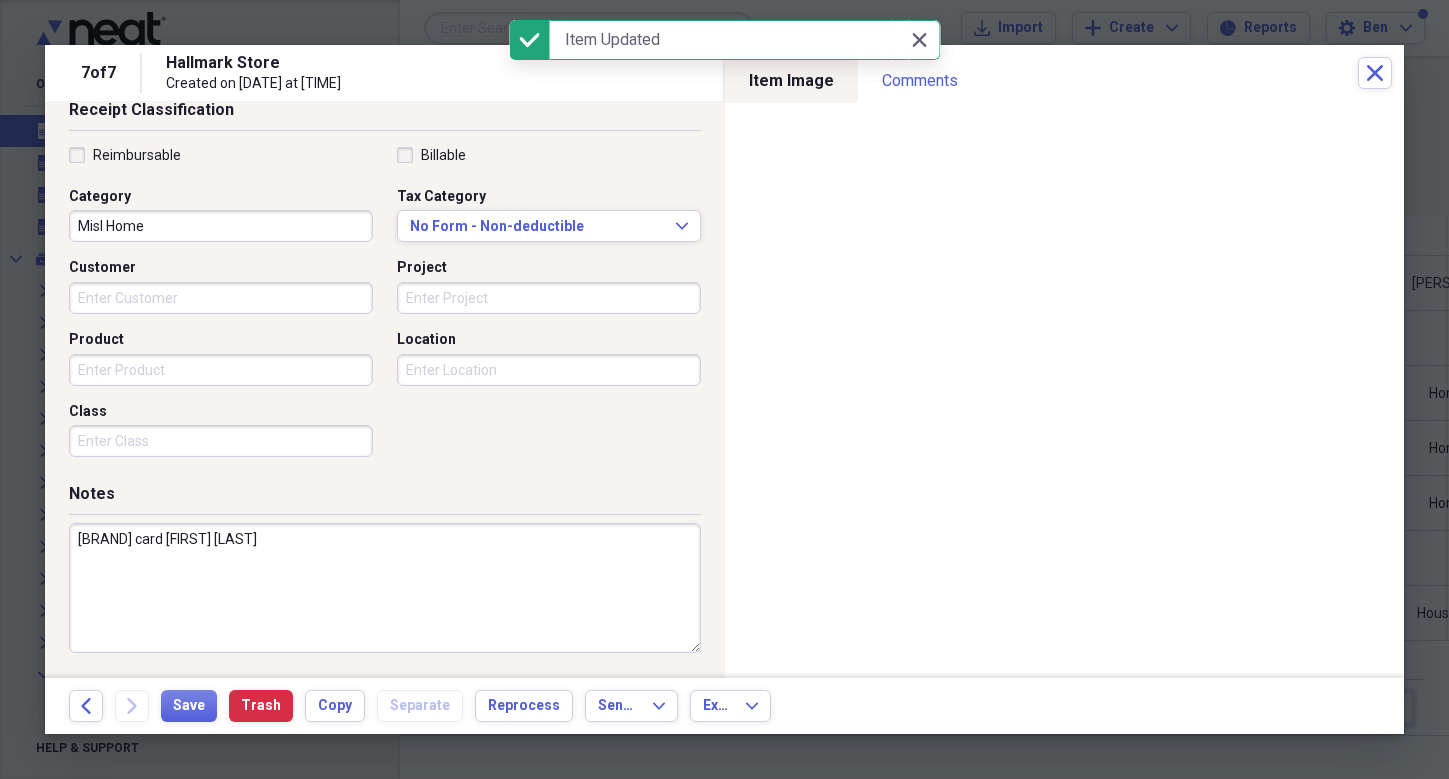 drag, startPoint x: 486, startPoint y: 583, endPoint x: 527, endPoint y: 567, distance: 44.011364 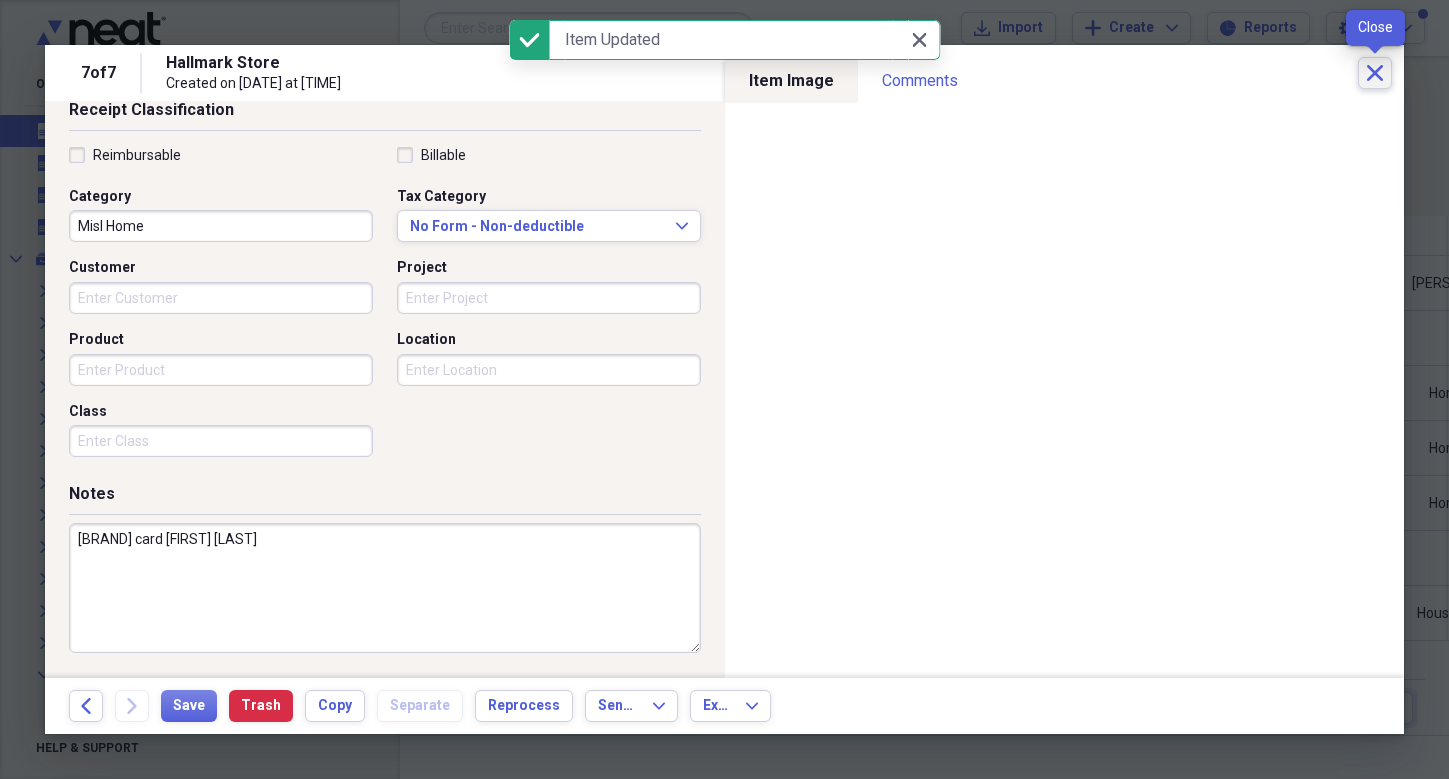 click on "Close" at bounding box center (1375, 73) 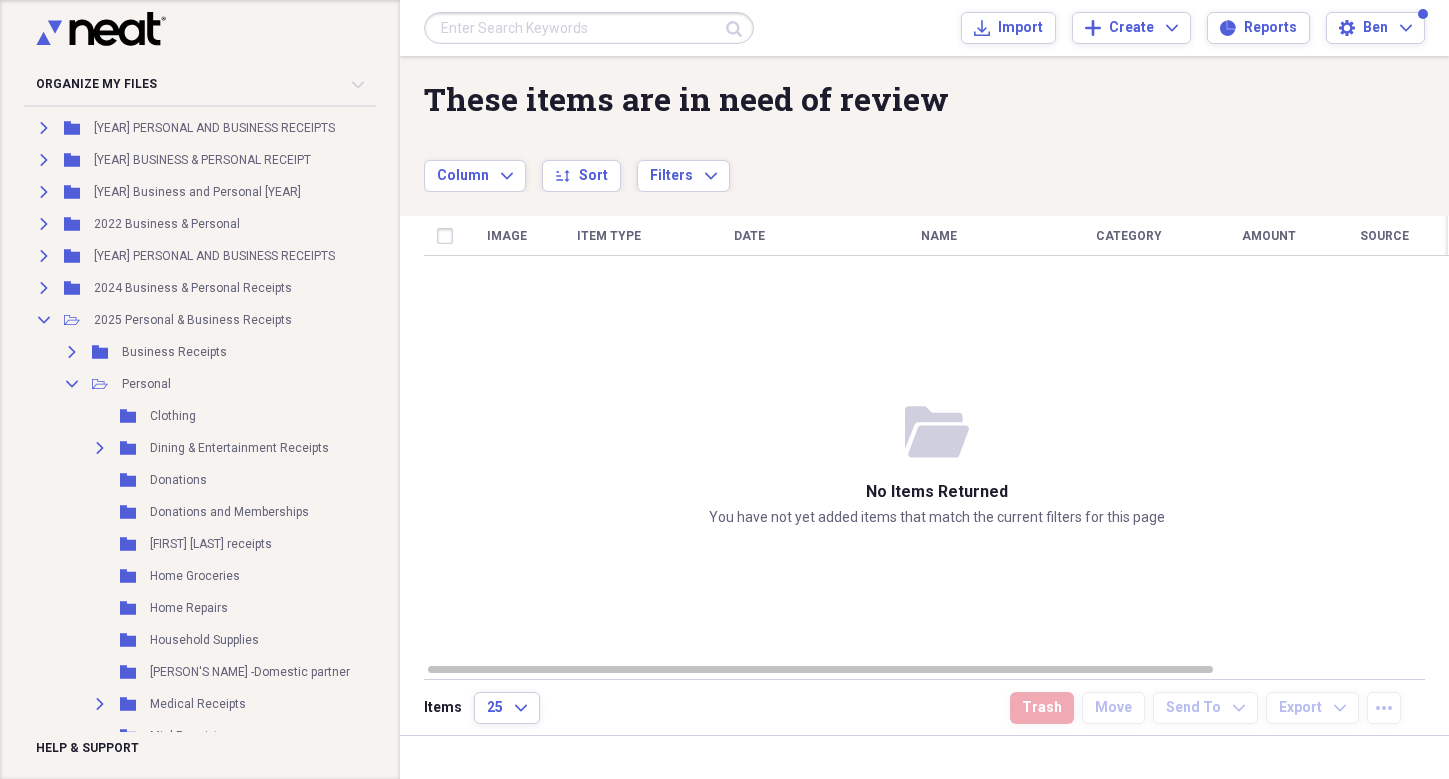 scroll, scrollTop: 368, scrollLeft: 0, axis: vertical 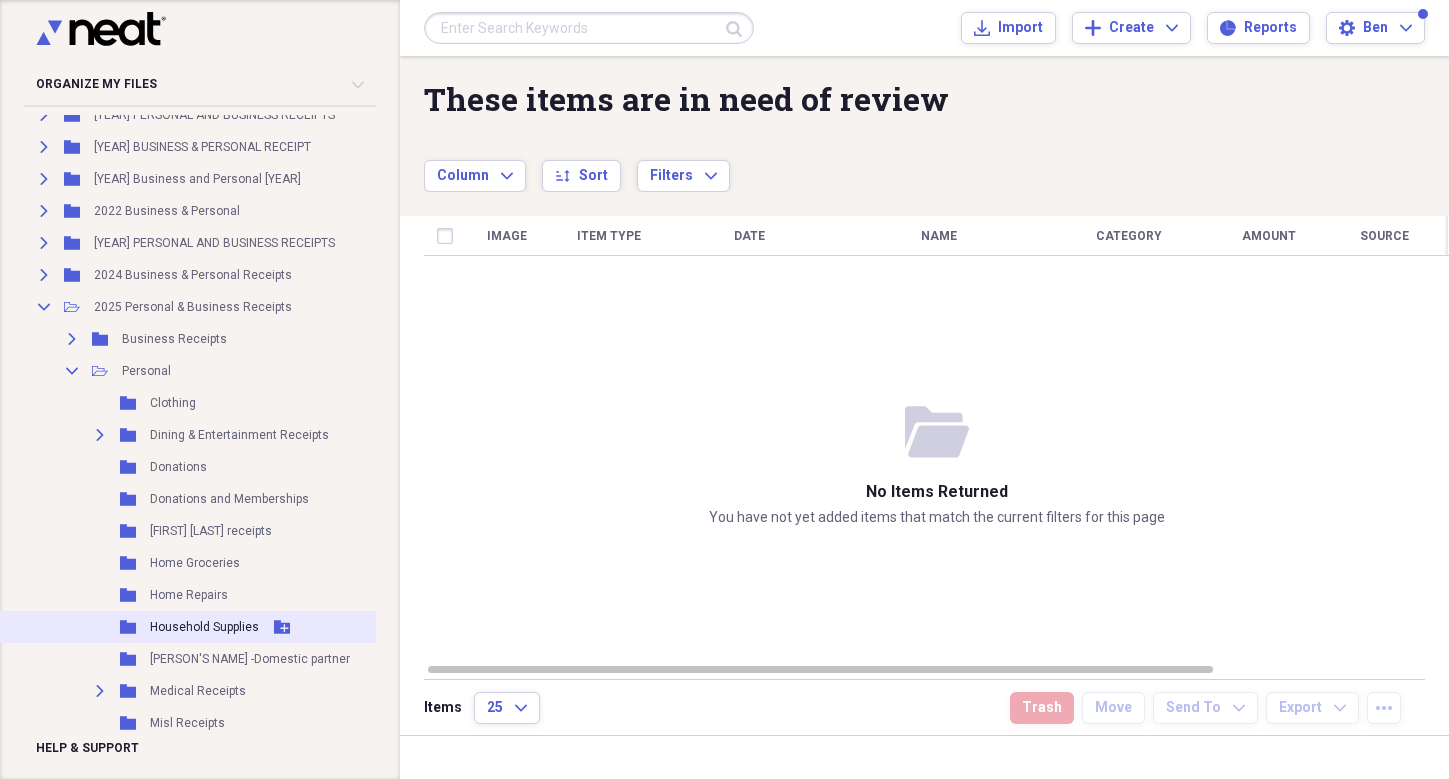 click on "Household Supplies" at bounding box center [204, 627] 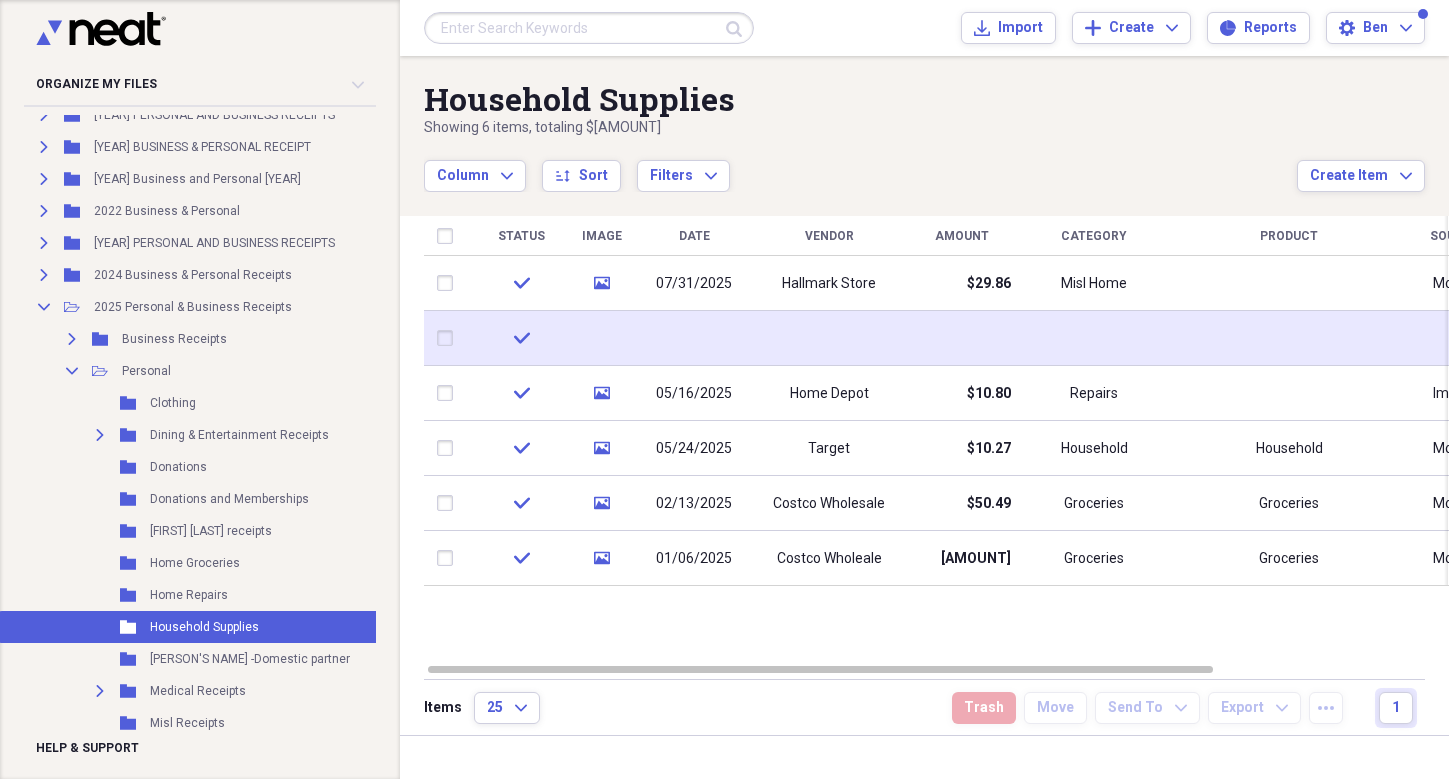 click at bounding box center [601, 338] 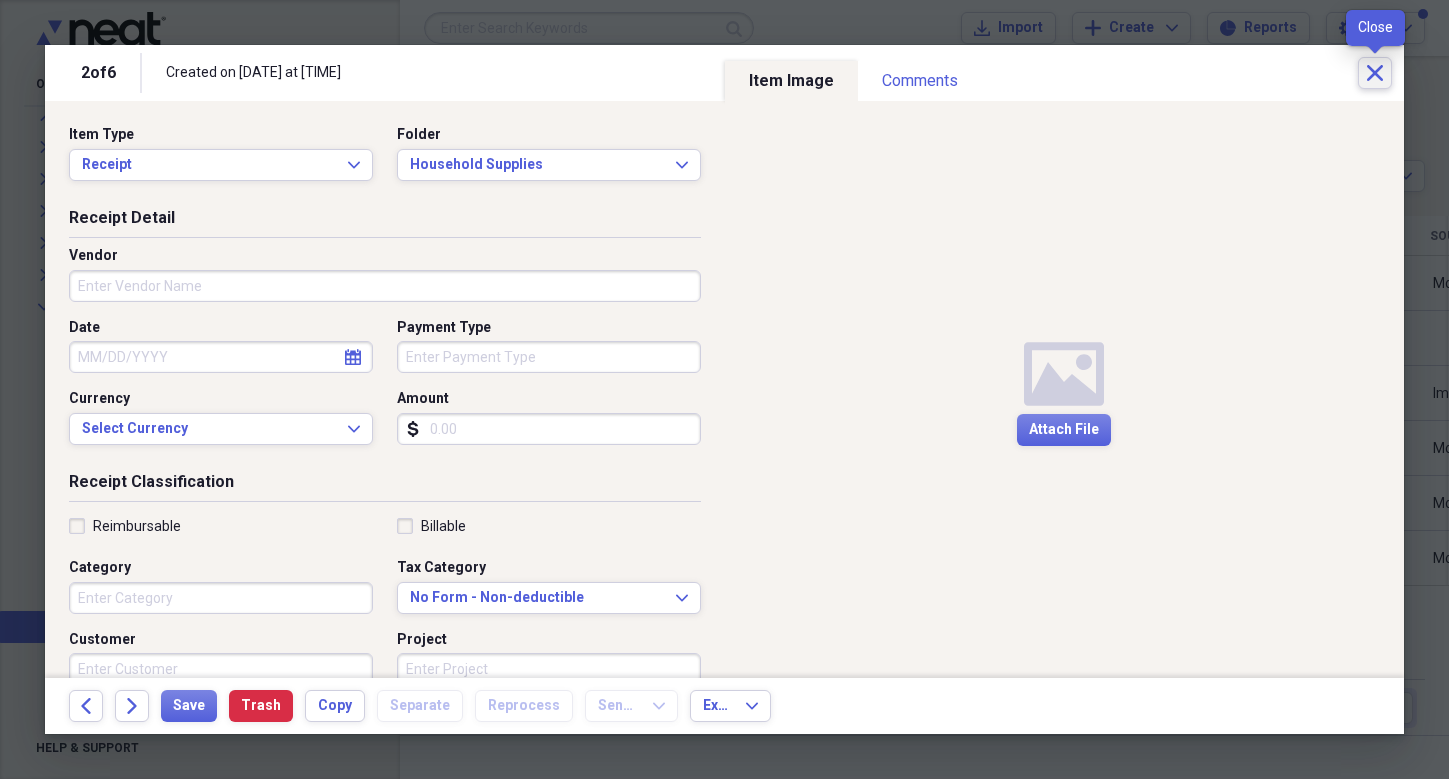 click on "Close" at bounding box center [1375, 73] 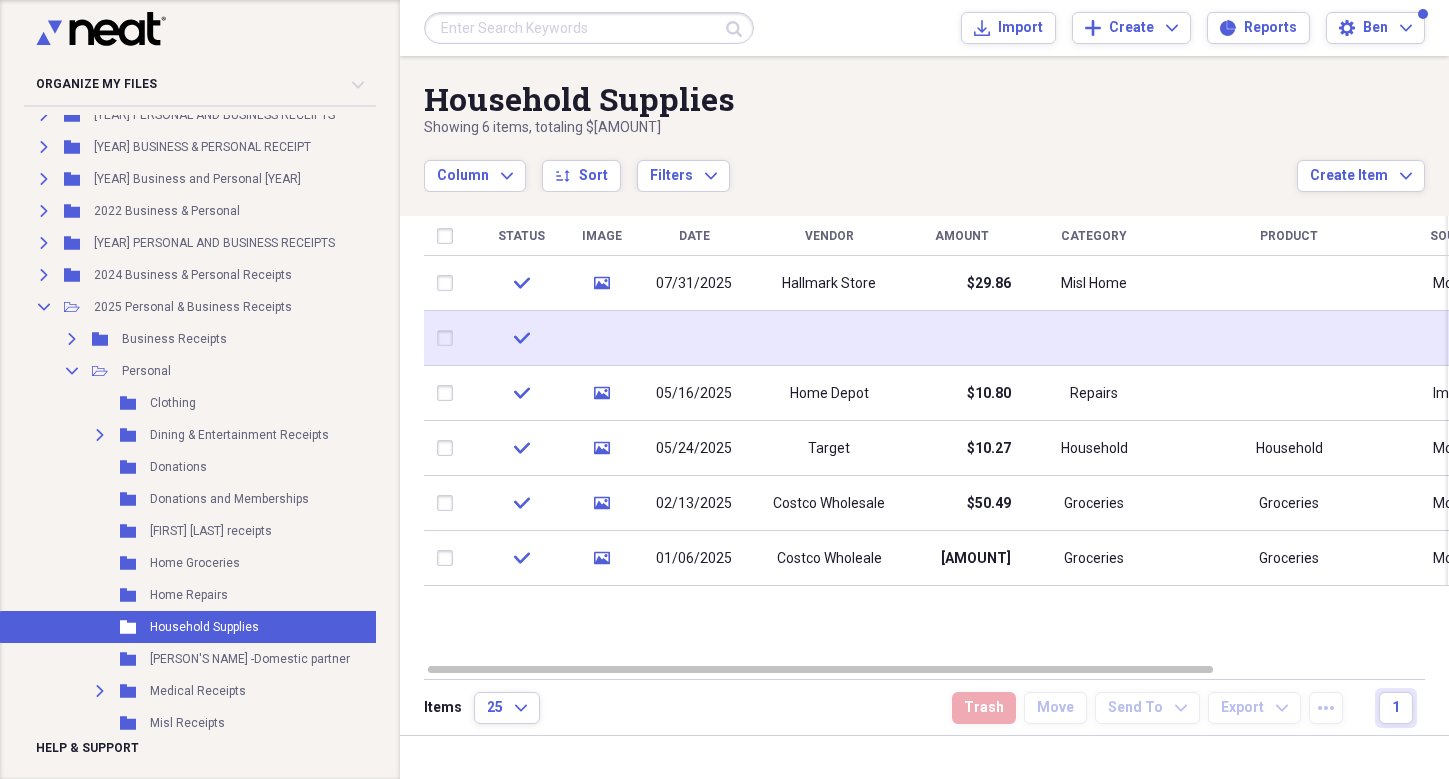 click at bounding box center [449, 338] 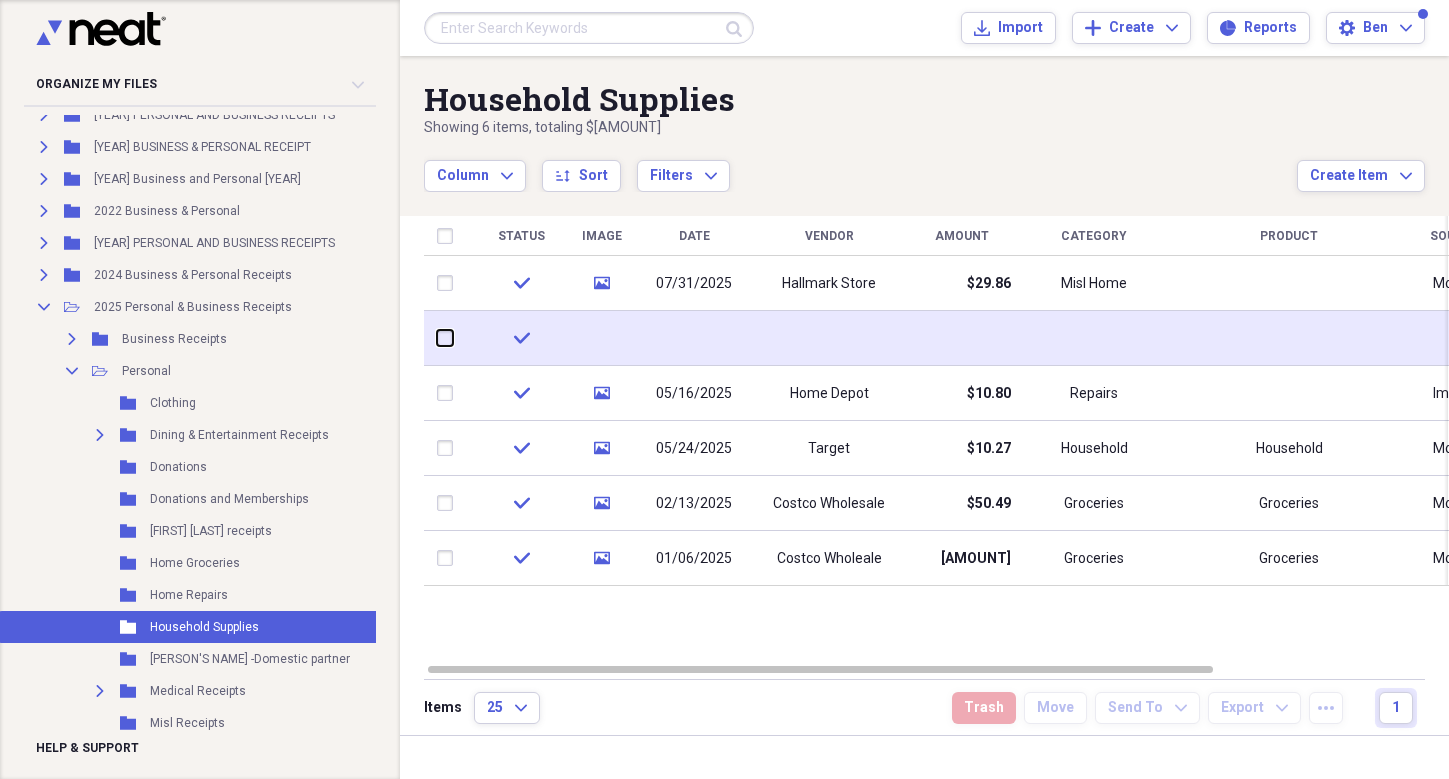 click at bounding box center (437, 338) 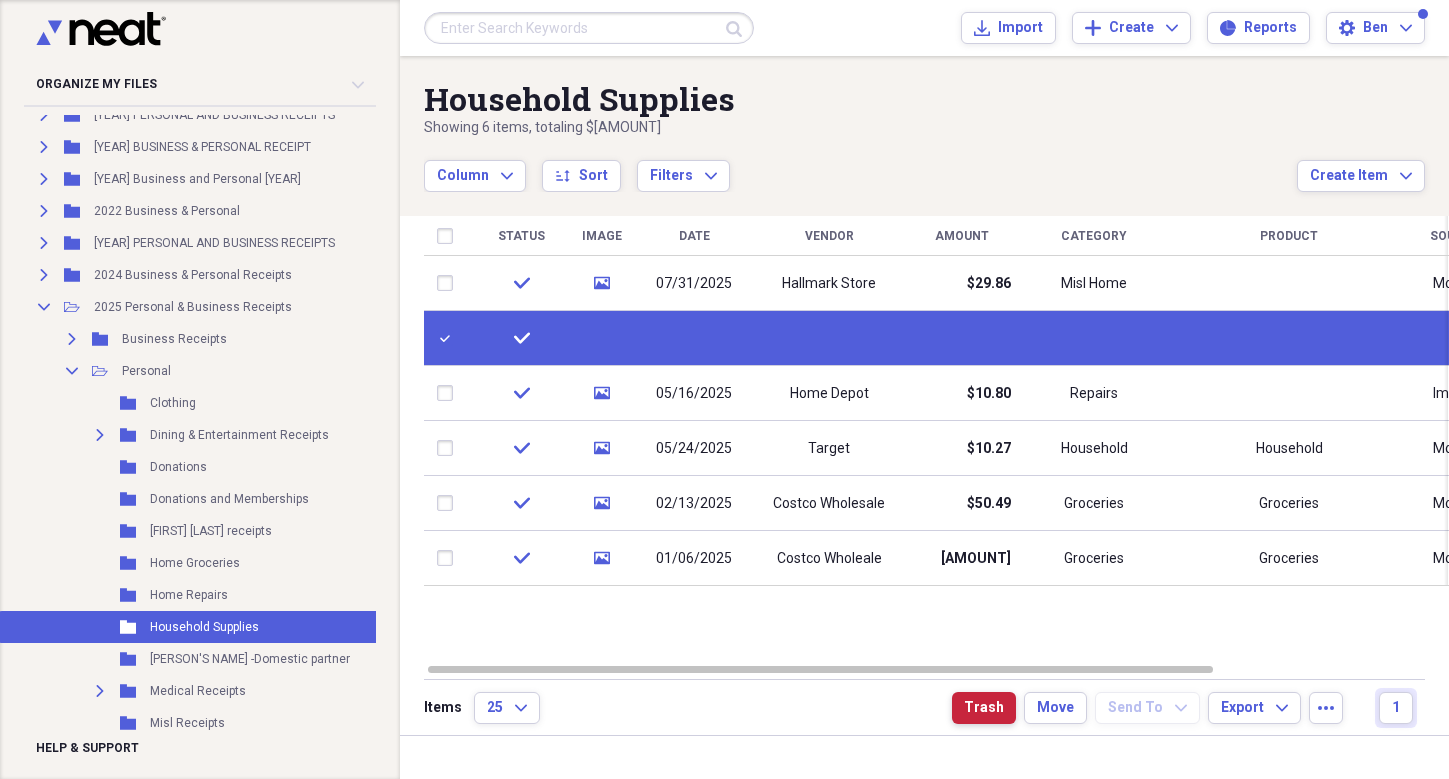 click on "Trash" at bounding box center [984, 708] 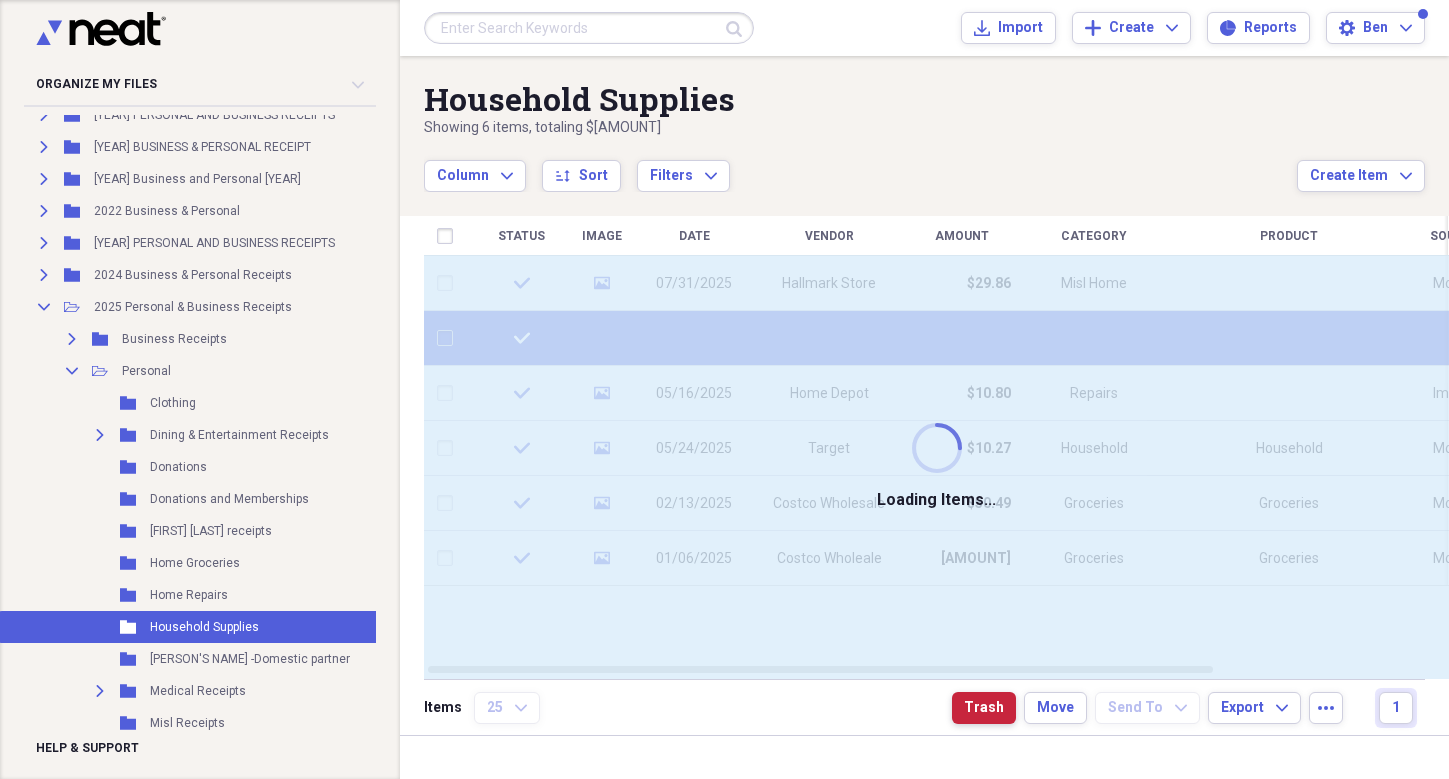 checkbox on "false" 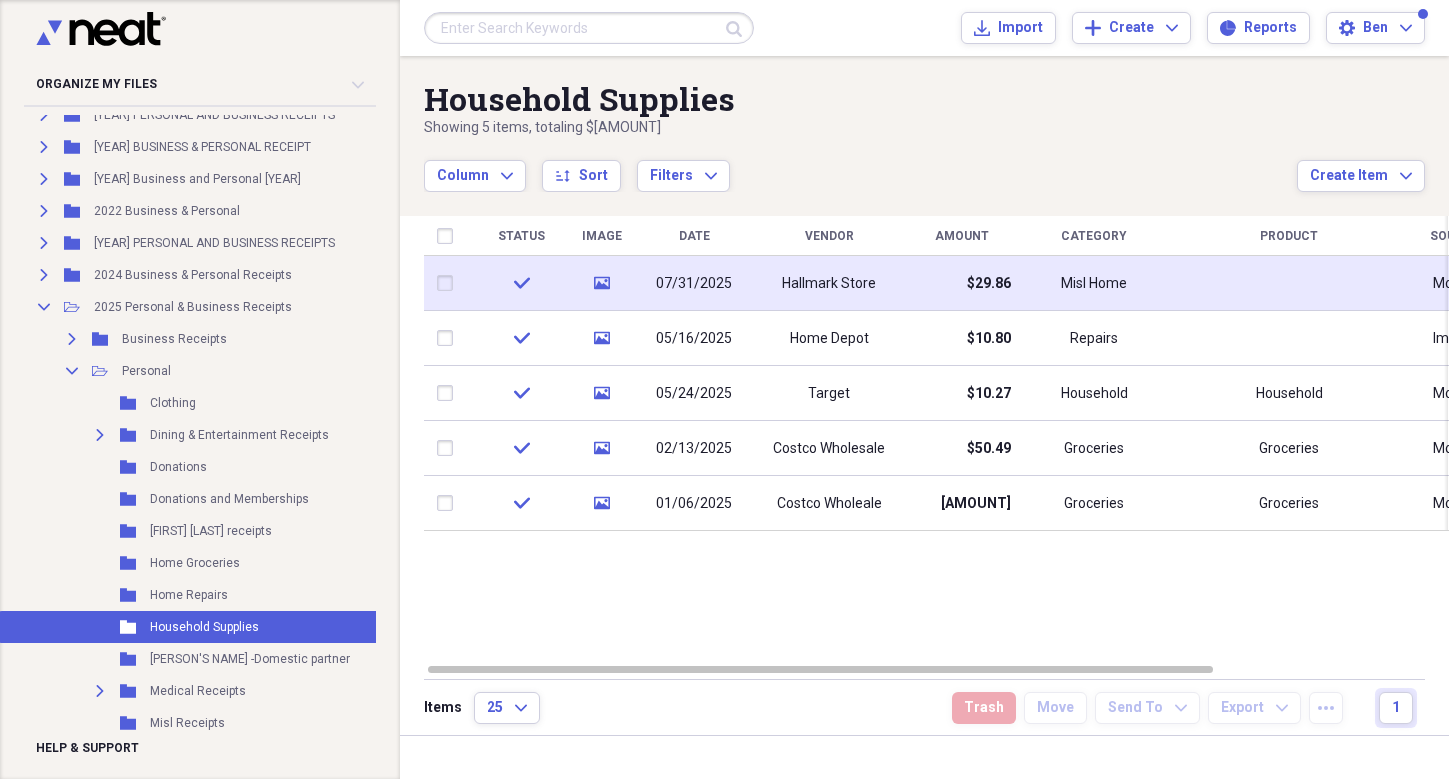 click on "Hallmark Store" at bounding box center (829, 283) 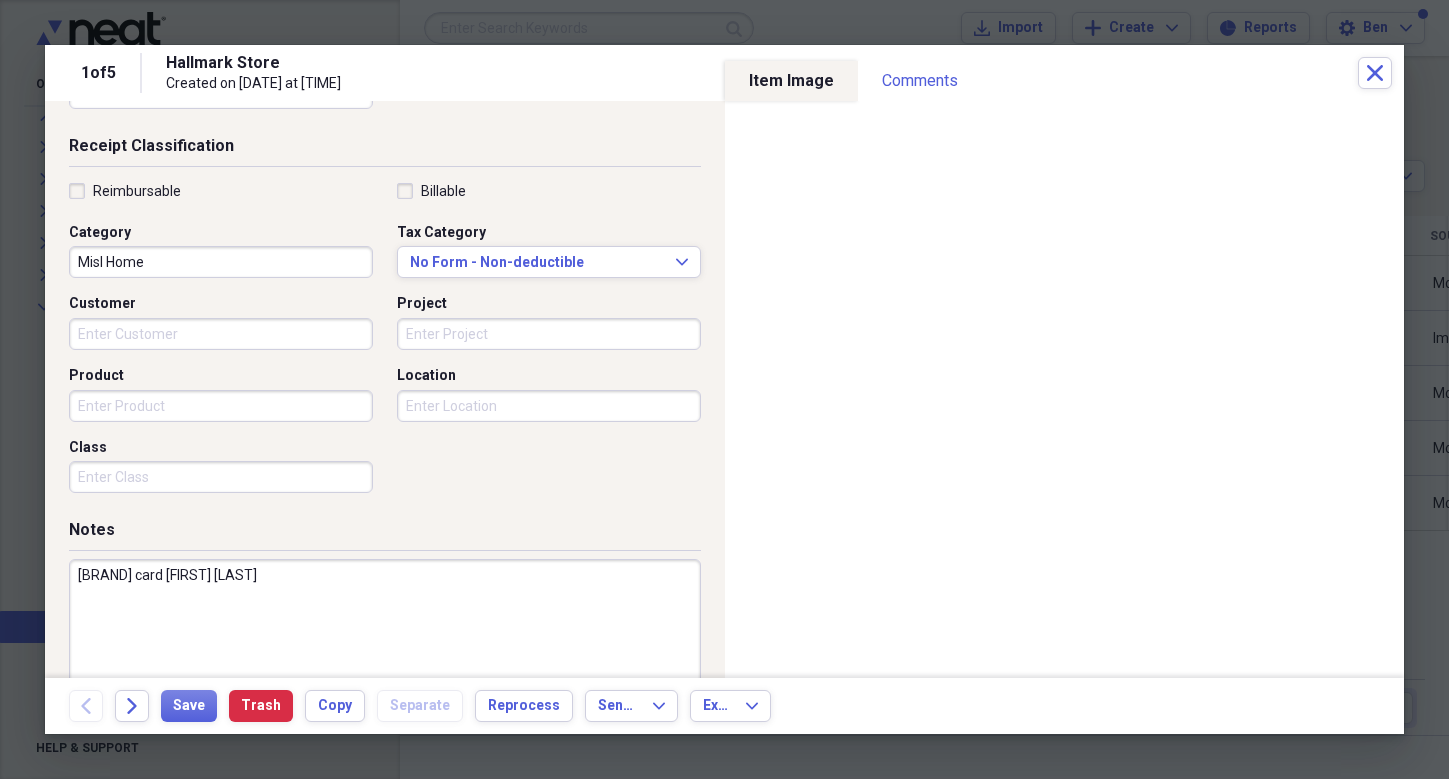 scroll, scrollTop: 407, scrollLeft: 0, axis: vertical 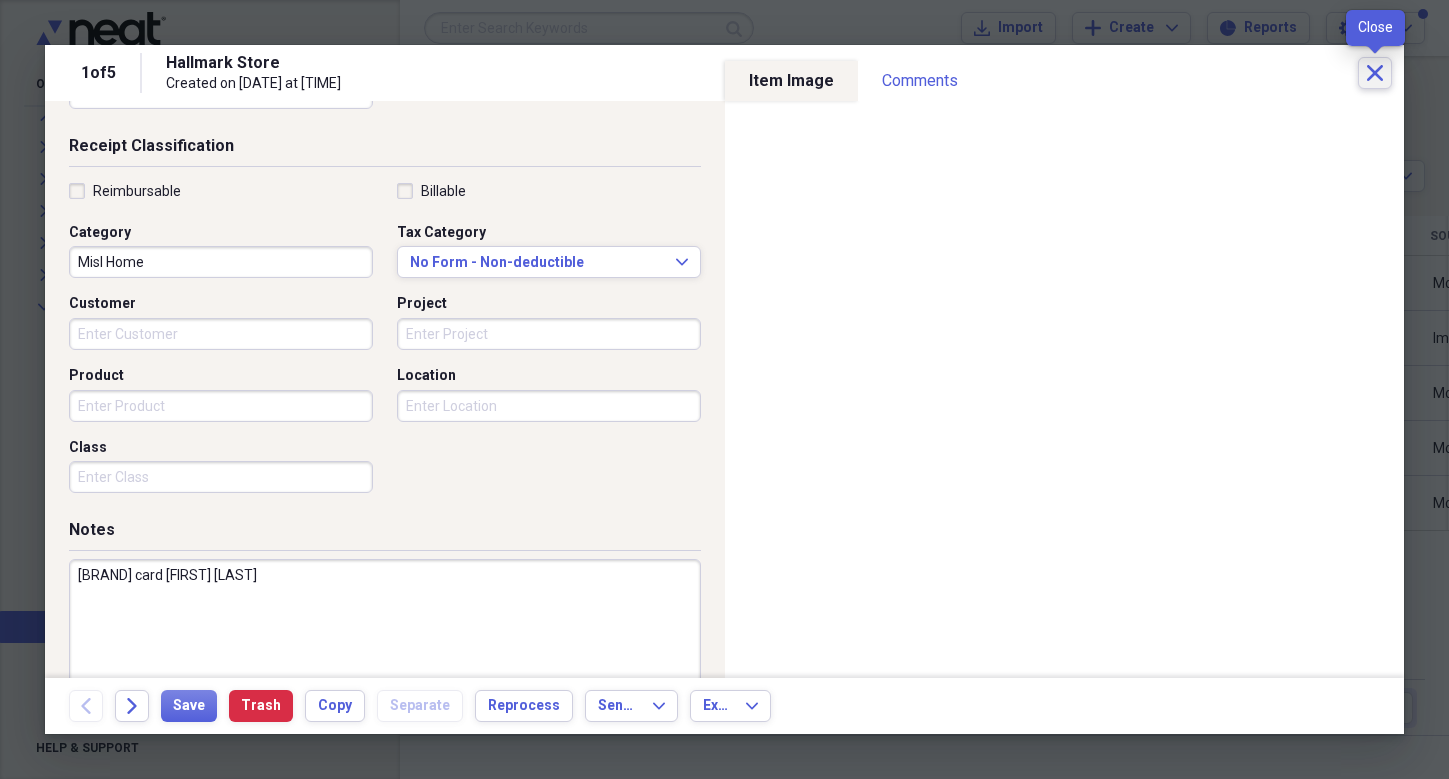click on "Close" at bounding box center [1375, 73] 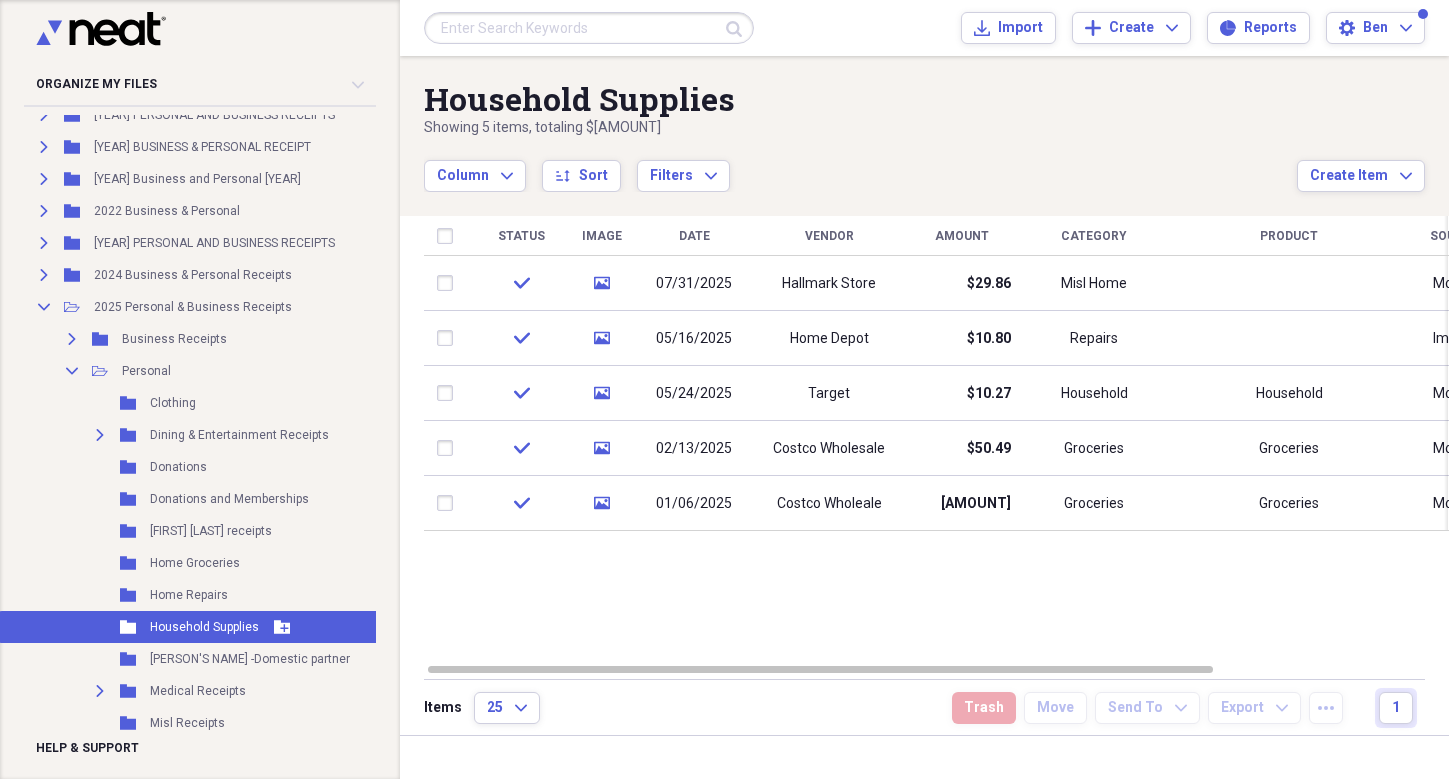 click on "Folder Household Supplies Add Folder" at bounding box center (205, 627) 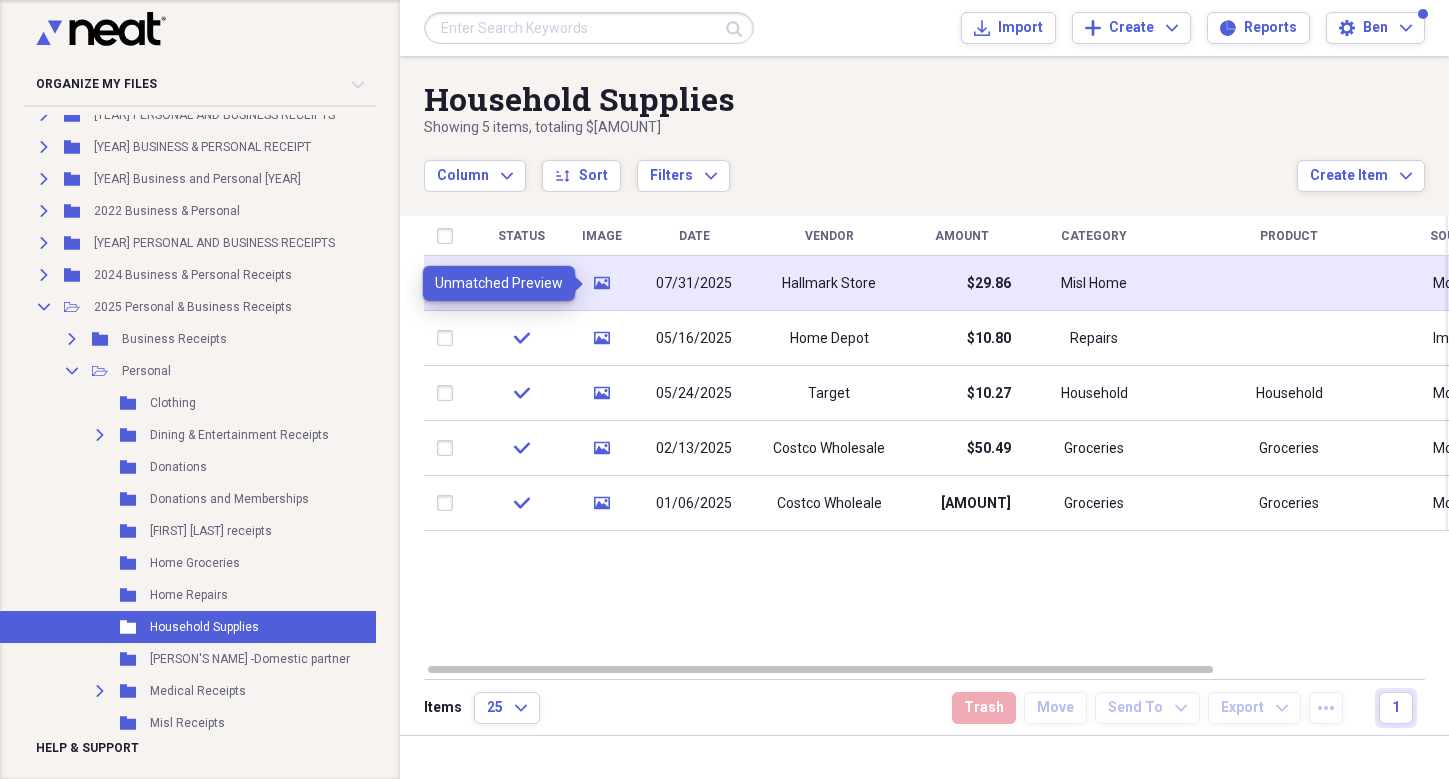 click on "media" at bounding box center (602, 283) 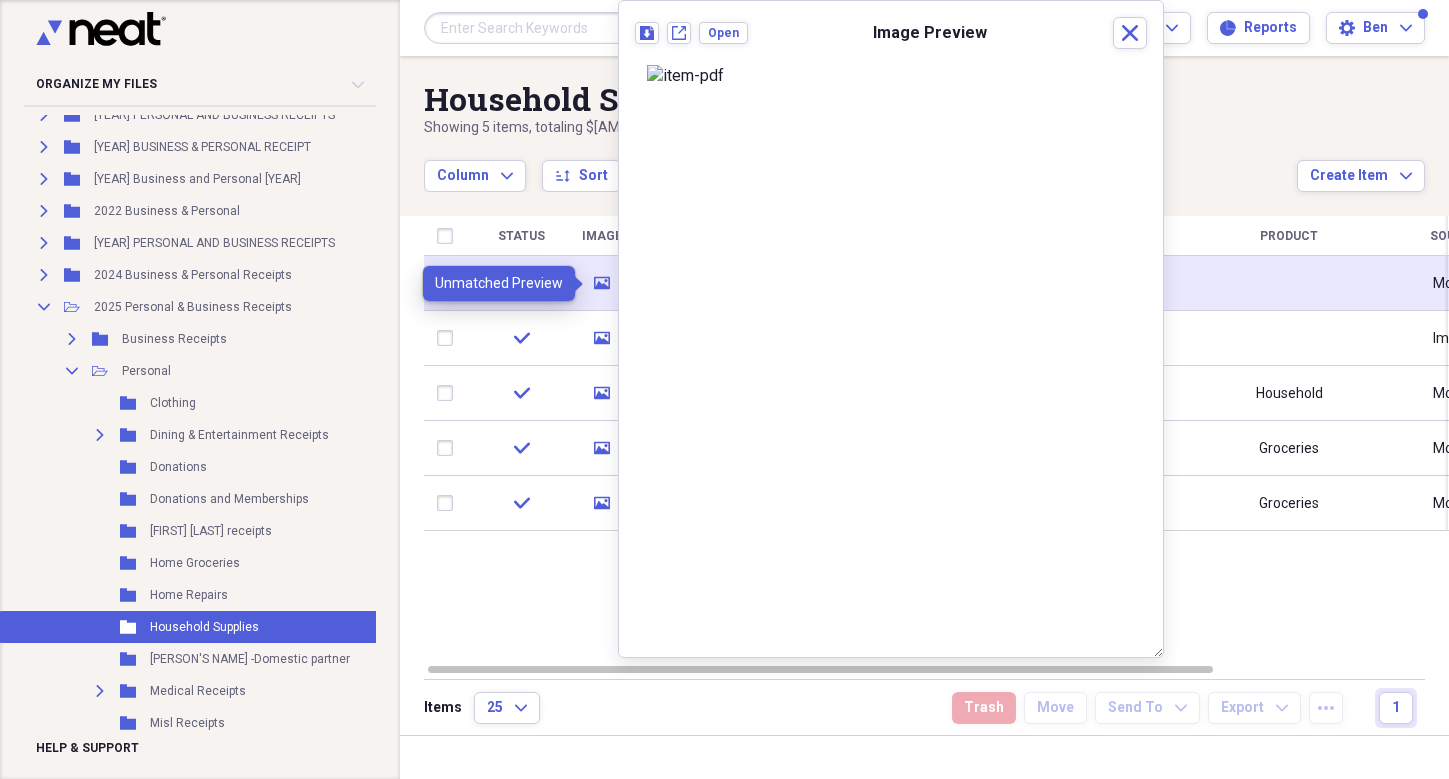 click on "media" at bounding box center (602, 283) 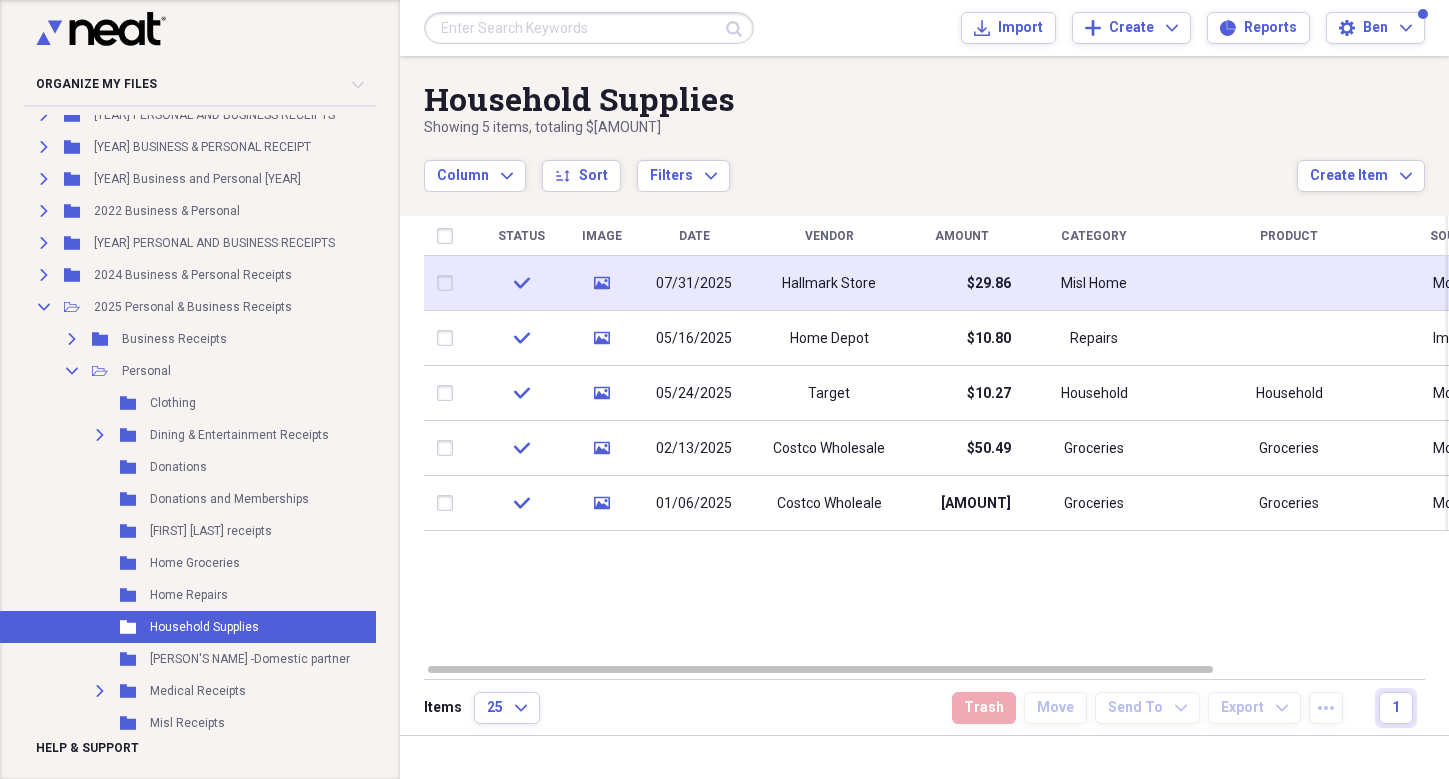 click on "07/31/2025" at bounding box center (694, 284) 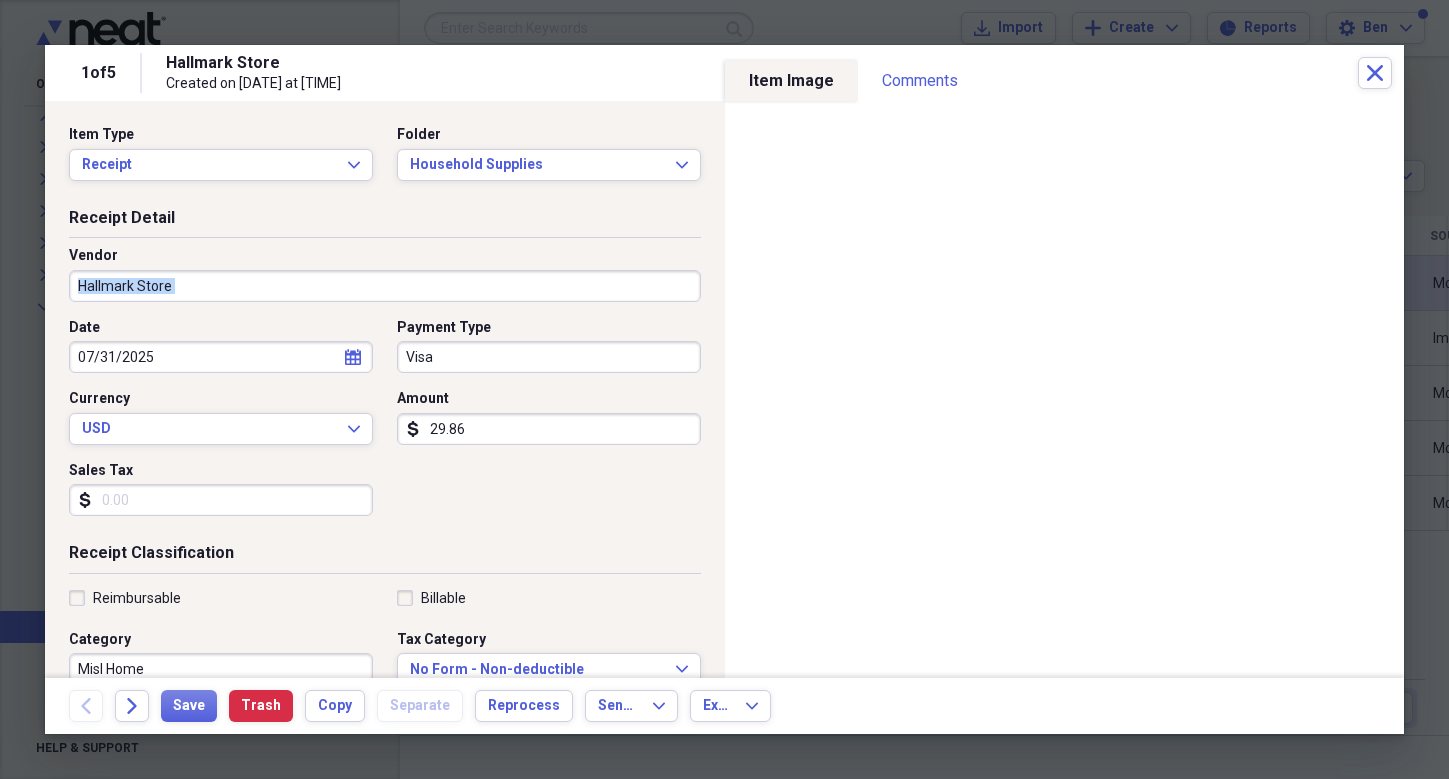 click on "Receipt Detail Vendor [BRAND] Store Date [DATE] calendar Calendar Payment Type Visa Currency USD Expand Amount dollar-sign [AMOUNT] Sales Tax dollar-sign Receipt Classification Reimbursable Billable Category Misl Home Tax Category No Form - Non-deductible Expand Customer Project Product Groceries Location Class Notes Groceries Item Image Comments There are no comments for this item yet Share your comments Back Forward Save Trash Copy Separate Reprocess Send To Expand Export Expand" at bounding box center [385, 375] 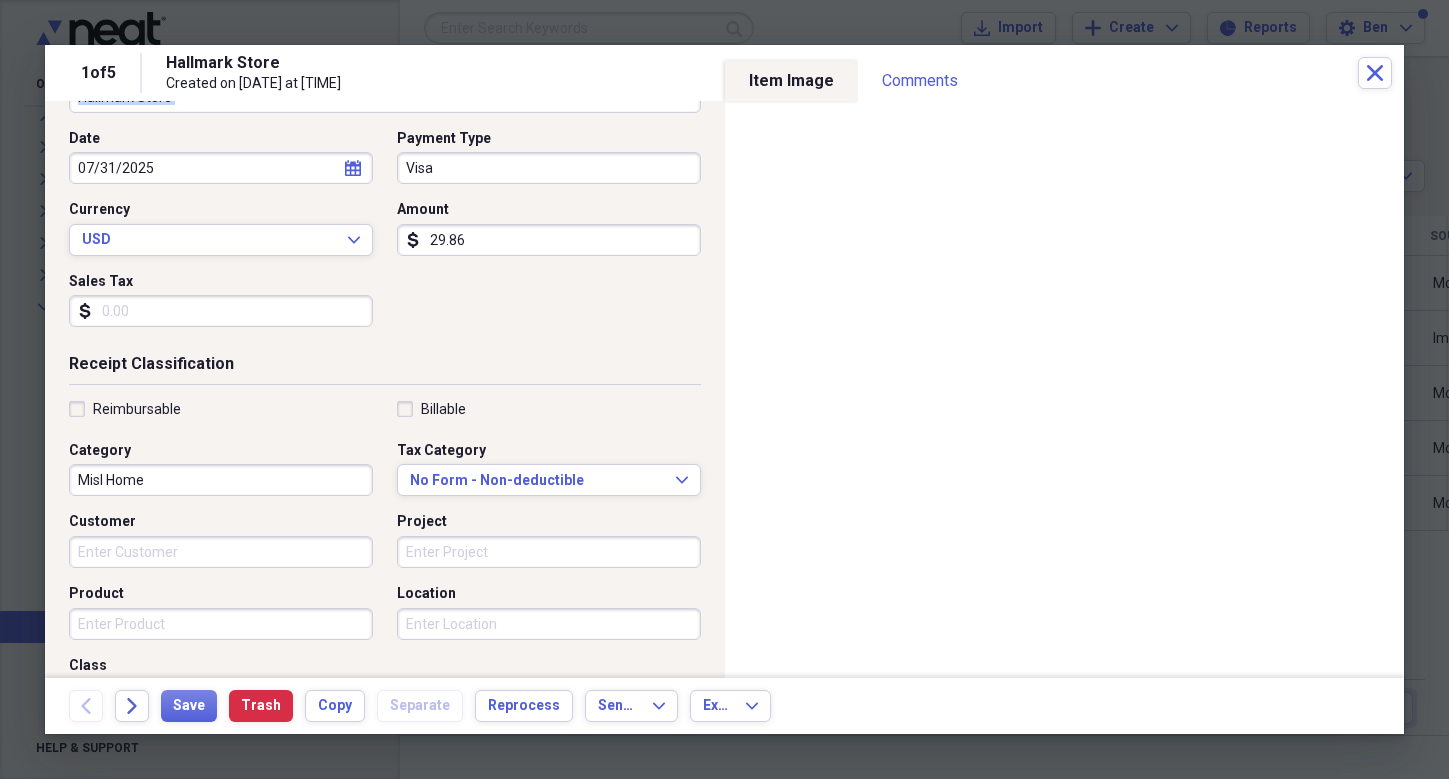 scroll, scrollTop: 192, scrollLeft: 0, axis: vertical 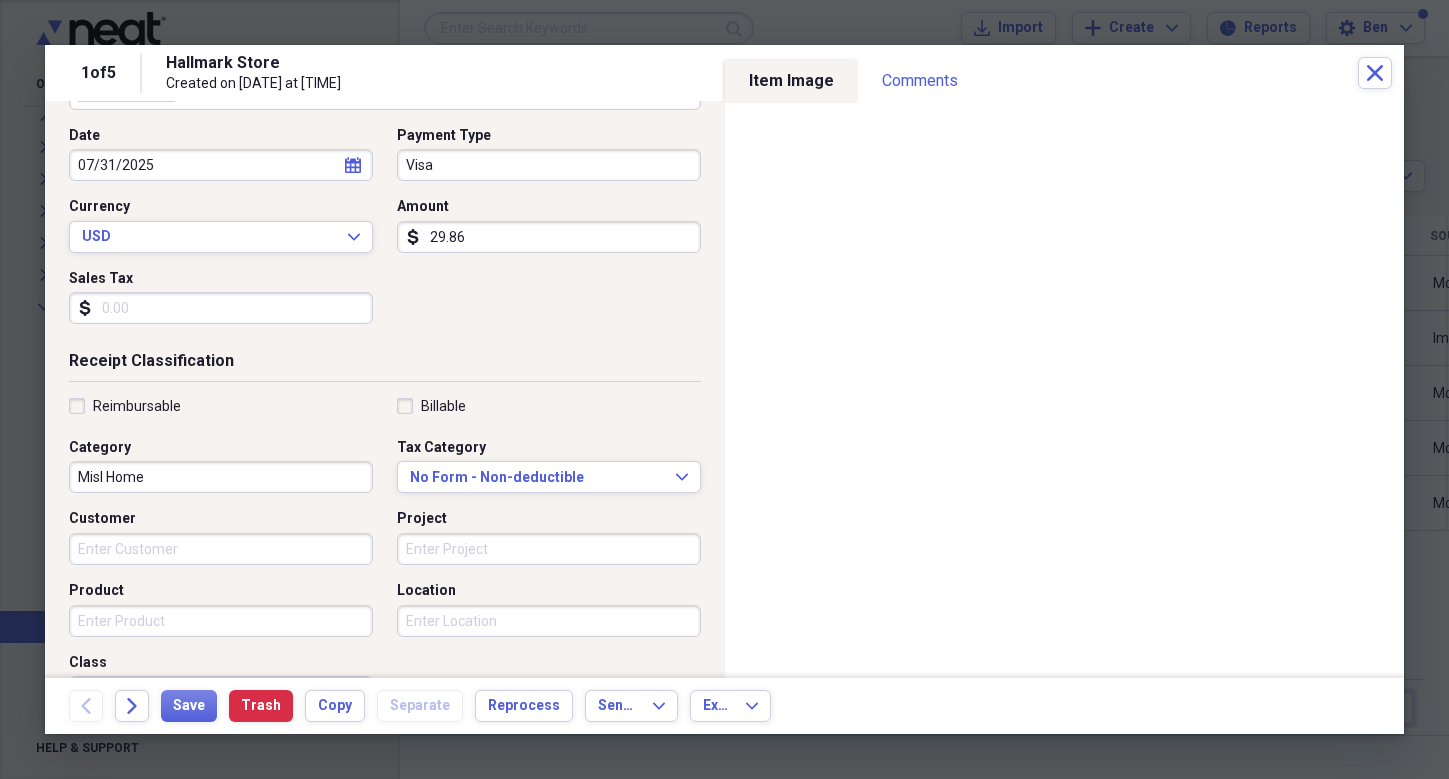click on "Product" at bounding box center (221, 621) 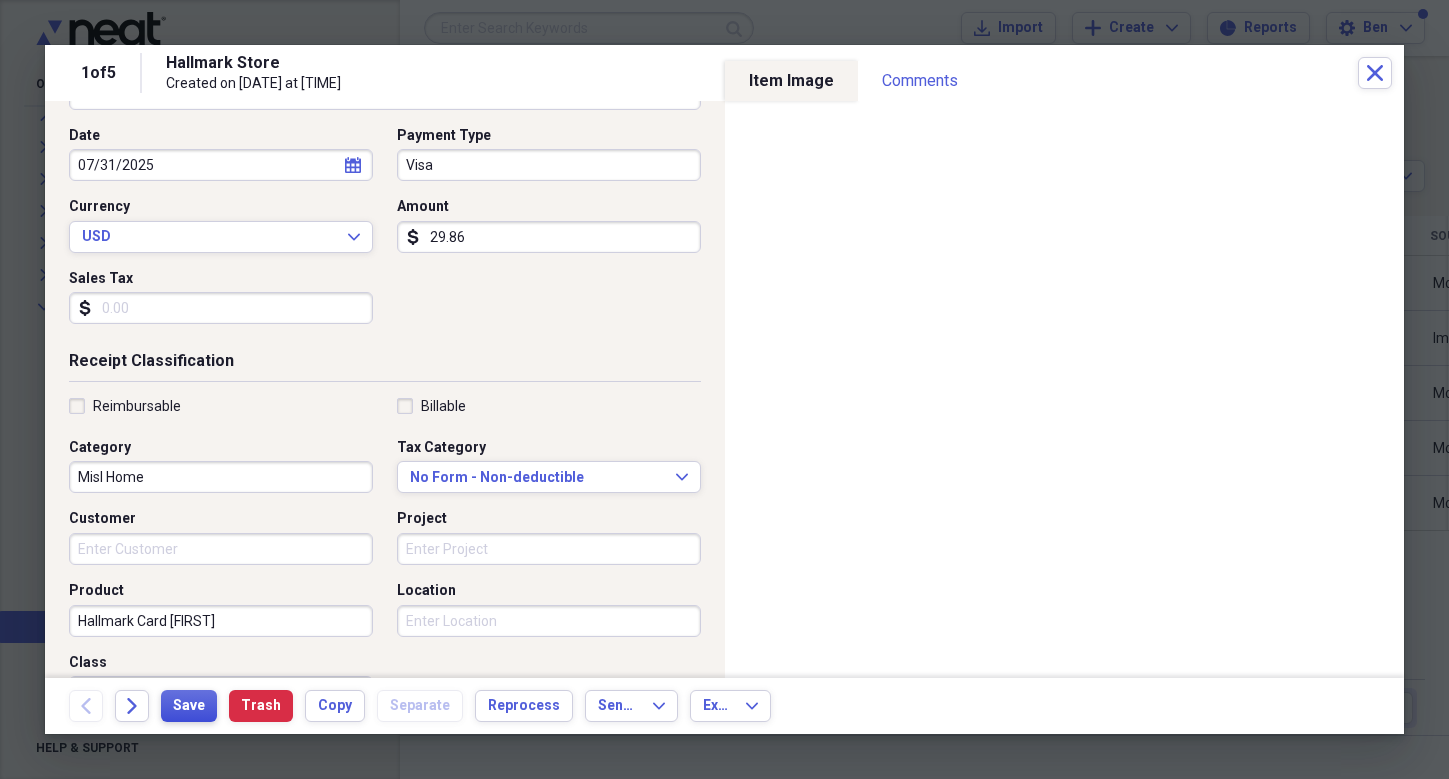 type on "Hallmark Card [FIRST]" 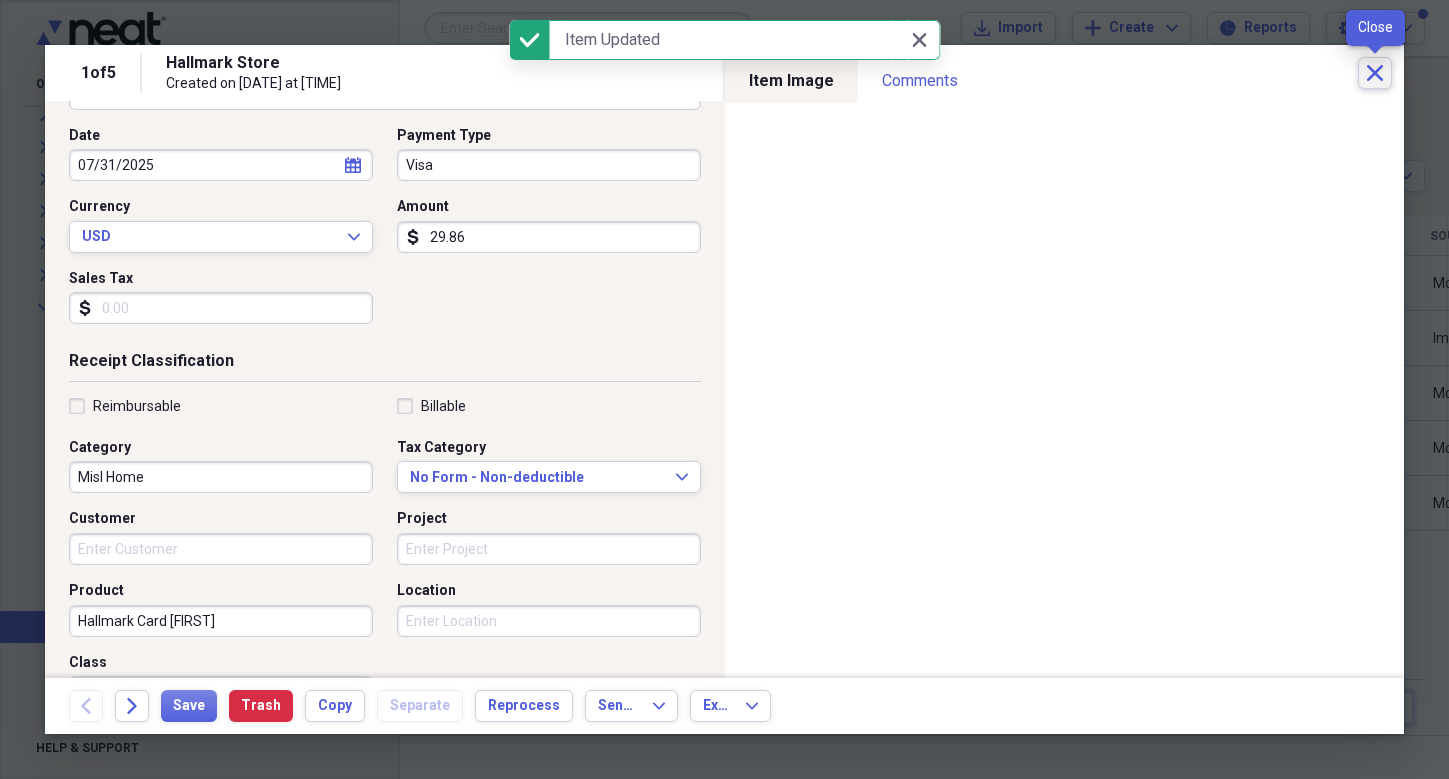 click on "Close" 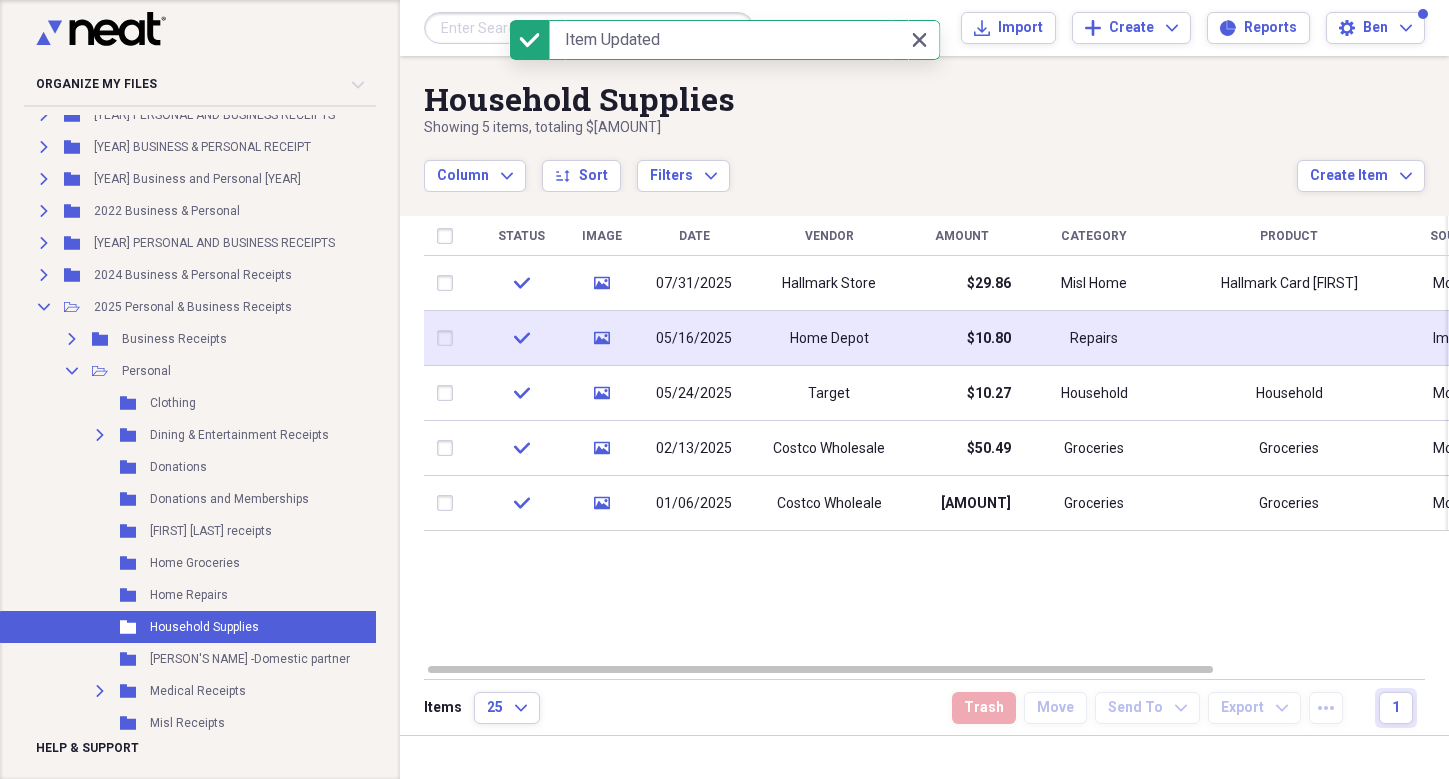 click on "05/16/2025" at bounding box center [694, 339] 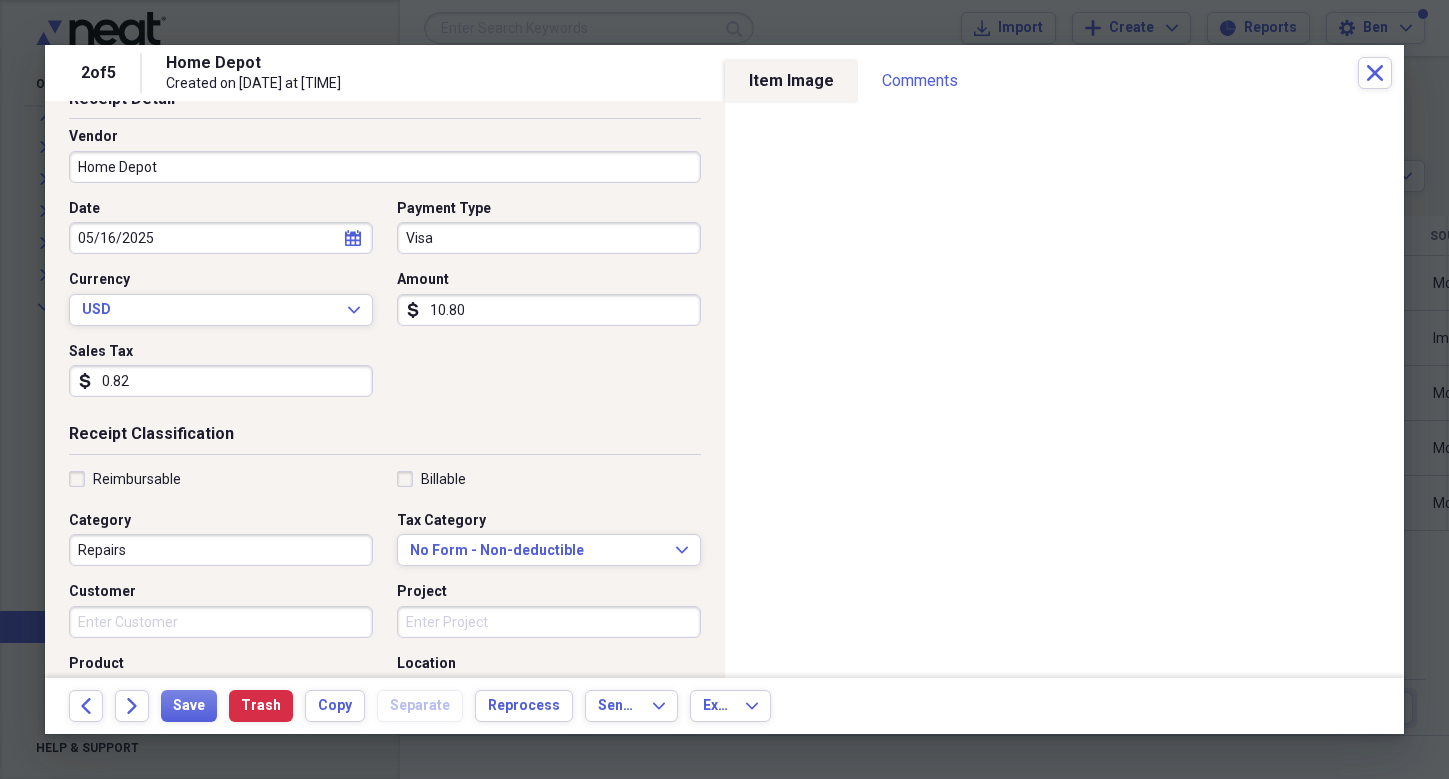 scroll, scrollTop: 378, scrollLeft: 0, axis: vertical 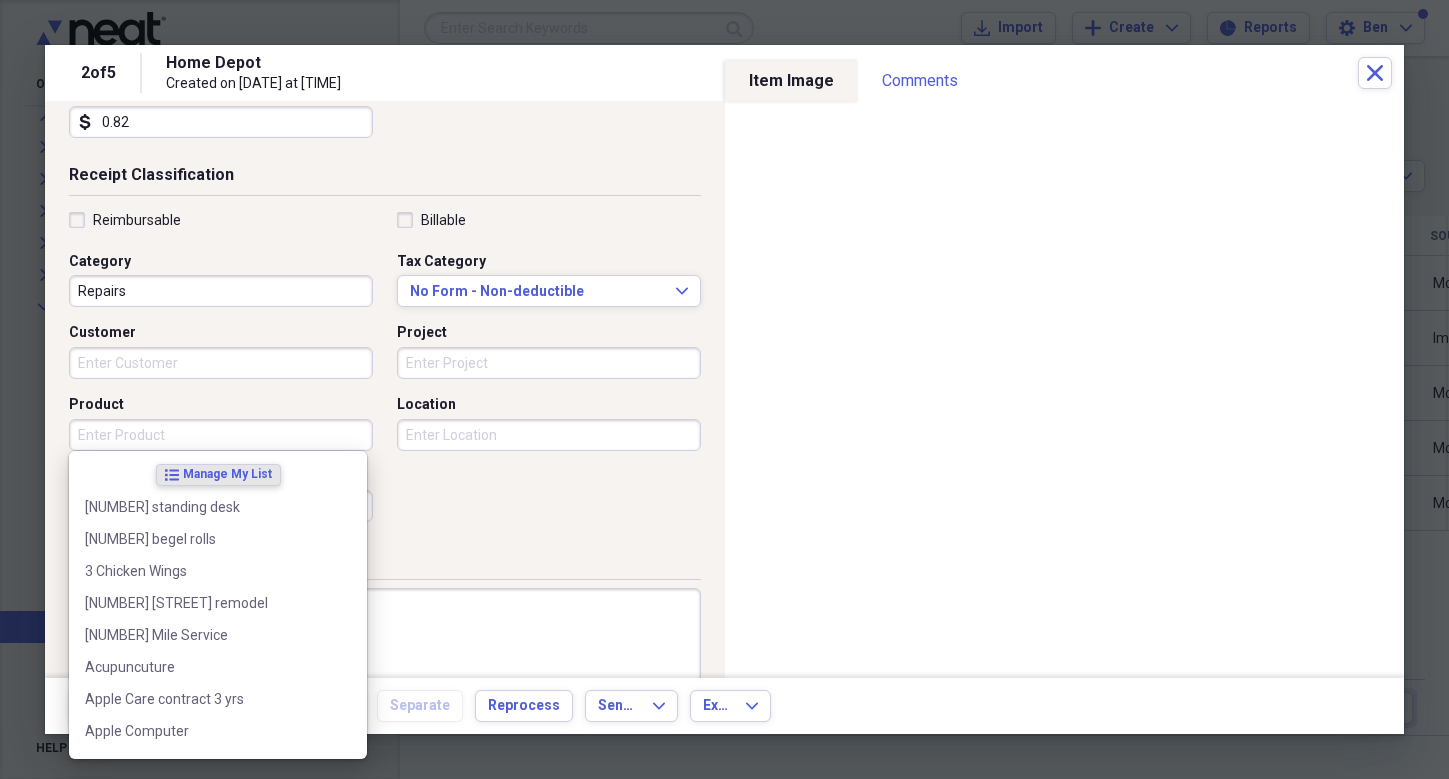 click on "Product" at bounding box center [221, 435] 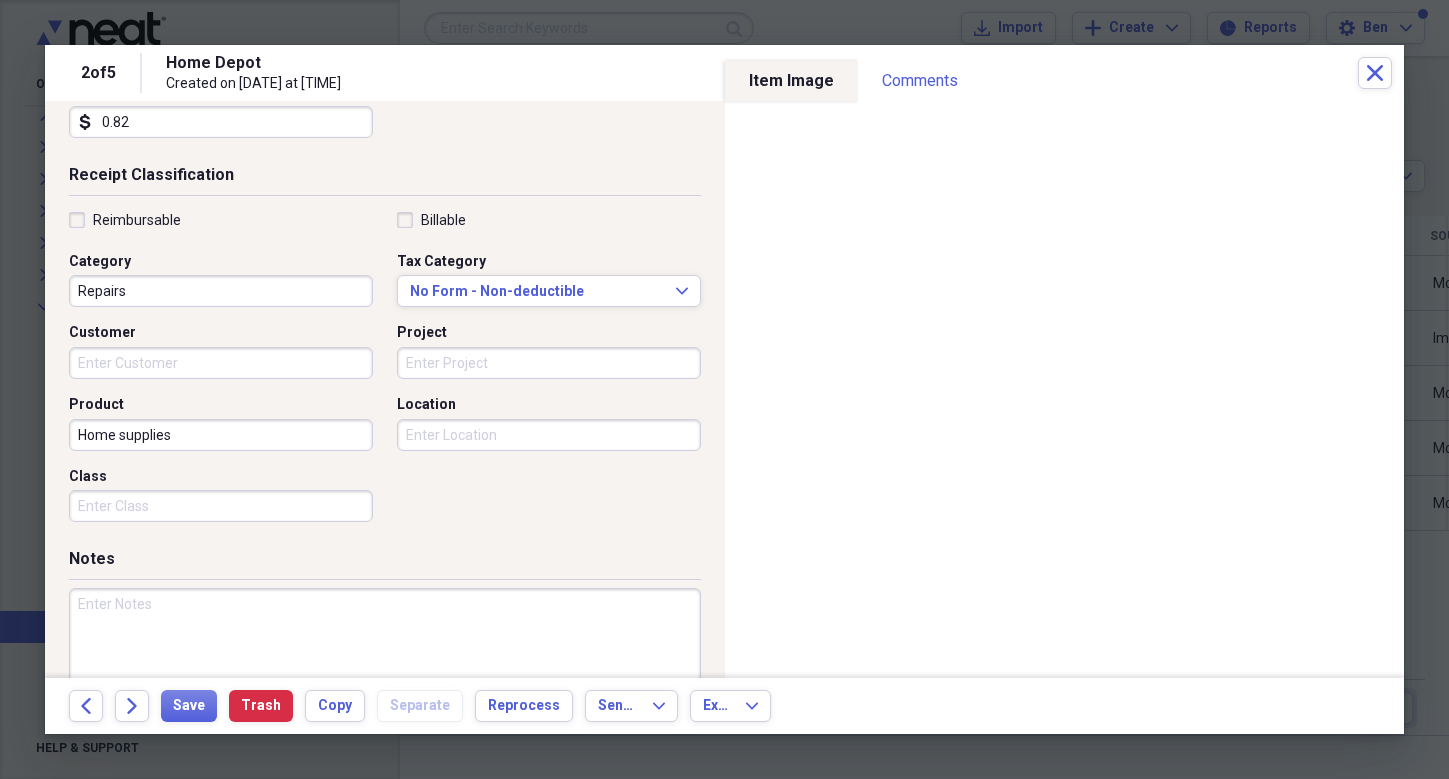 type on "Home supplies" 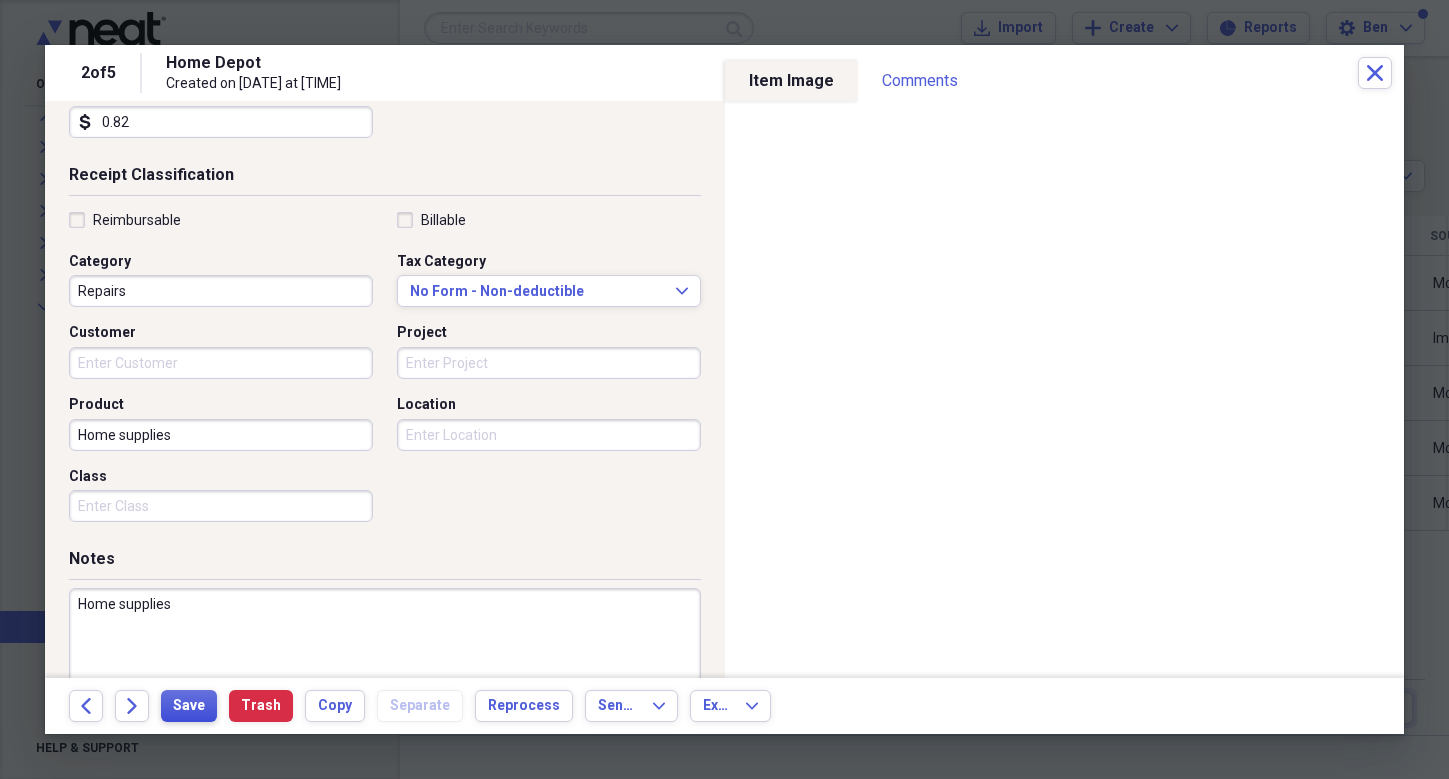 type on "Home supplies" 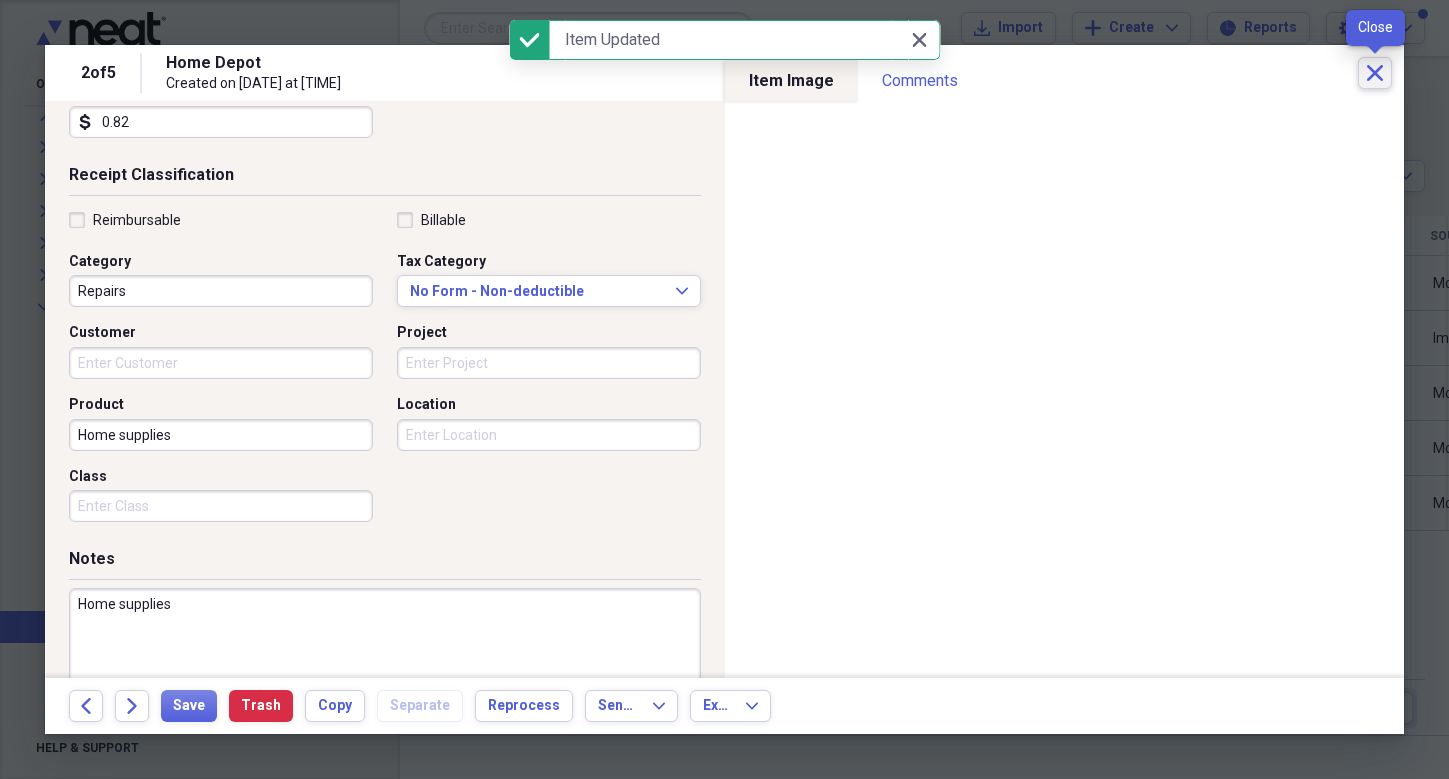 click on "Close" 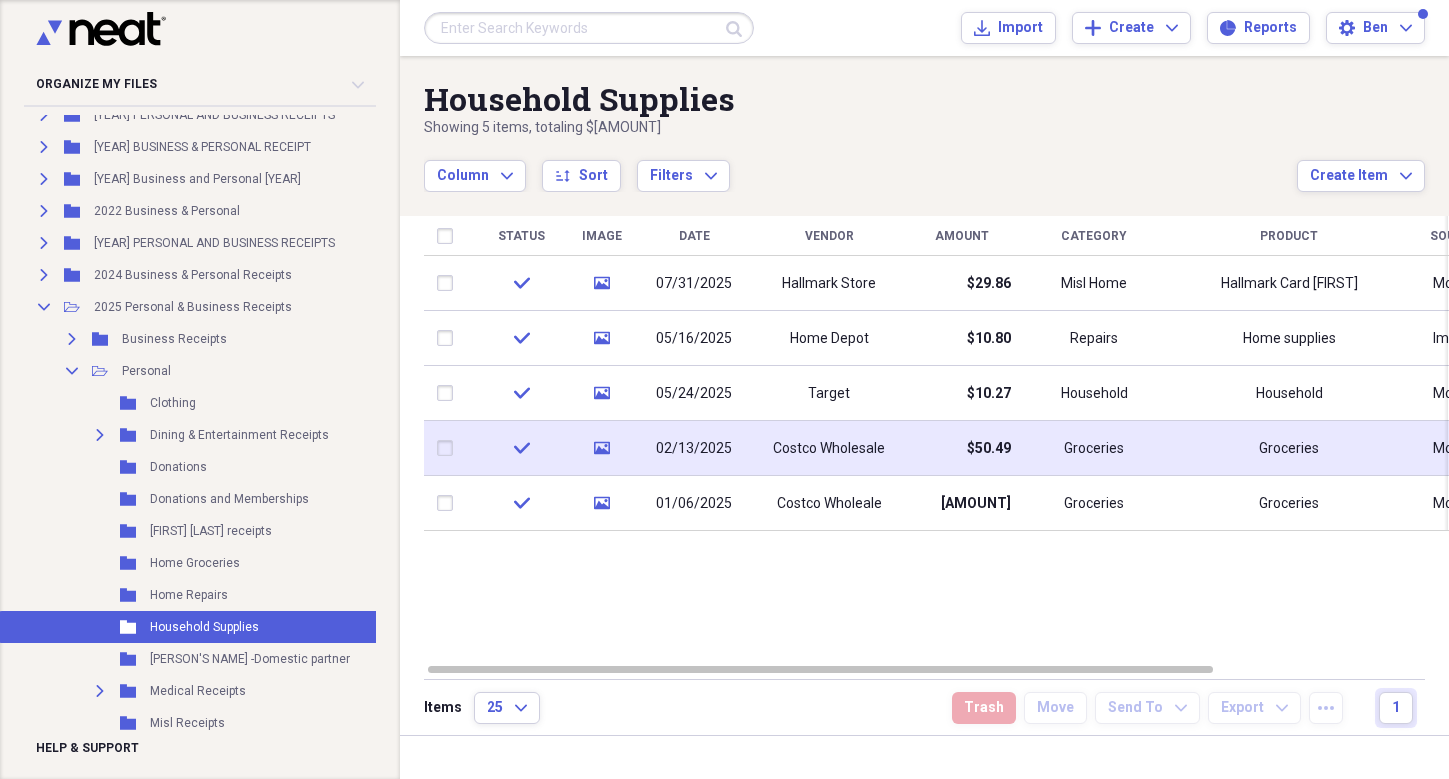 click on "02/13/2025" at bounding box center [694, 449] 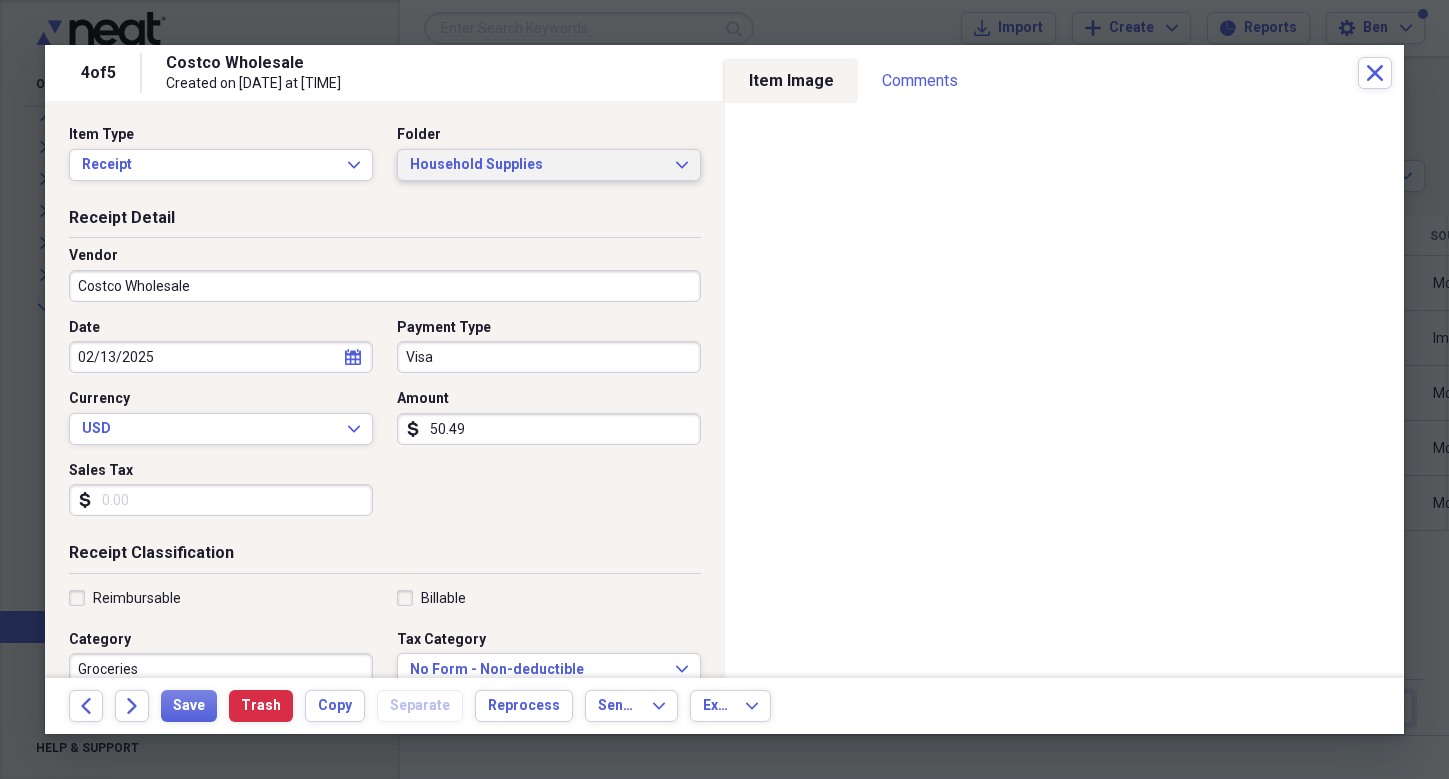 click on "Expand" 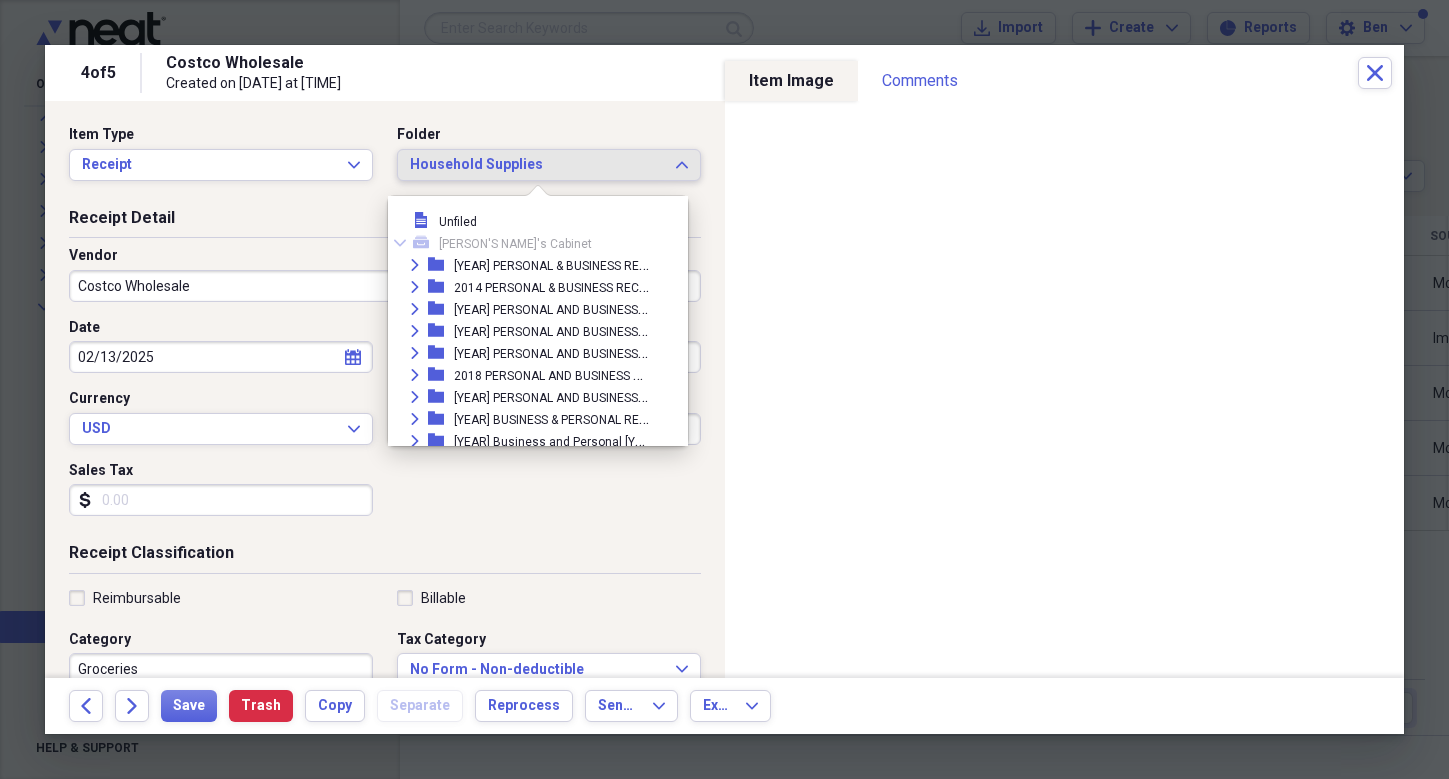 scroll, scrollTop: 759, scrollLeft: 0, axis: vertical 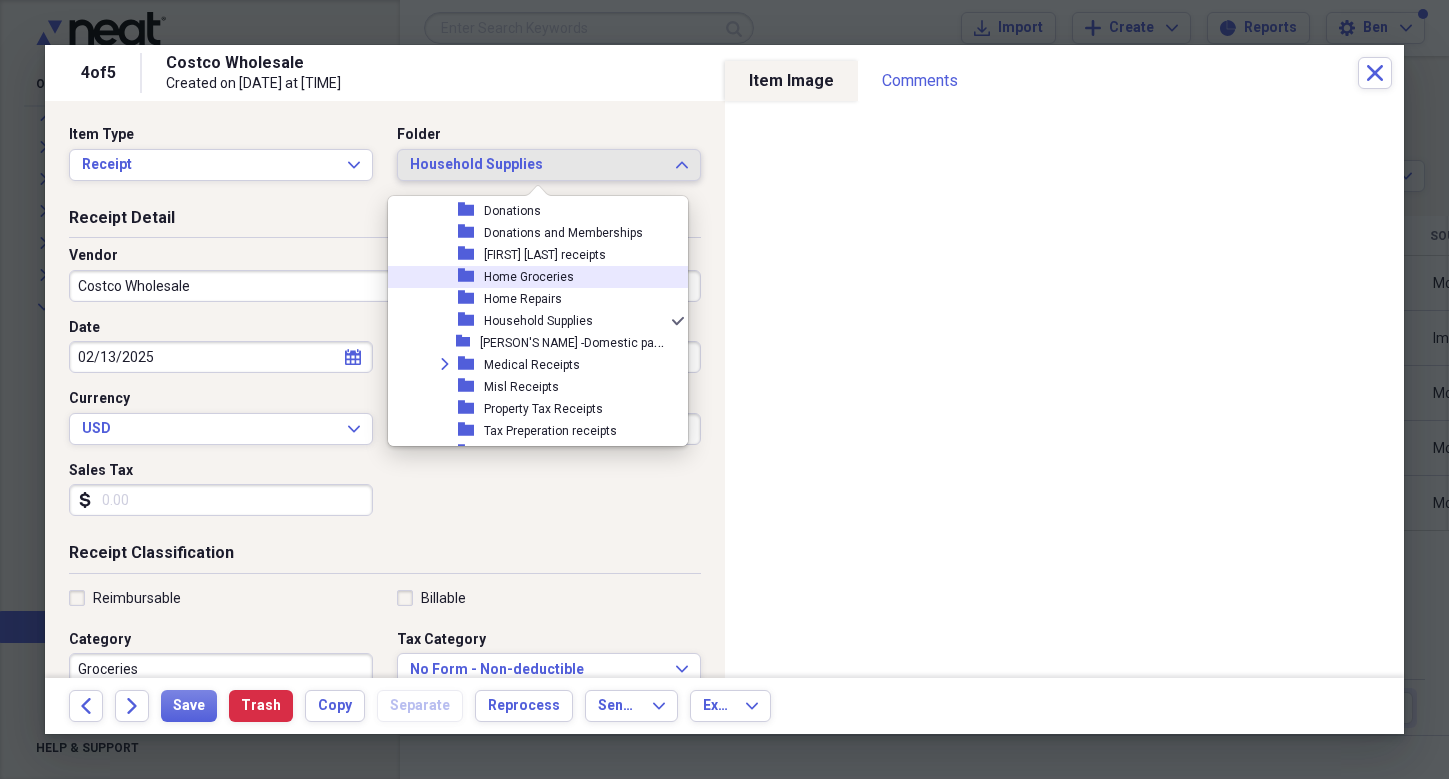 click on "folder Home Groceries" at bounding box center (530, 277) 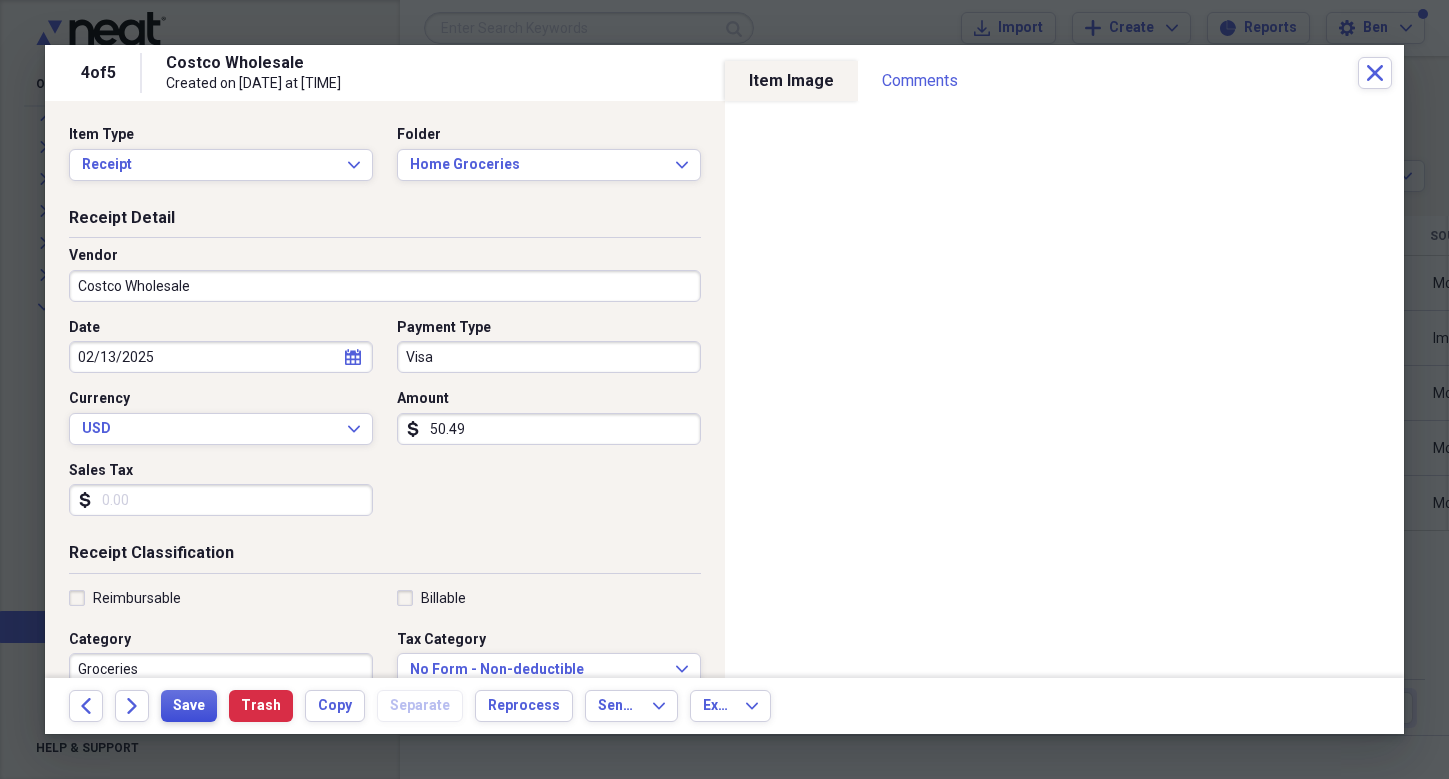 click on "Save" at bounding box center [189, 706] 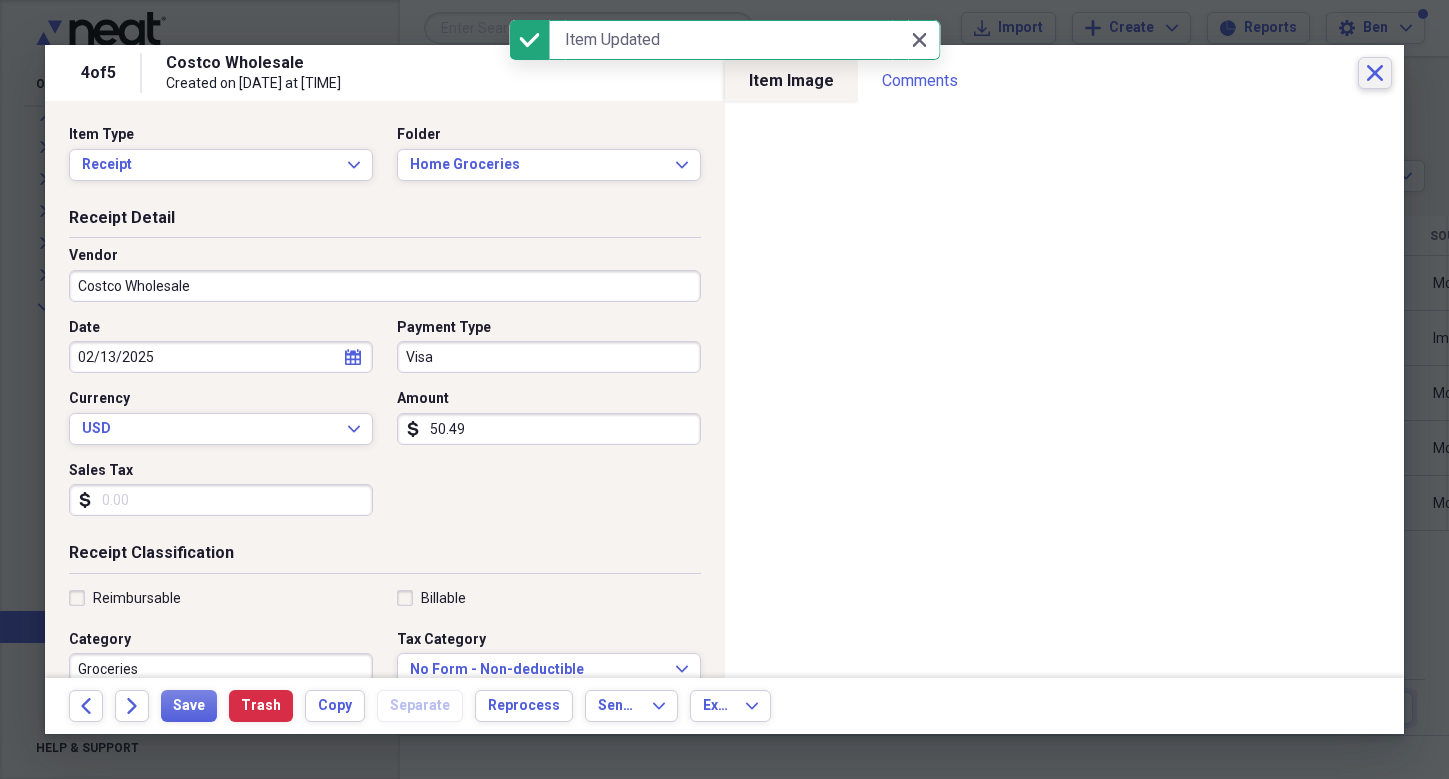 click on "Close" at bounding box center [1375, 73] 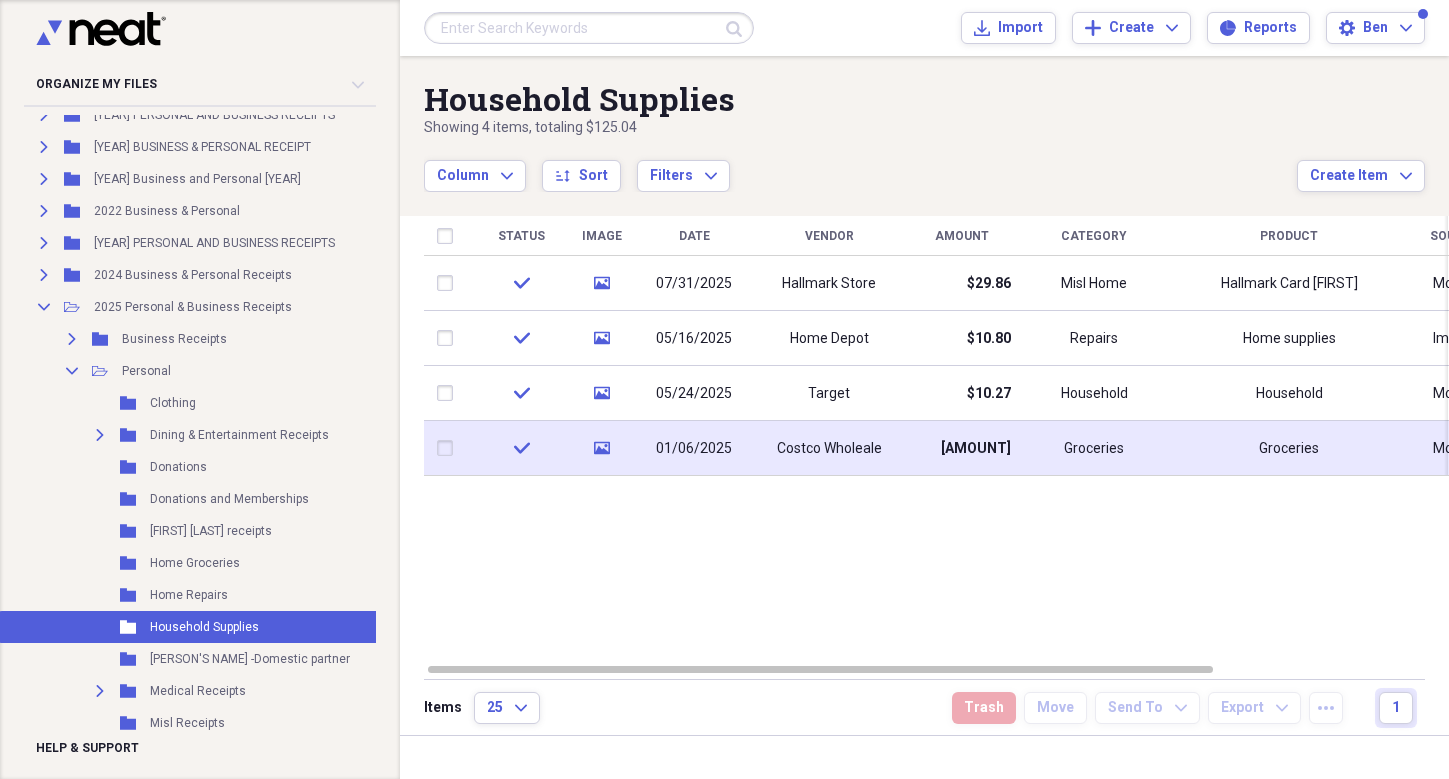 click on "01/06/2025" at bounding box center [694, 449] 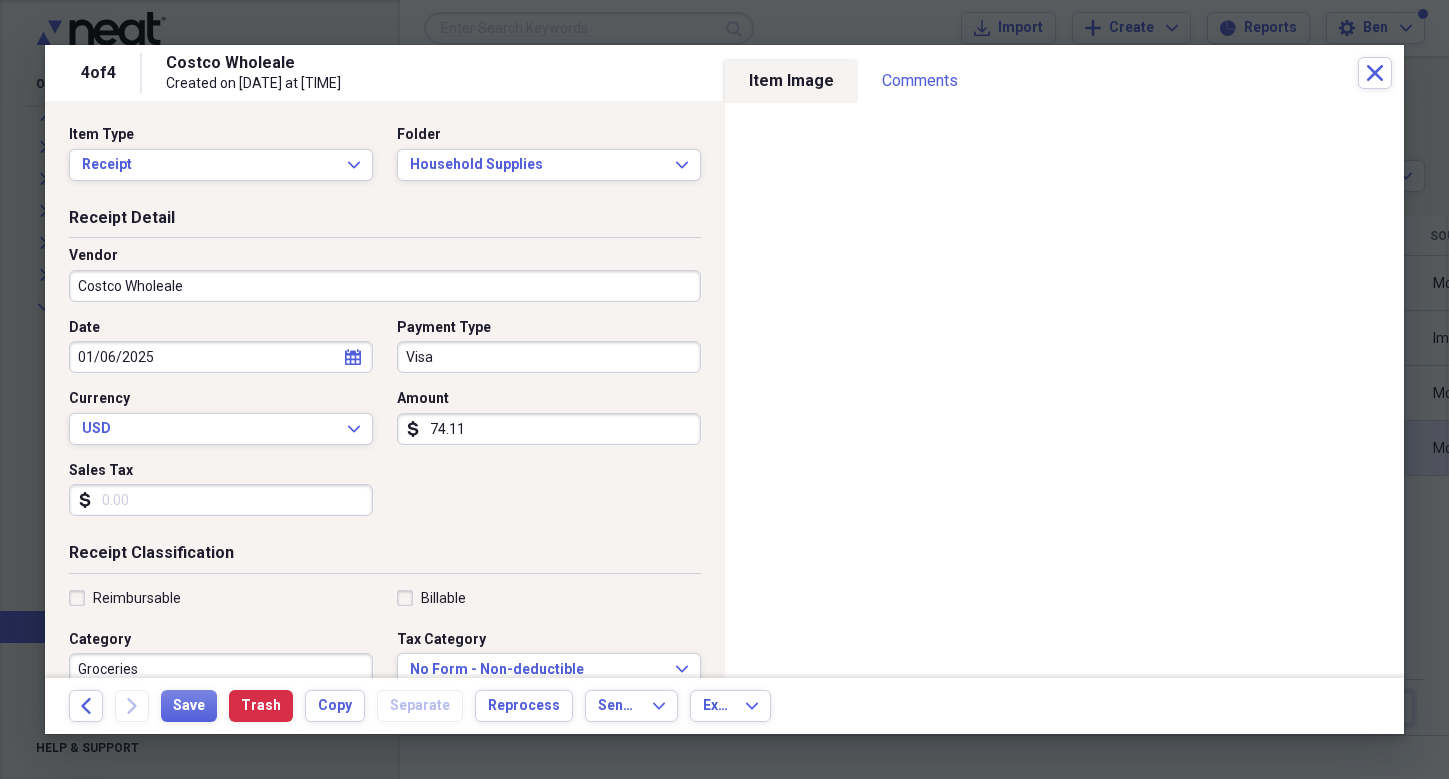 click on "Organize My Files Collapse Unfiled Needs Review Unfiled All Files Unfiled Unfiled Unfiled Saved Reports Collapse My Cabinet [FIRST]'s Cabinet Add Folder Expand Folder [YEAR] PERSONAL & BUSINESS RECEIPTS Add Folder Expand Folder [YEAR] PERSONAL & BUSINESS RECEIPTS Add Folder Expand Folder [YEAR] PERSONAL AND BUSINESS RECEIPTS Add Folder Expand Folder [YEAR] PERSONAL AND BUSINESS RECEIPTS Add Folder Expand Folder [YEAR] PERSONAL AND BUSINESS RECEIPTS Add Folder Expand Folder [YEAR] PERSONAL AND BUSINESS RECEIPTS Add Folder Expand Folder [YEAR] PERSONAL AND BUSINESS RECEIPTS Add Folder Expand Folder [YEAR] BUSINESS & PERSONAL RECEIPT Add Folder Expand Folder [YEAR] Business and Personal [YEAR] Add Folder Expand Folder [YEAR] Business & Personal Add Folder Expand Folder [YEAR] PERSONAL AND BUSINESS RECEIPTS Add Folder Expand Folder [YEAR] Business & Personal Receipts Add Folder Collapse Open Folder [YEAR] Personal & Personal Receipts Add Folder Expand Folder Business Receipts Add Folder Collapse Open Folder Personal Add Folder Folder Clothing 1" at bounding box center (724, 389) 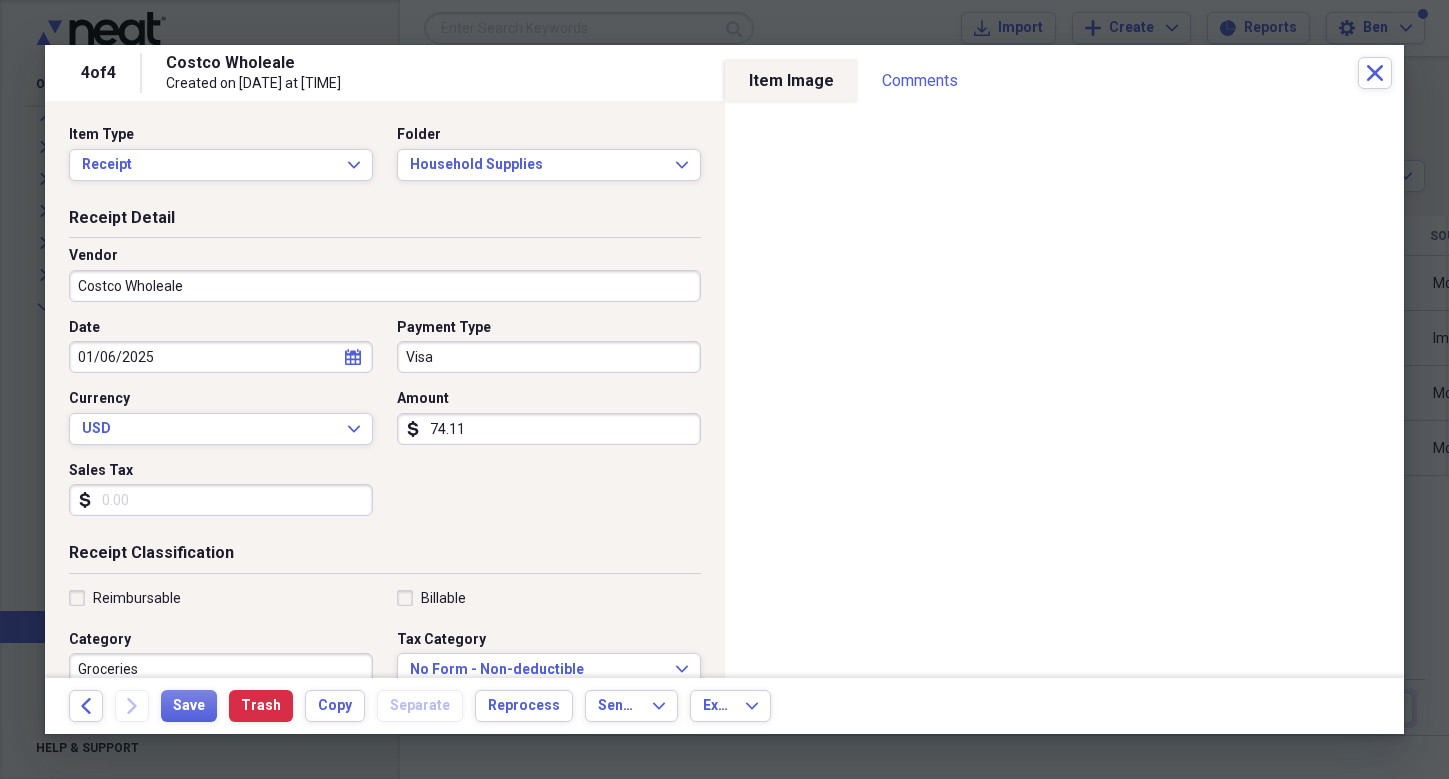 click on "74.11" at bounding box center (549, 429) 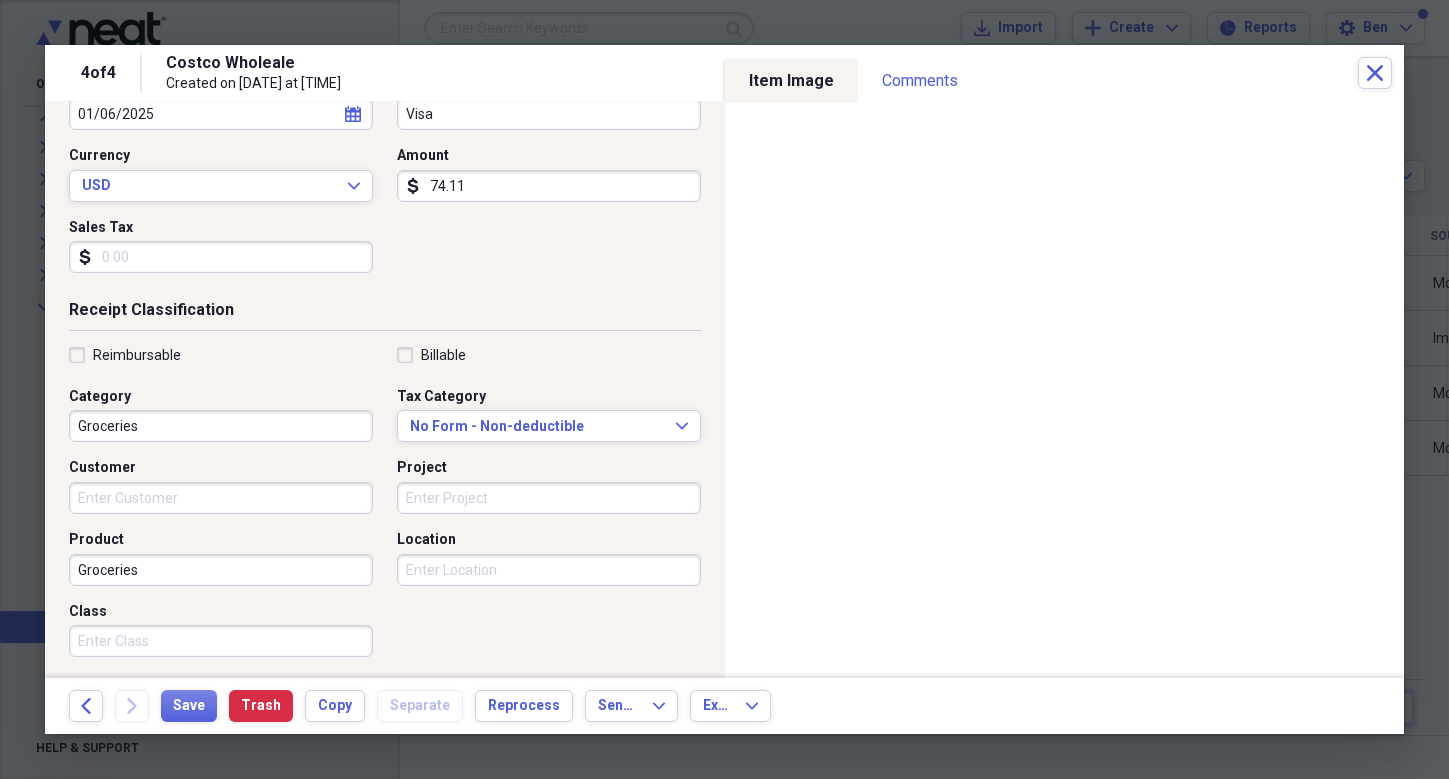 scroll, scrollTop: 402, scrollLeft: 0, axis: vertical 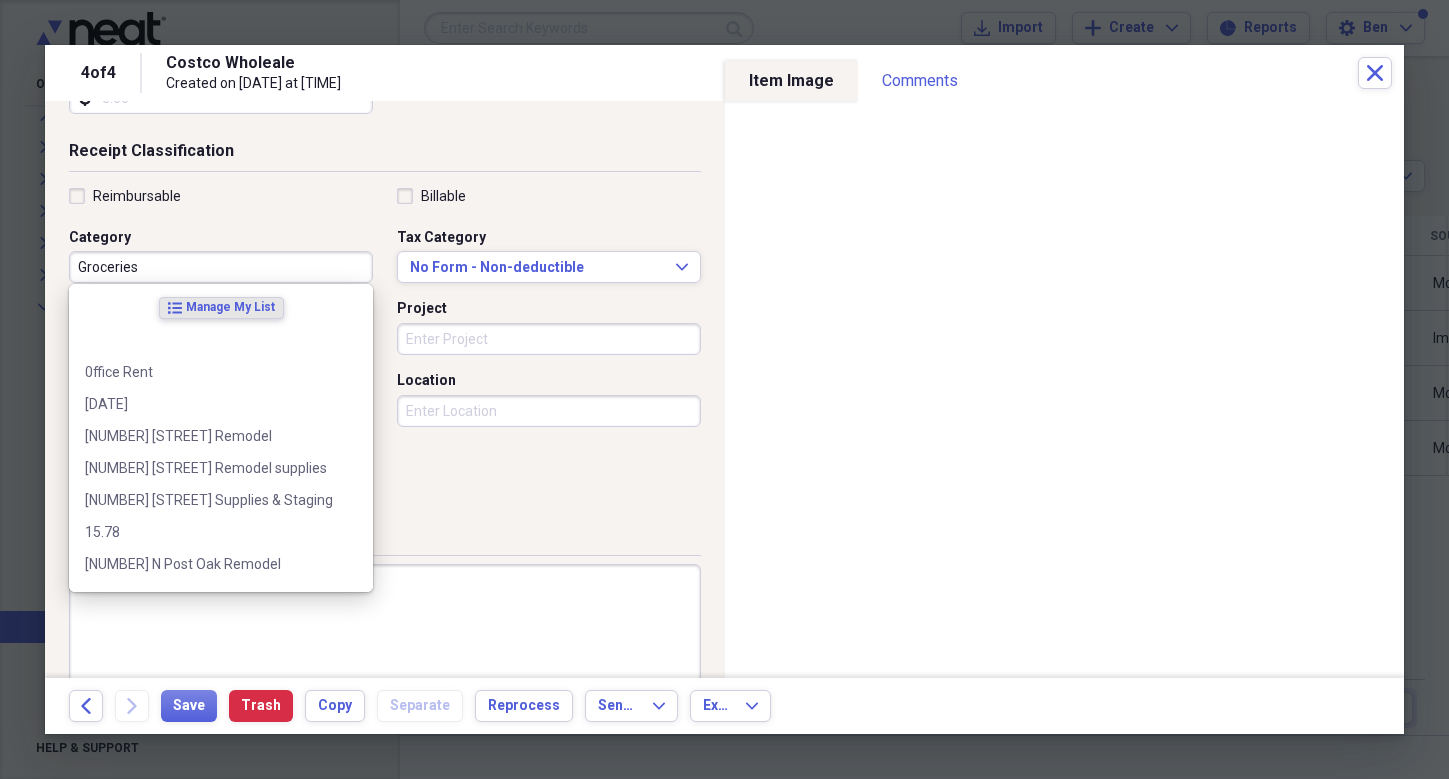click on "Groceries" at bounding box center (221, 267) 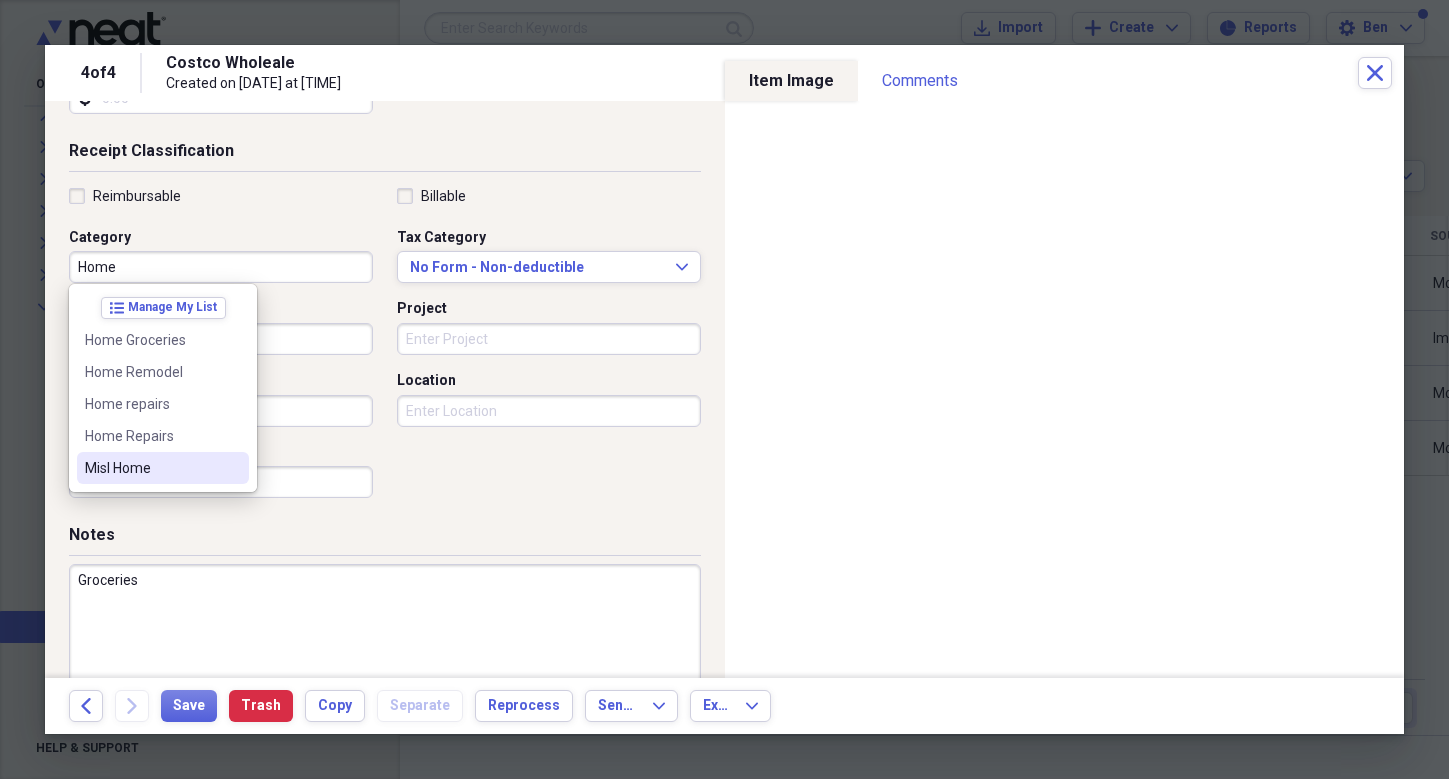 click on "Misl Home" at bounding box center (151, 468) 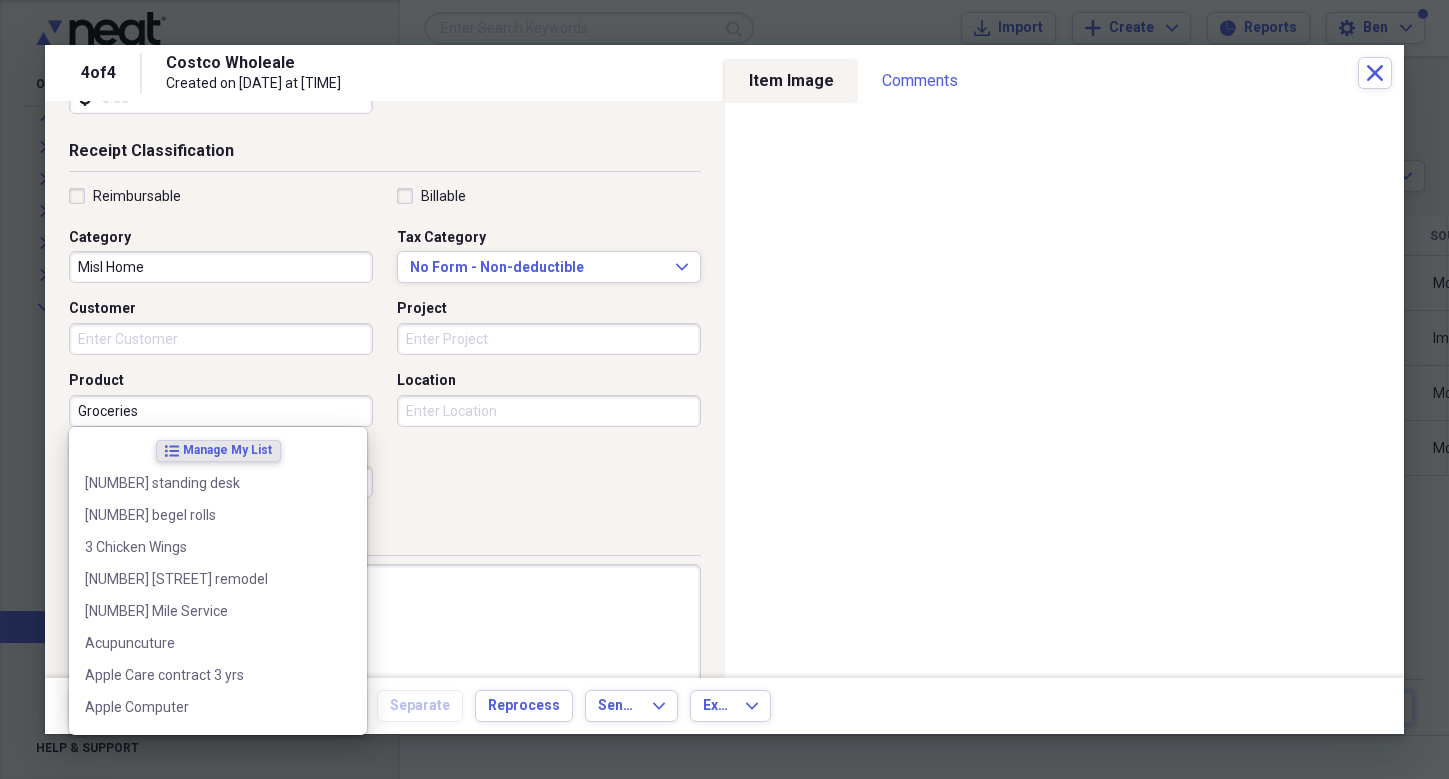 drag, startPoint x: 138, startPoint y: 410, endPoint x: 126, endPoint y: 409, distance: 12.0415945 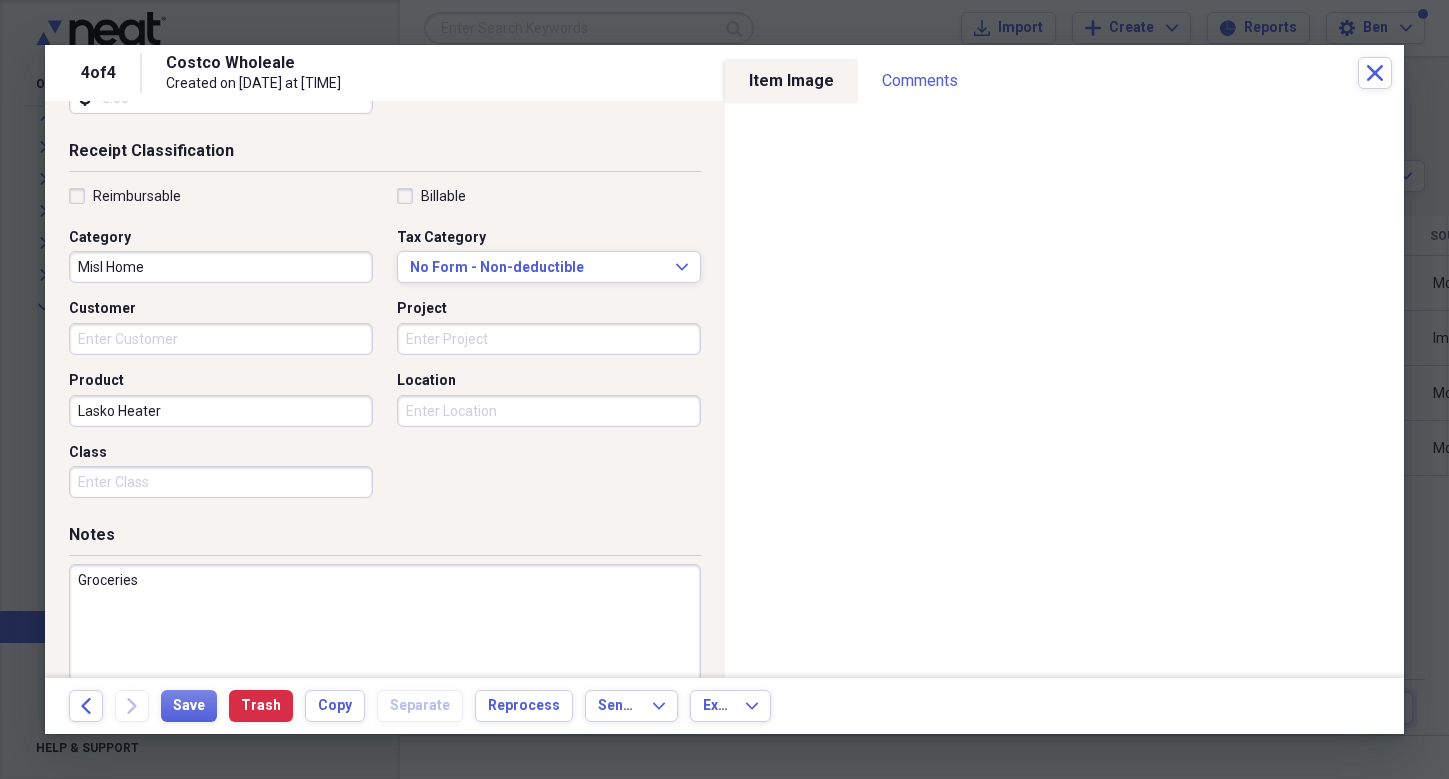 type on "Lasko Heater" 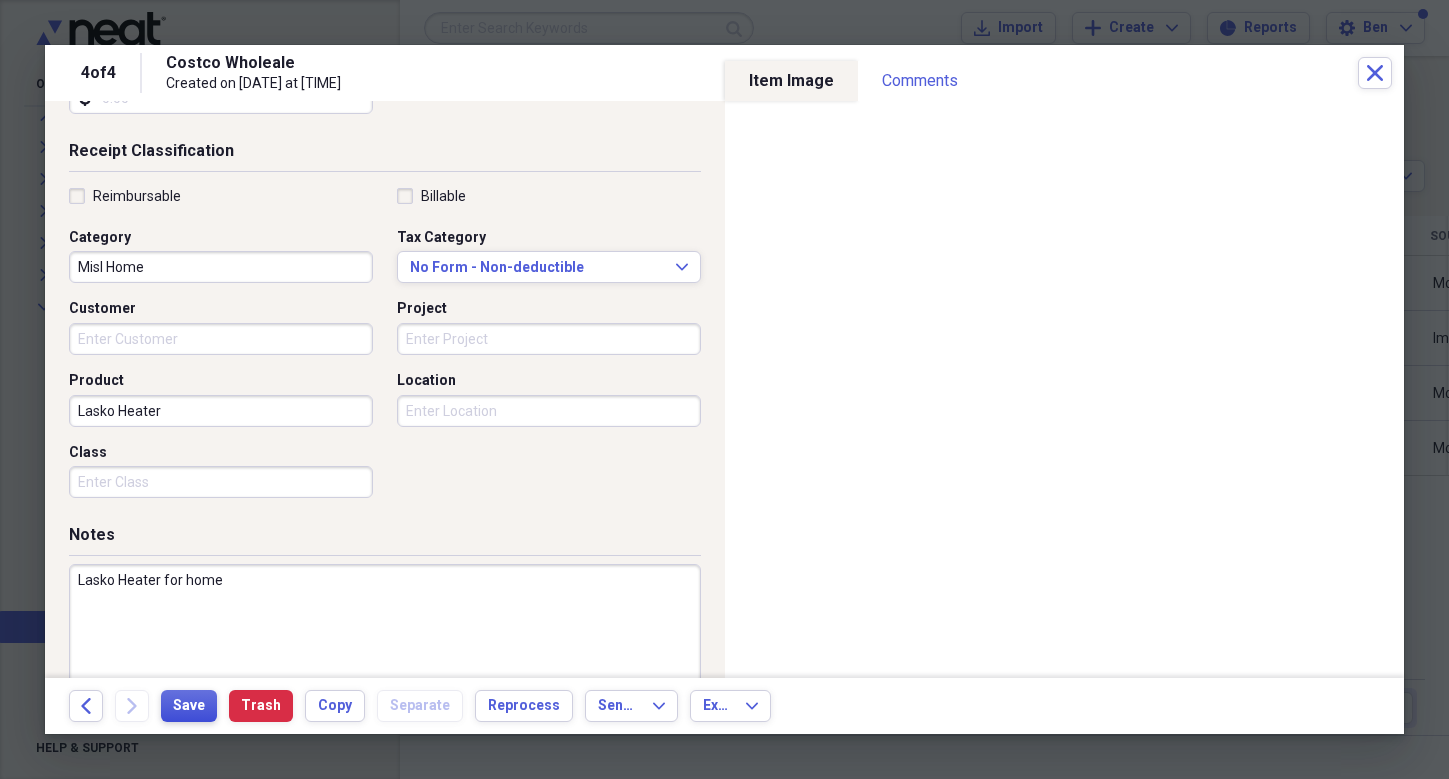 type on "Lasko Heater for home" 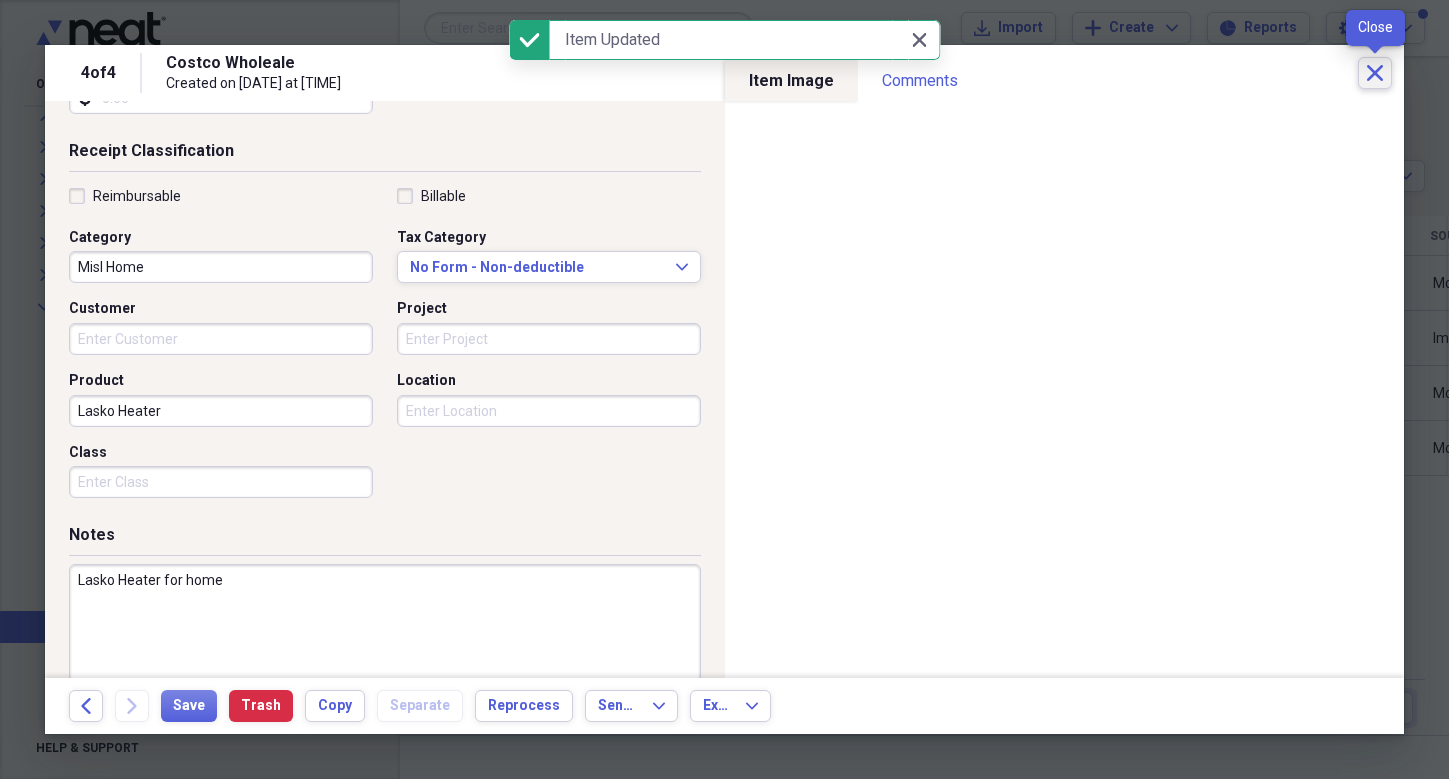 click on "Close" at bounding box center [1375, 73] 